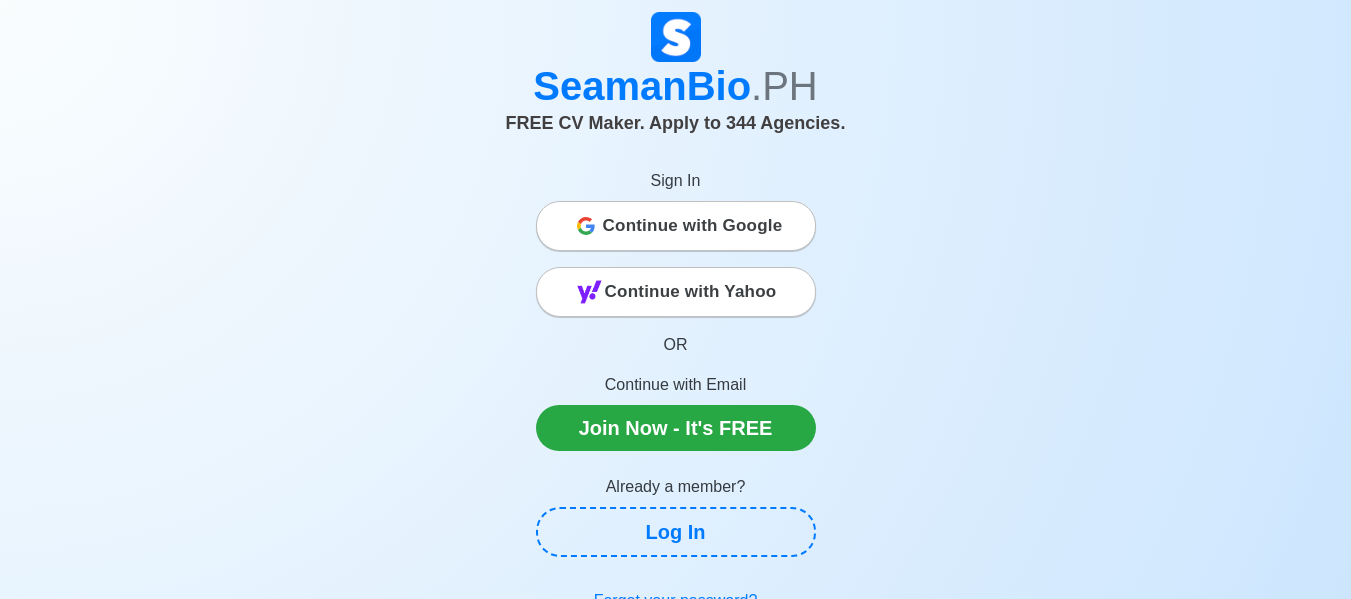 scroll, scrollTop: 0, scrollLeft: 0, axis: both 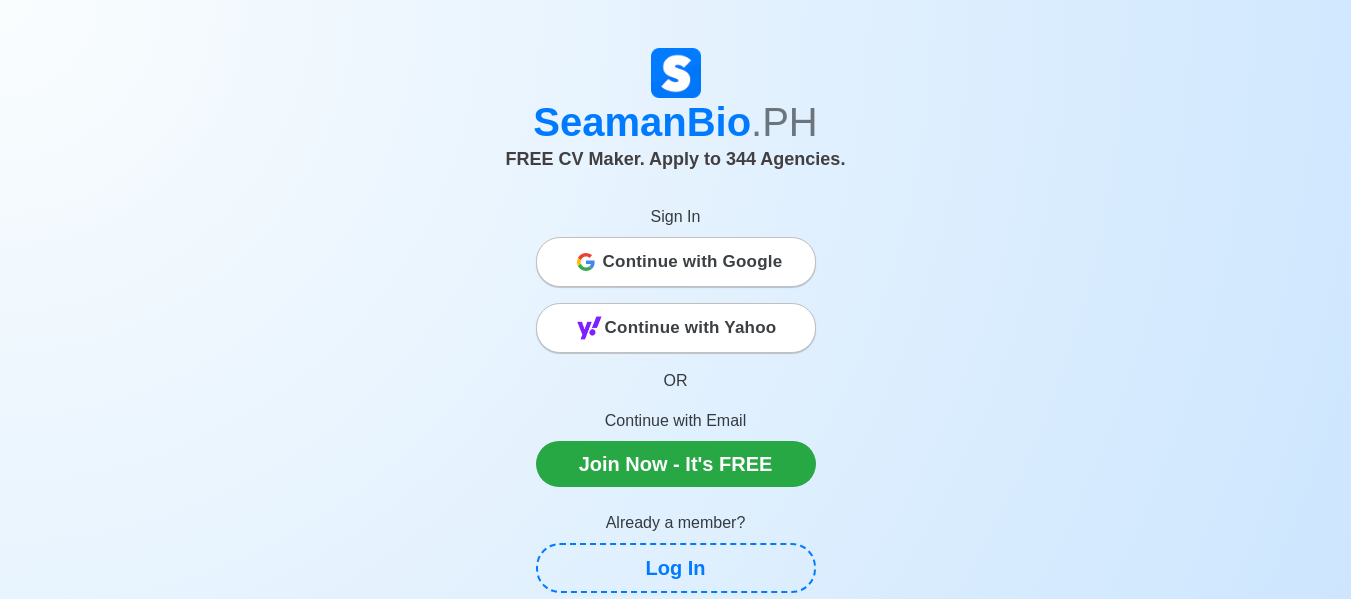 click on "Continue with Google" at bounding box center (693, 262) 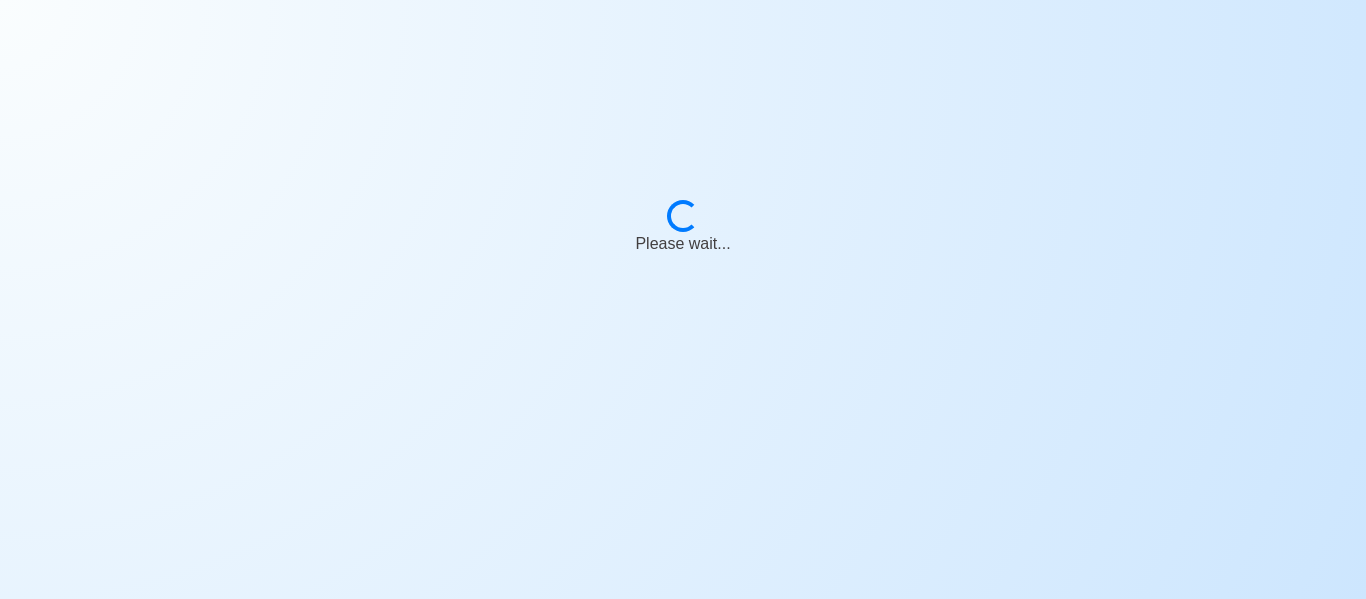 scroll, scrollTop: 0, scrollLeft: 0, axis: both 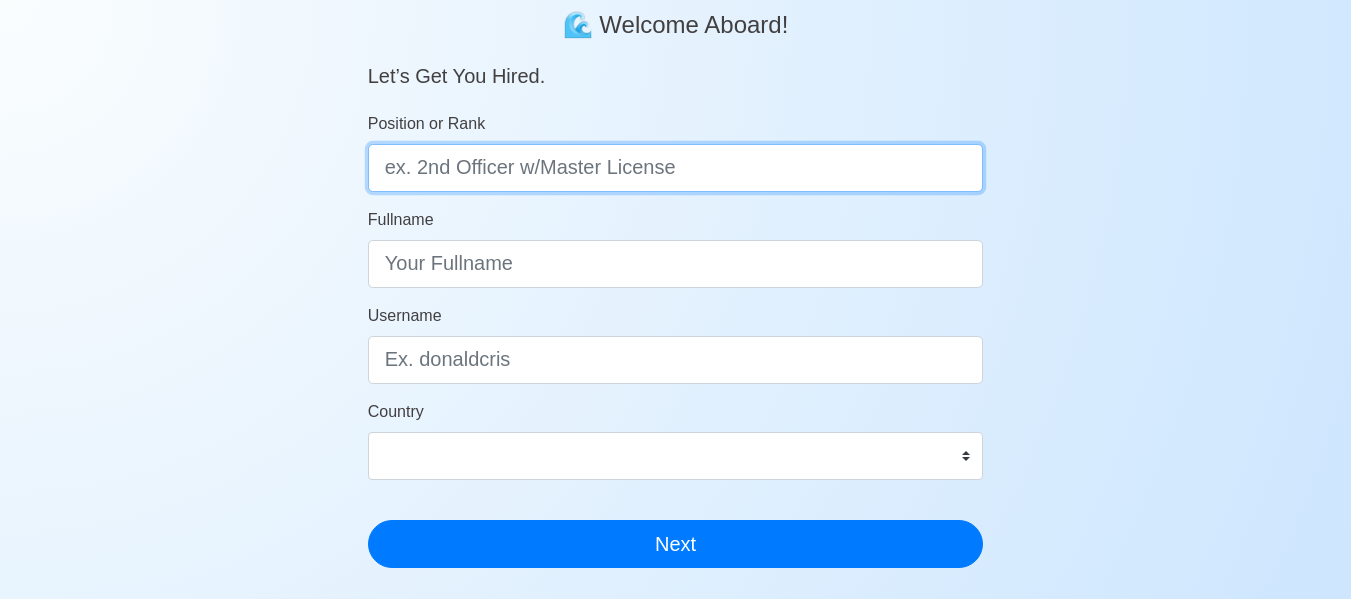 click on "Position or Rank" at bounding box center (676, 168) 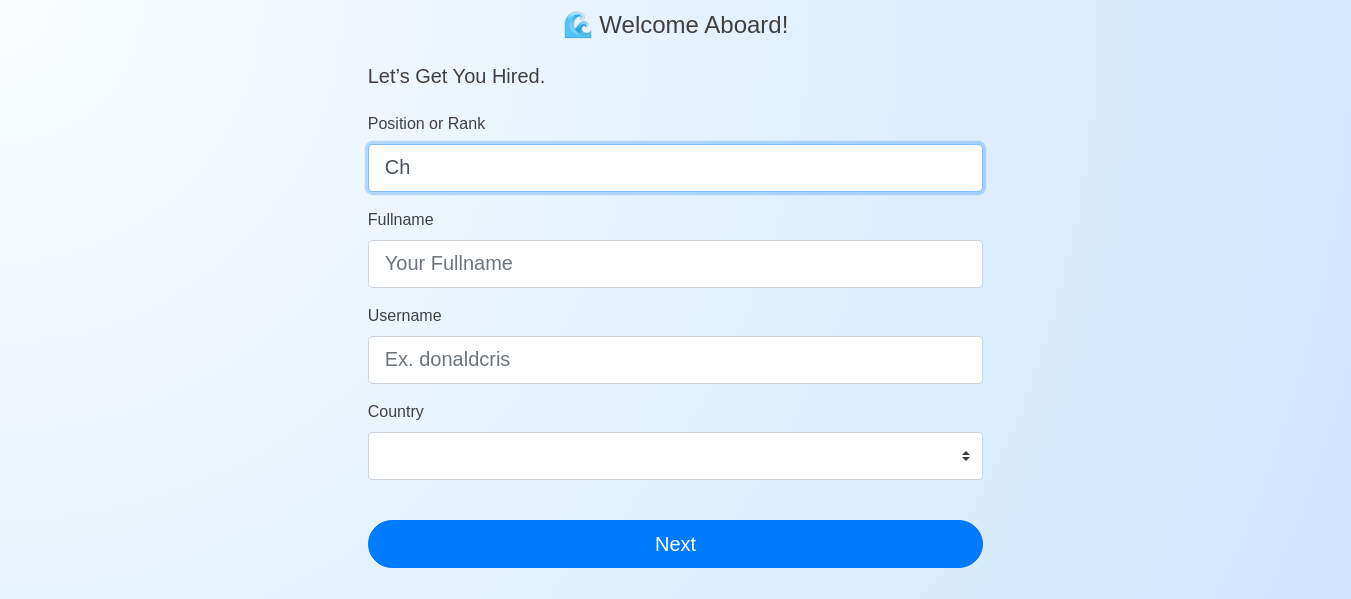 type on "C" 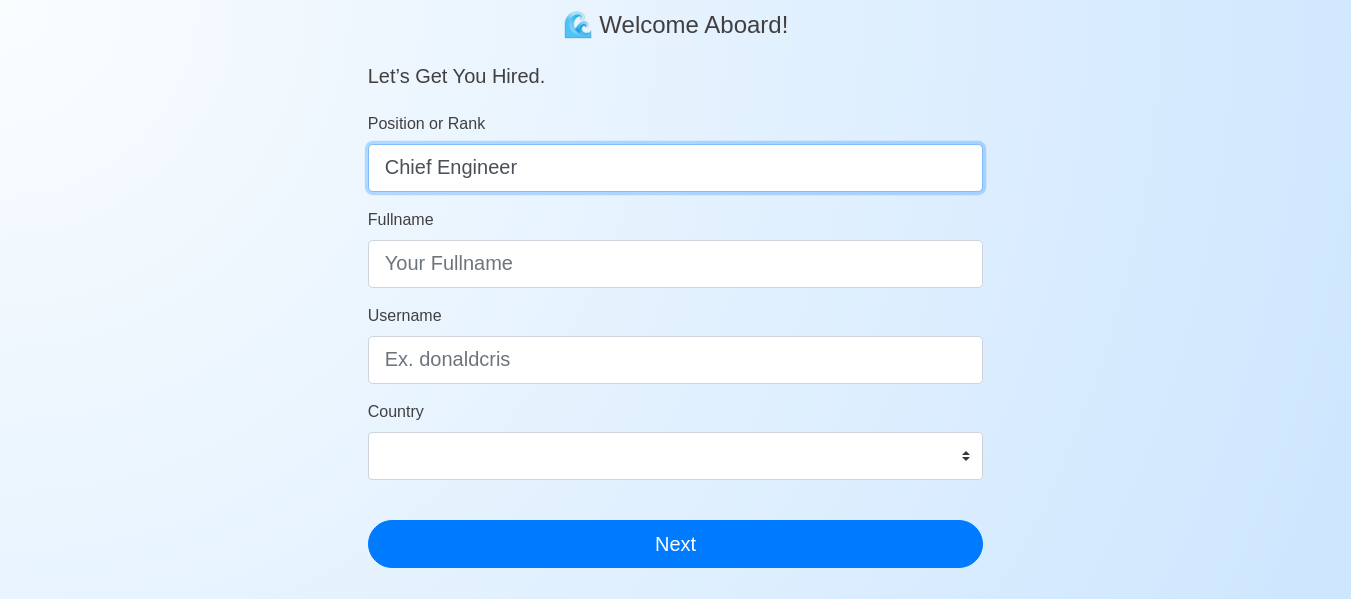 type on "Chief Engineer" 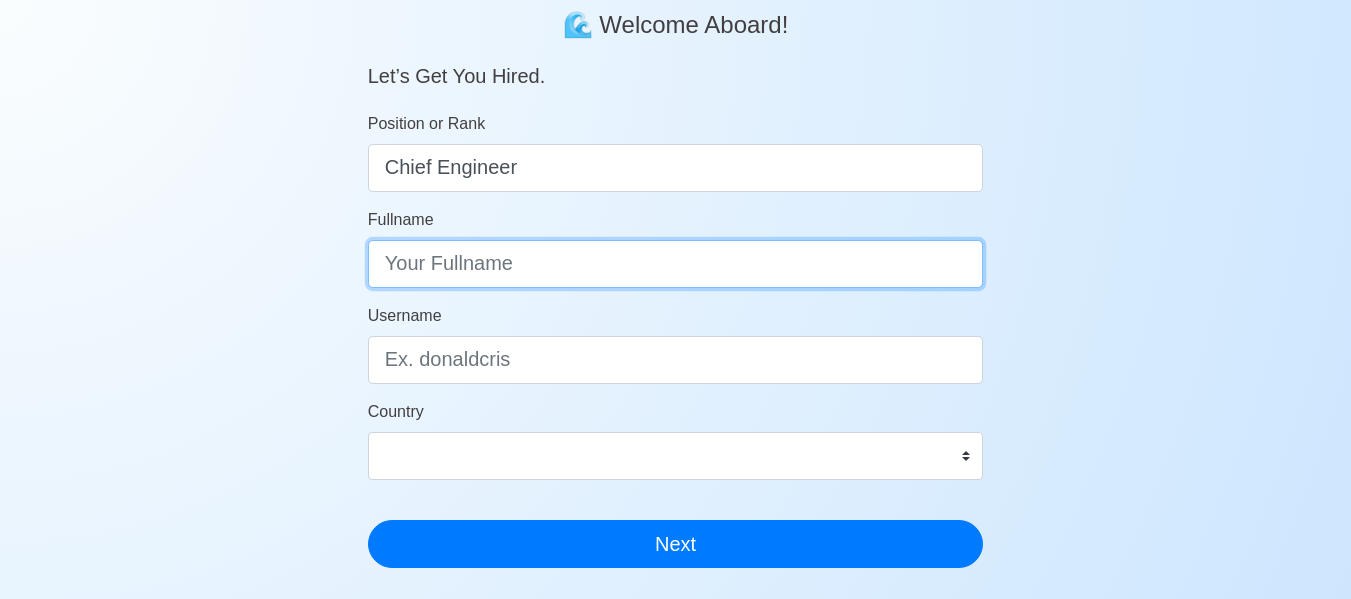 click on "Fullname" at bounding box center [676, 264] 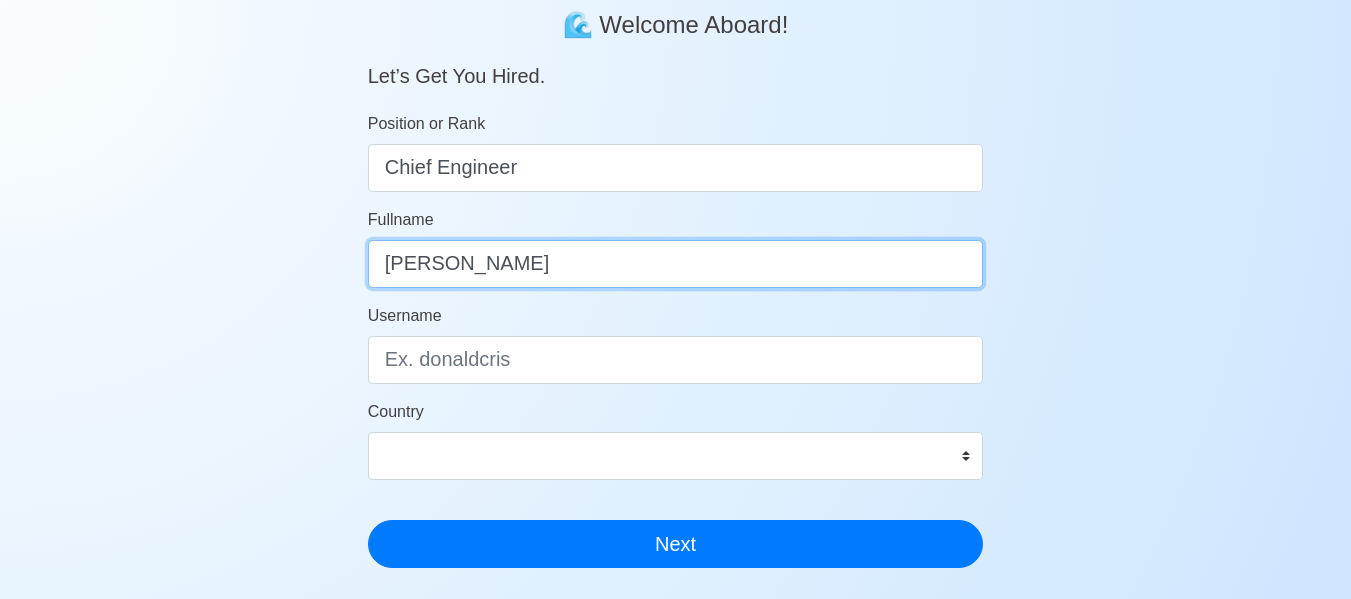 type on "Mario Mamuyac" 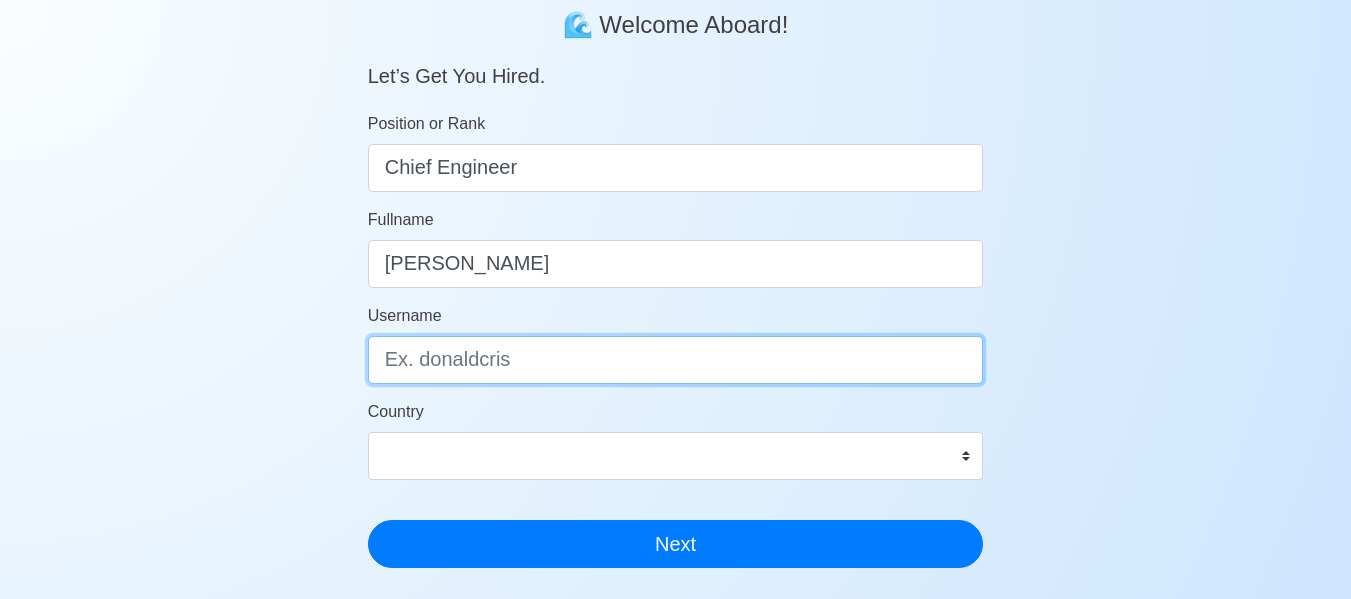 click on "Username" at bounding box center [676, 360] 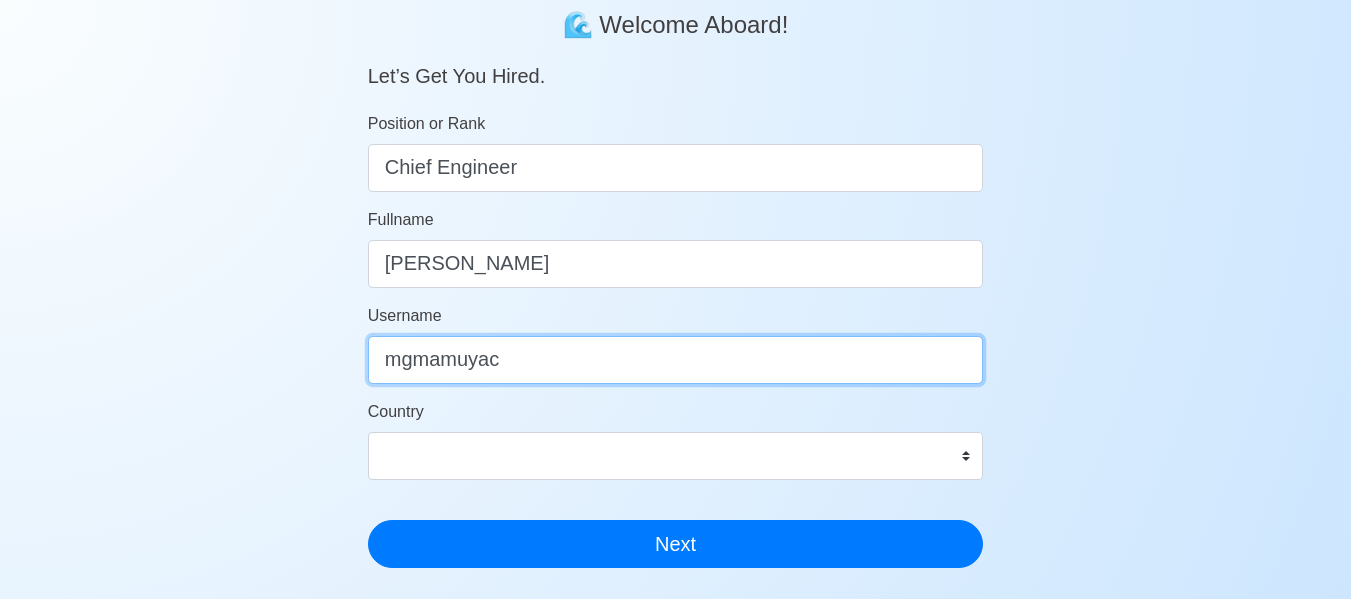 type on "mgmamuyac" 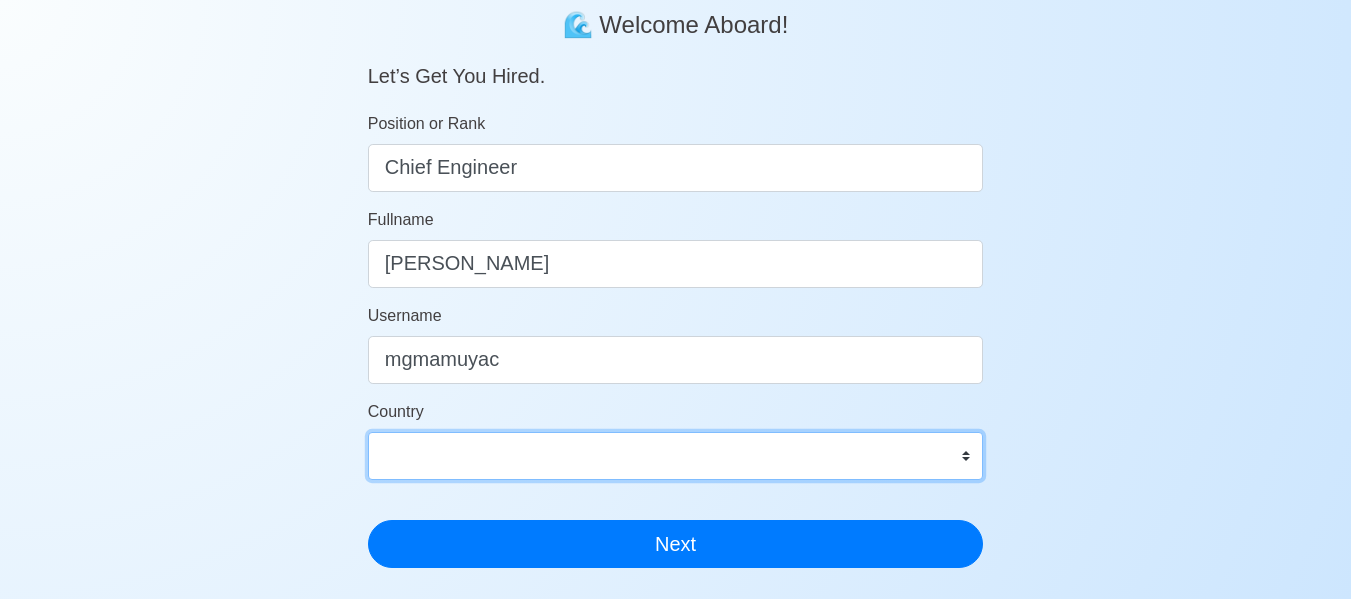 click on "Afghanistan Åland Islands Albania Algeria American Samoa Andorra Angola Anguilla Antarctica Antigua and Barbuda Argentina Armenia Aruba Australia Austria Azerbaijan Bahamas Bahrain Bangladesh Barbados Belarus Belgium Belize Benin Bermuda Bhutan Bolivia, Plurinational State of Bonaire, Sint Eustatius and Saba Bosnia and Herzegovina Botswana Bouvet Island Brazil British Indian Ocean Territory Brunei Darussalam Bulgaria Burkina Faso Burundi Cabo Verde Cambodia Cameroon Canada Cayman Islands Central African Republic Chad Chile China Christmas Island Cocos (Keeling) Islands Colombia Comoros Congo Congo, Democratic Republic of the Cook Islands Costa Rica Croatia Cuba Curaçao Cyprus Czechia Côte d'Ivoire Denmark Djibouti Dominica Dominican Republic Ecuador Egypt El Salvador Equatorial Guinea Eritrea Estonia Eswatini Ethiopia Falkland Islands (Malvinas) Faroe Islands Fiji Finland France French Guiana French Polynesia French Southern Territories Gabon Gambia Georgia Germany Ghana Gibraltar Greece Greenland Grenada" at bounding box center [676, 456] 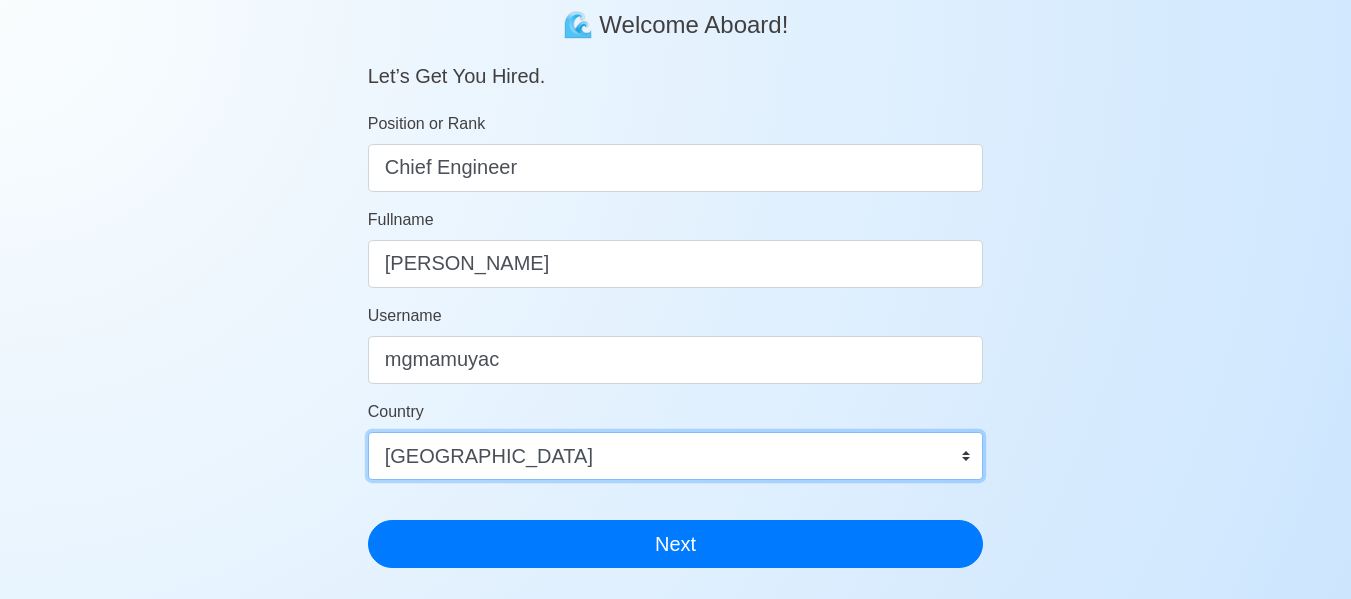 click on "Afghanistan Åland Islands Albania Algeria American Samoa Andorra Angola Anguilla Antarctica Antigua and Barbuda Argentina Armenia Aruba Australia Austria Azerbaijan Bahamas Bahrain Bangladesh Barbados Belarus Belgium Belize Benin Bermuda Bhutan Bolivia, Plurinational State of Bonaire, Sint Eustatius and Saba Bosnia and Herzegovina Botswana Bouvet Island Brazil British Indian Ocean Territory Brunei Darussalam Bulgaria Burkina Faso Burundi Cabo Verde Cambodia Cameroon Canada Cayman Islands Central African Republic Chad Chile China Christmas Island Cocos (Keeling) Islands Colombia Comoros Congo Congo, Democratic Republic of the Cook Islands Costa Rica Croatia Cuba Curaçao Cyprus Czechia Côte d'Ivoire Denmark Djibouti Dominica Dominican Republic Ecuador Egypt El Salvador Equatorial Guinea Eritrea Estonia Eswatini Ethiopia Falkland Islands (Malvinas) Faroe Islands Fiji Finland France French Guiana French Polynesia French Southern Territories Gabon Gambia Georgia Germany Ghana Gibraltar Greece Greenland Grenada" at bounding box center (676, 456) 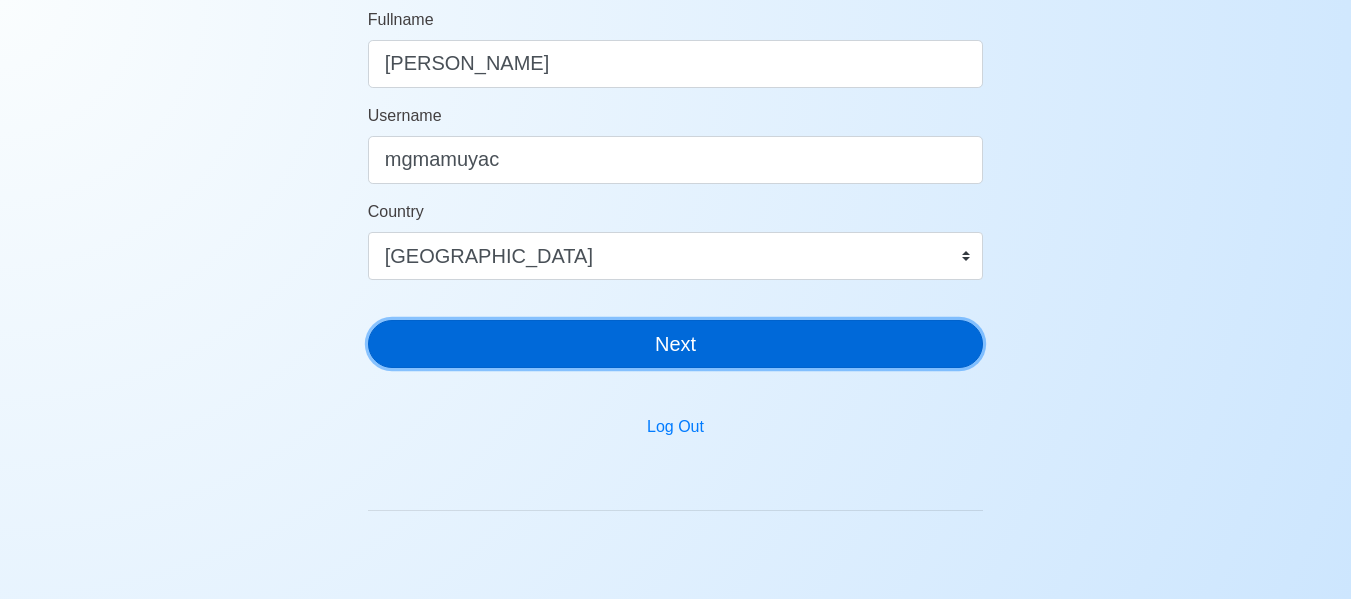 click on "Next" at bounding box center [676, 344] 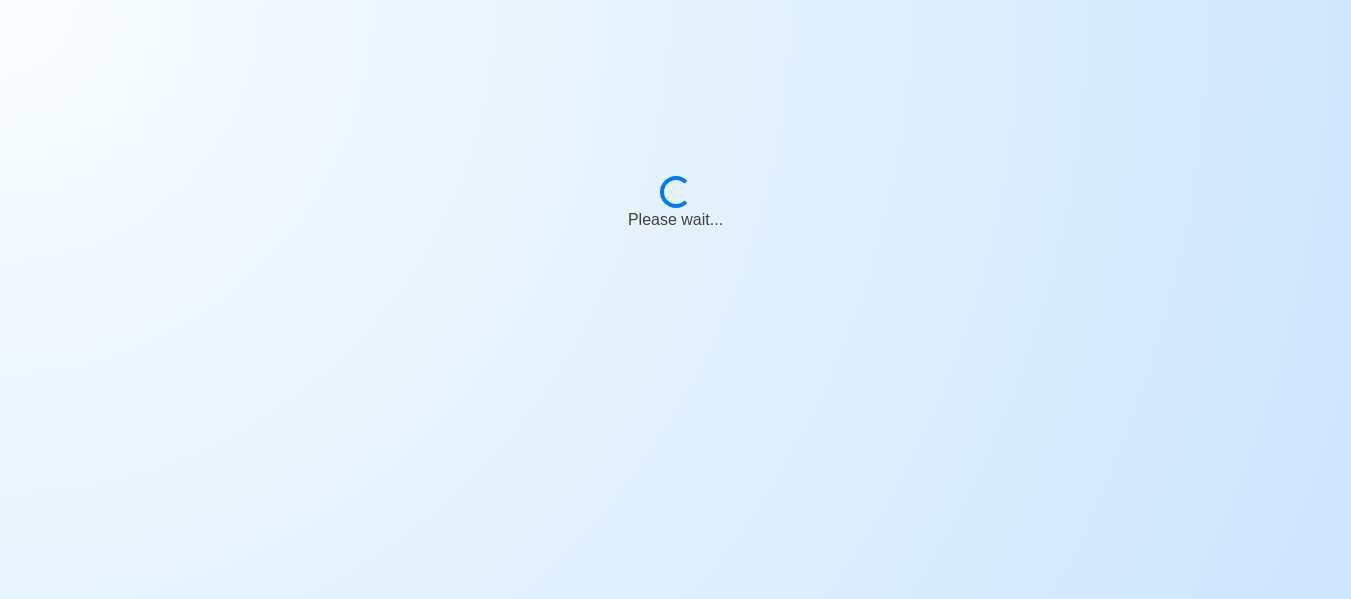 scroll, scrollTop: 24, scrollLeft: 0, axis: vertical 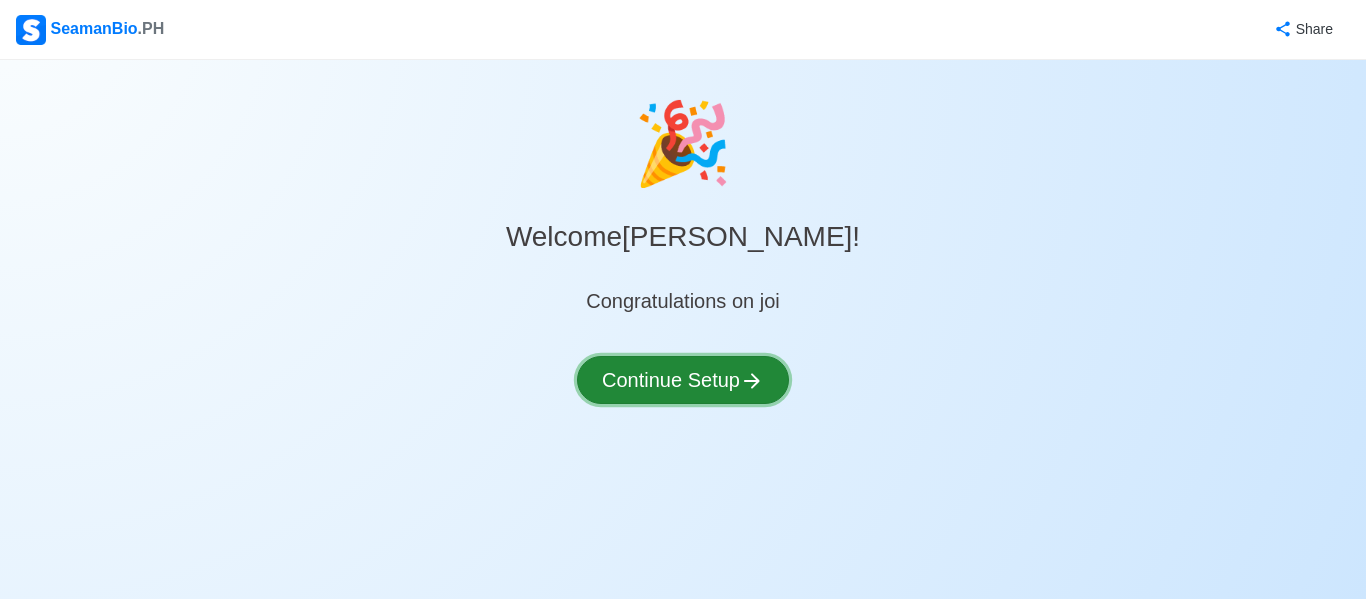 click on "Continue Setup" at bounding box center (683, 380) 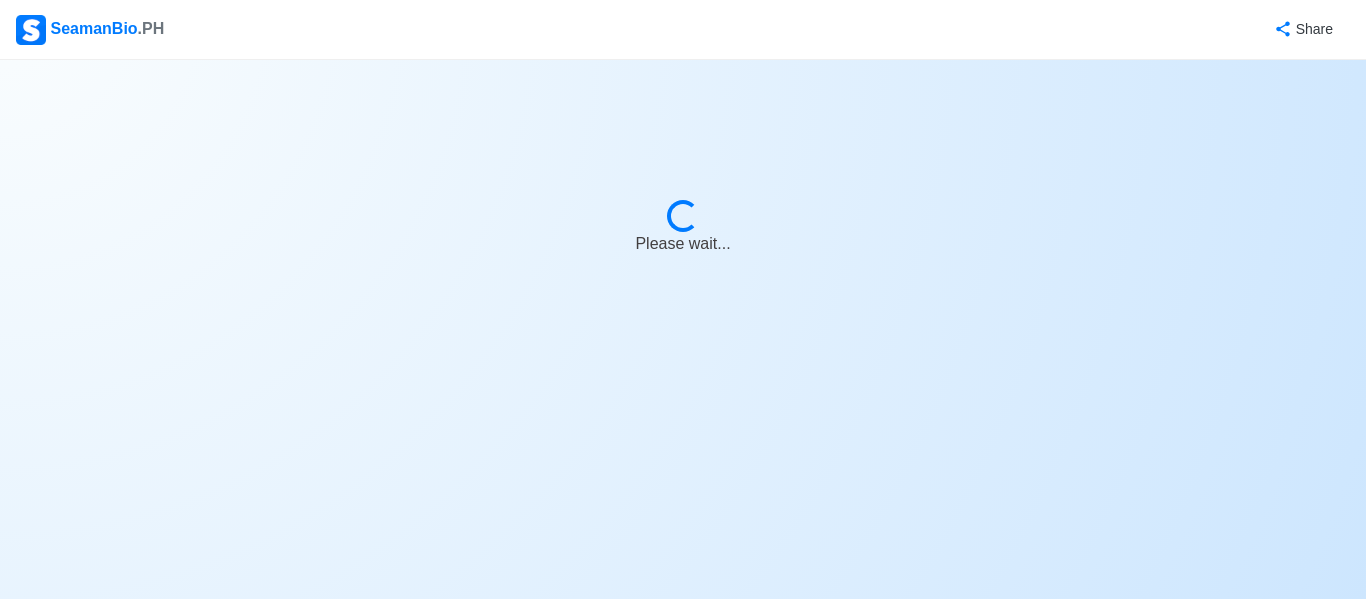 select on "Visible for Hiring" 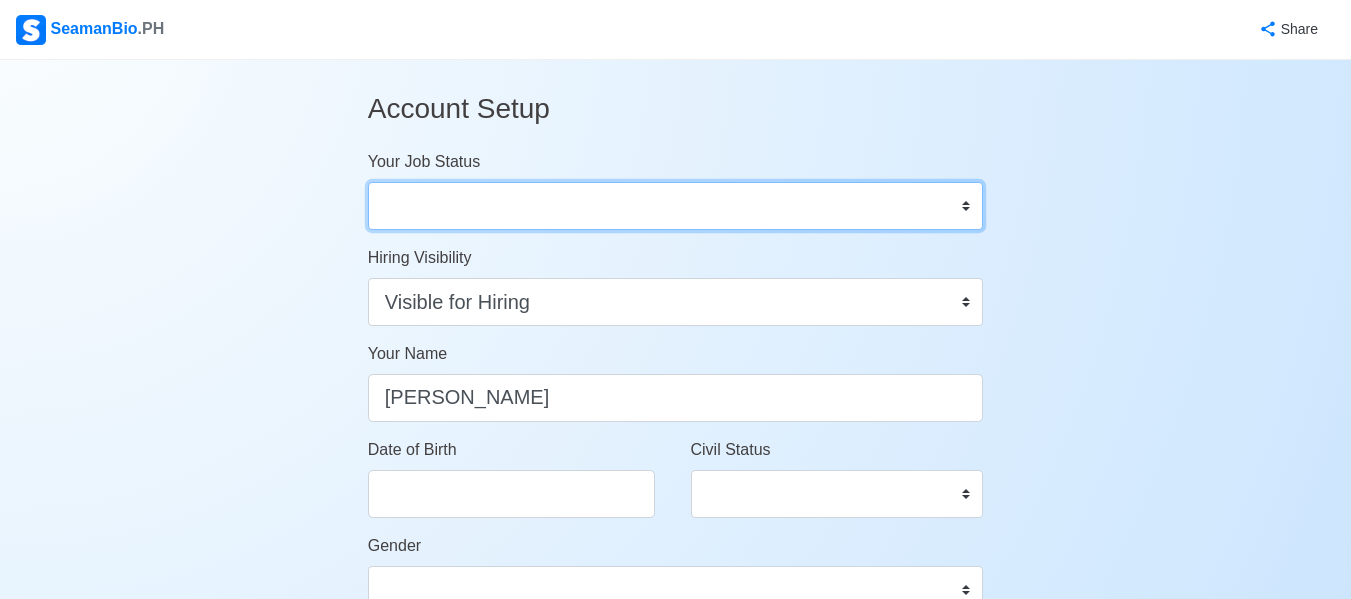 click on "Onboard Actively Looking for Job Not Looking for Job" at bounding box center [676, 206] 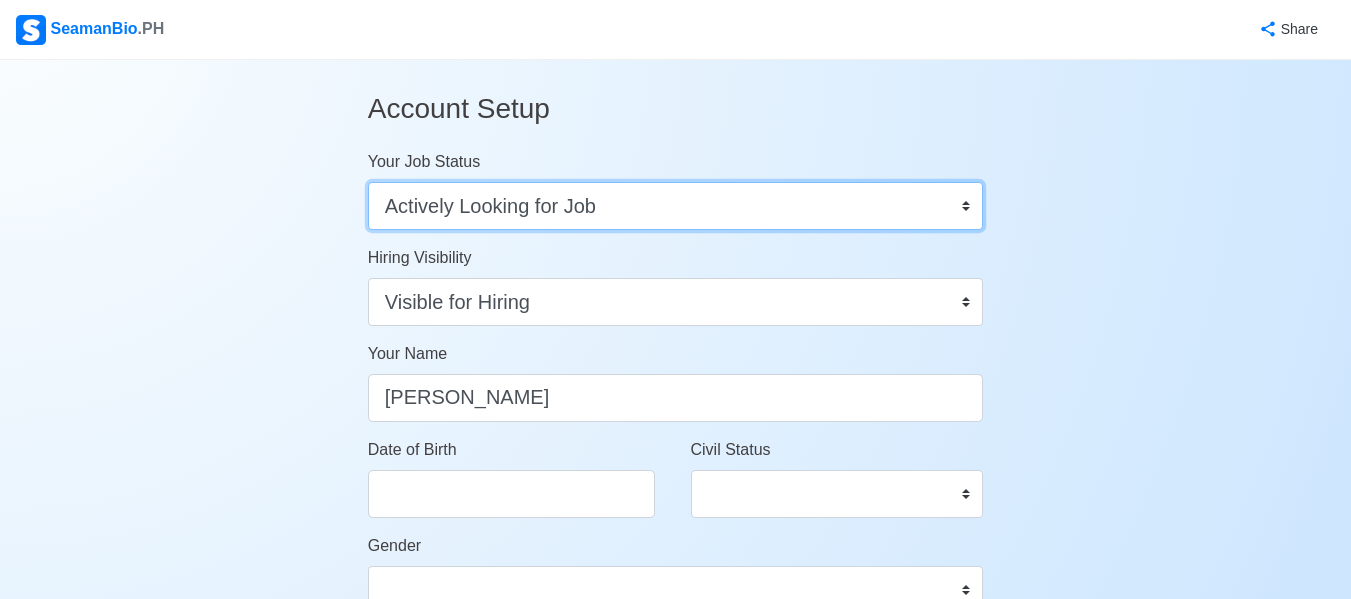 click on "Onboard Actively Looking for Job Not Looking for Job" at bounding box center [676, 206] 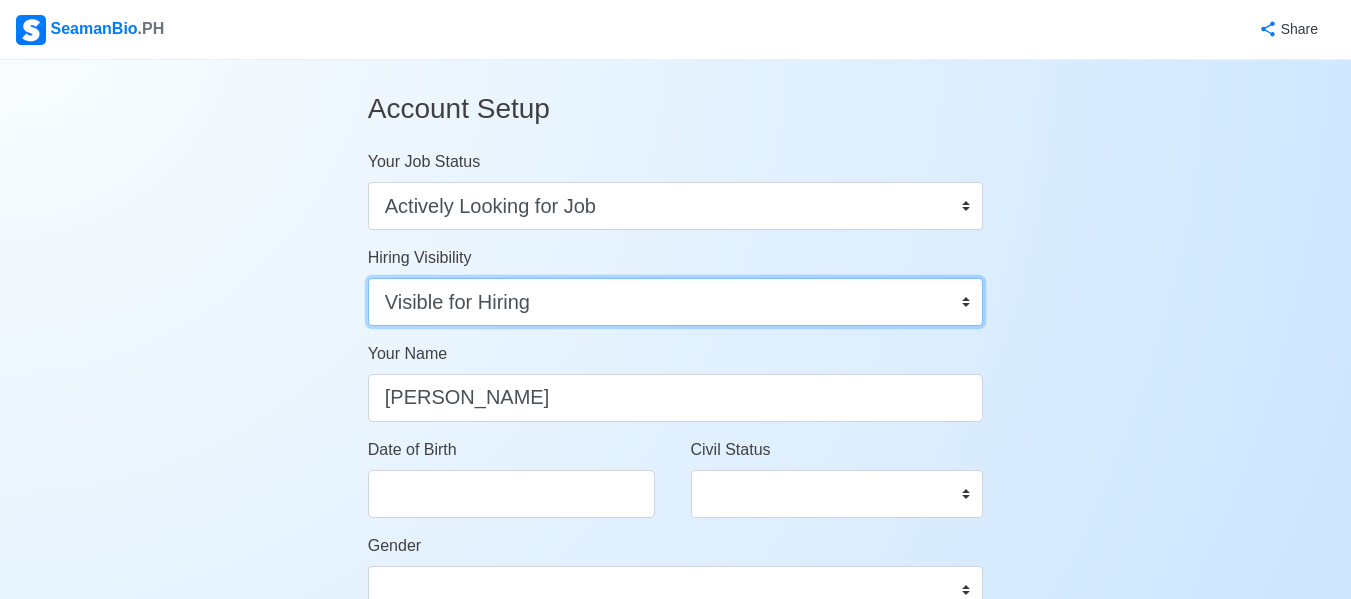 click on "Visible for Hiring Not Visible for Hiring" at bounding box center [676, 302] 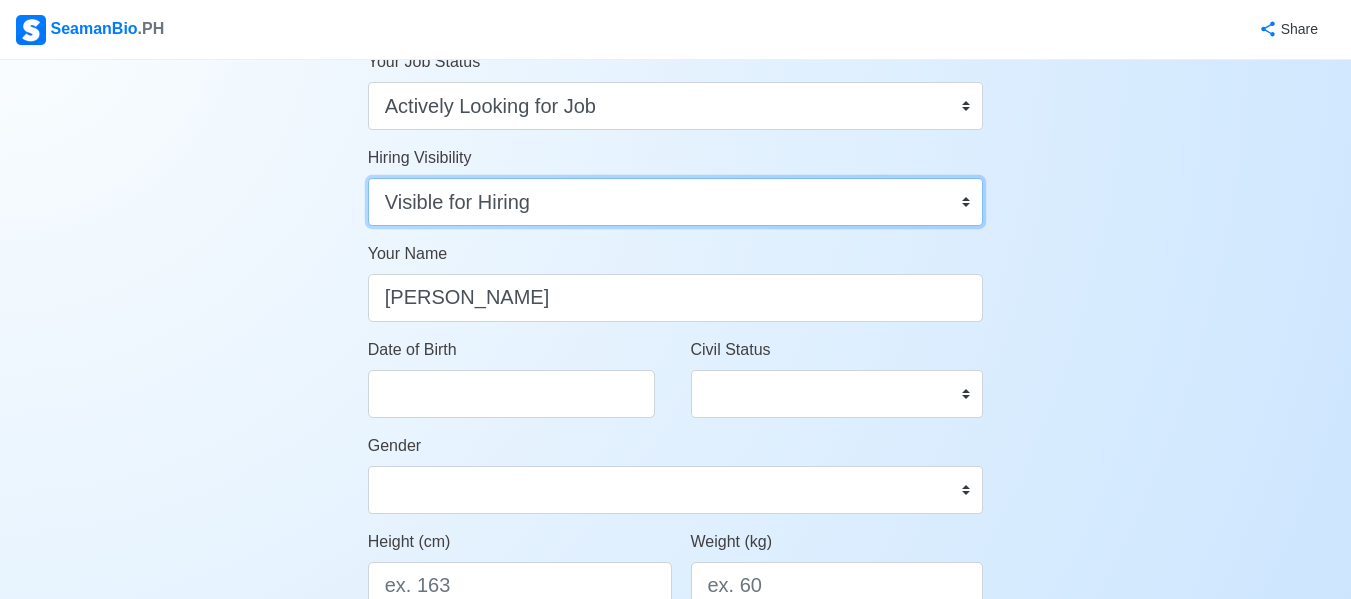 scroll, scrollTop: 200, scrollLeft: 0, axis: vertical 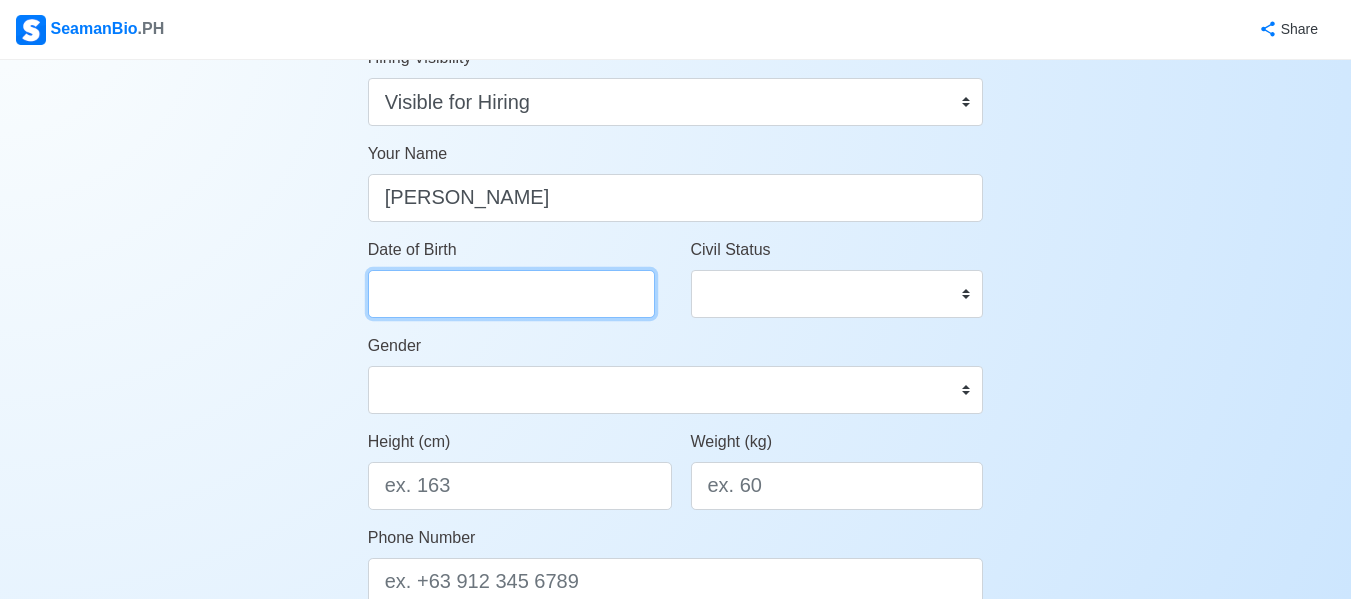 click on "Date of Birth" at bounding box center (511, 294) 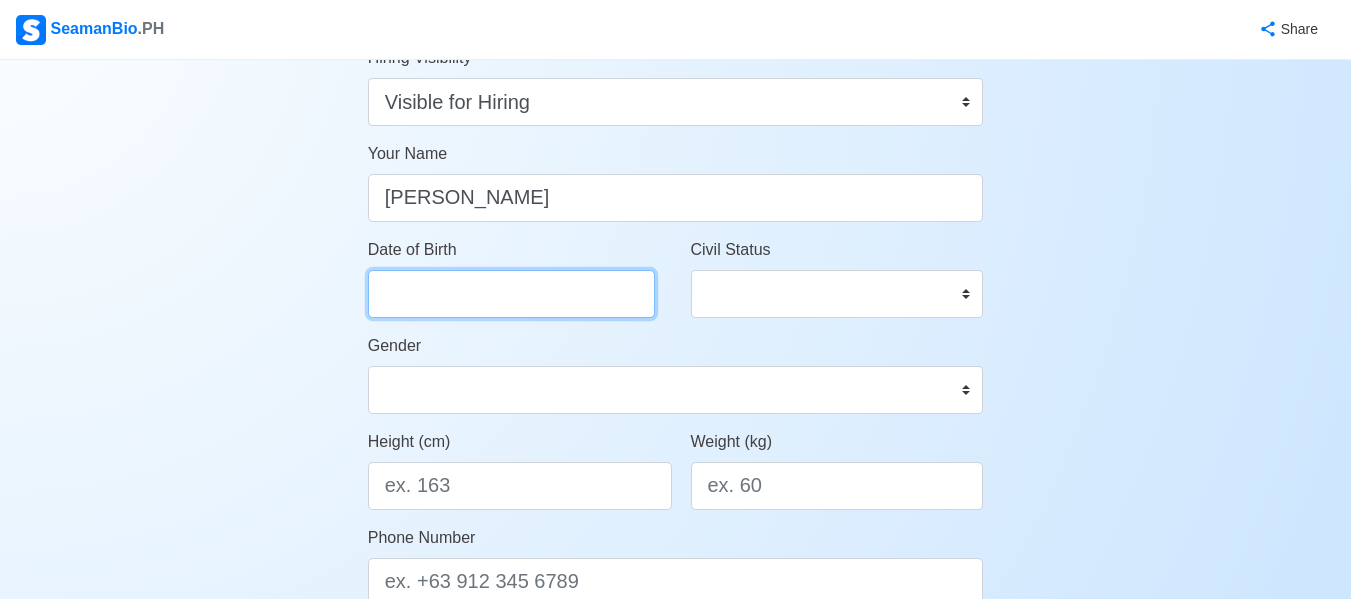 click on "Date of Birth" at bounding box center [511, 294] 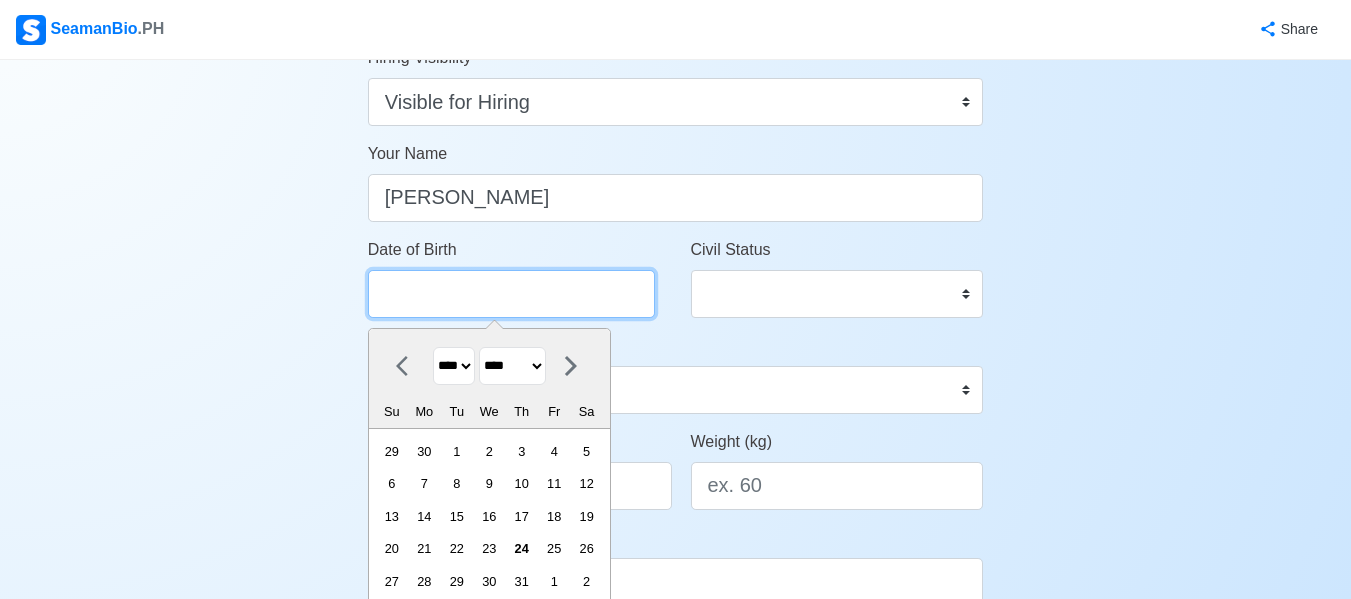 scroll, scrollTop: 300, scrollLeft: 0, axis: vertical 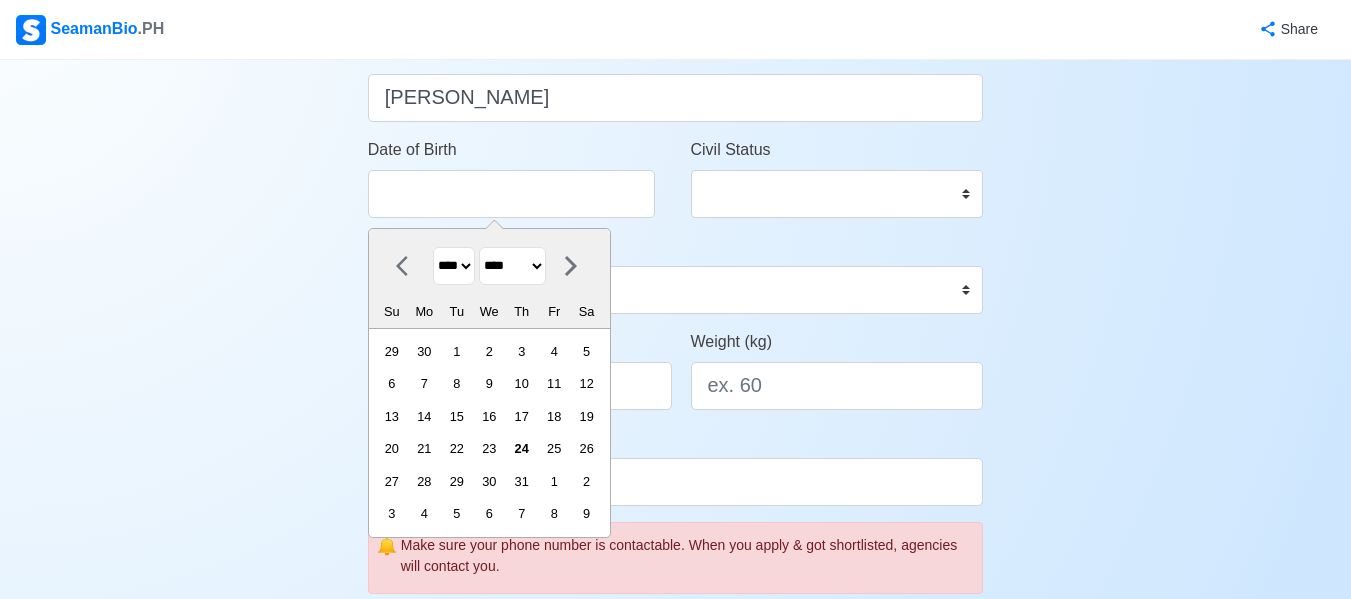 click on "**** **** **** **** **** **** **** **** **** **** **** **** **** **** **** **** **** **** **** **** **** **** **** **** **** **** **** **** **** **** **** **** **** **** **** **** **** **** **** **** **** **** **** **** **** **** **** **** **** **** **** **** **** **** **** **** **** **** **** **** **** **** **** **** **** **** **** **** **** **** **** **** **** **** **** **** **** **** **** **** **** **** **** **** **** **** **** **** **** **** **** **** **** **** **** **** **** **** **** **** **** **** **** **** **** ****" at bounding box center (454, 266) 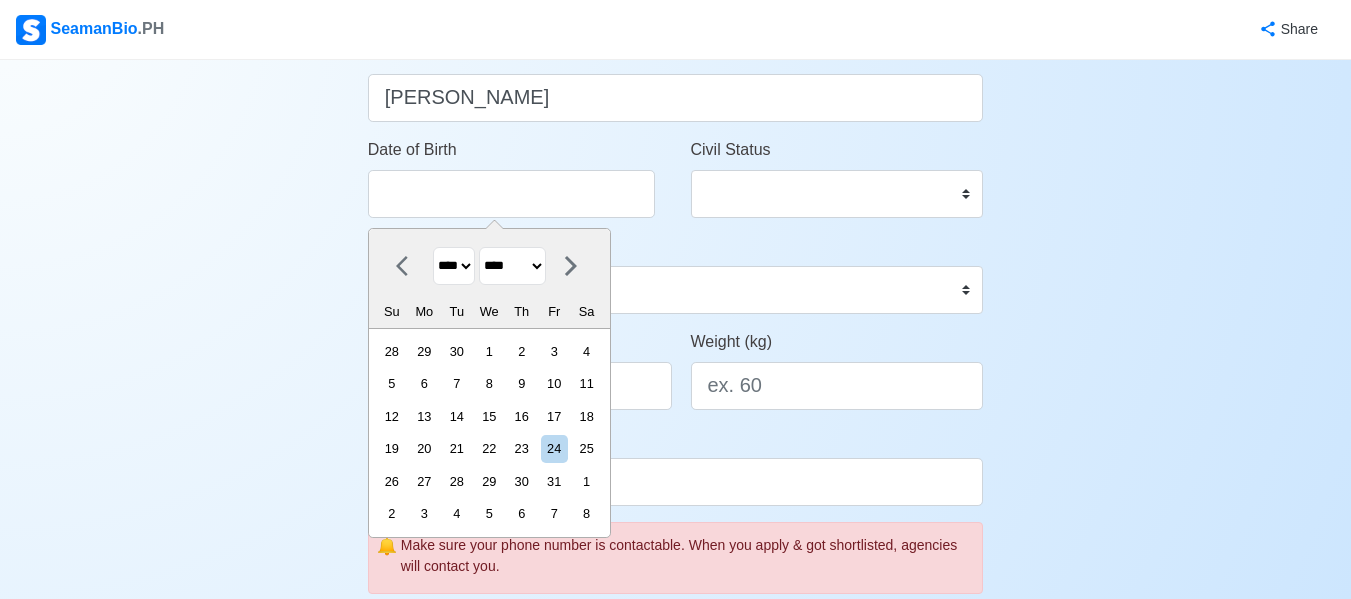 click on "******* ******** ***** ***** *** **** **** ****** ********* ******* ******** ********" at bounding box center (512, 266) 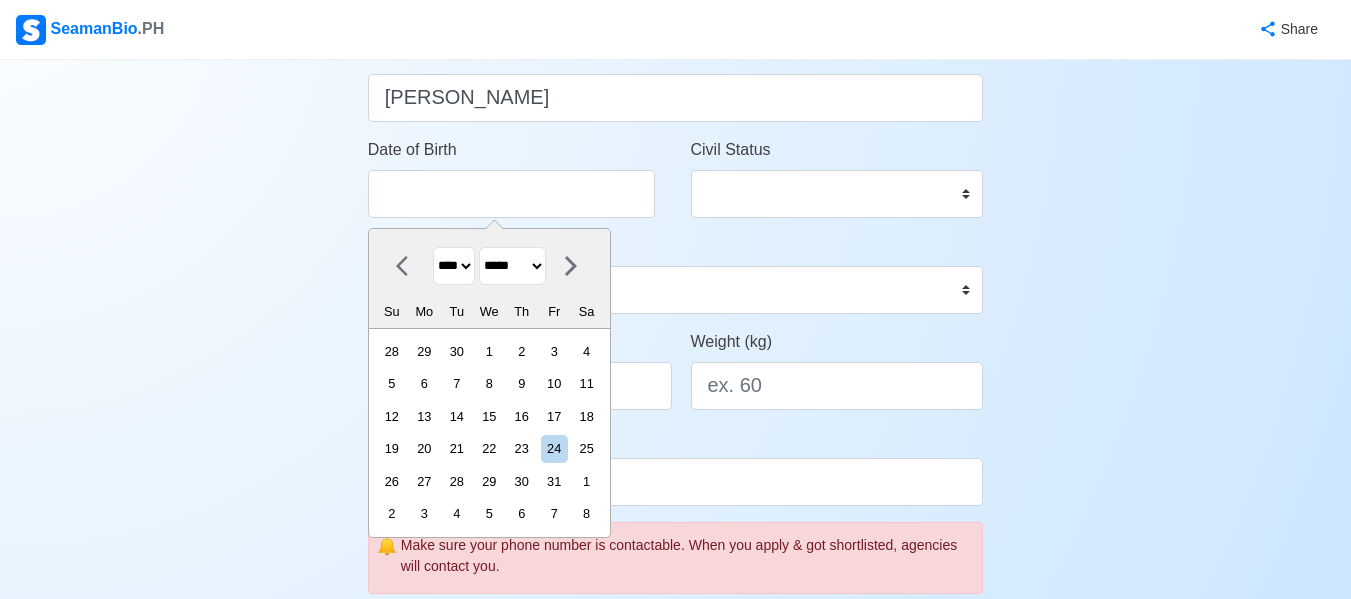 click on "******* ******** ***** ***** *** **** **** ****** ********* ******* ******** ********" at bounding box center [512, 266] 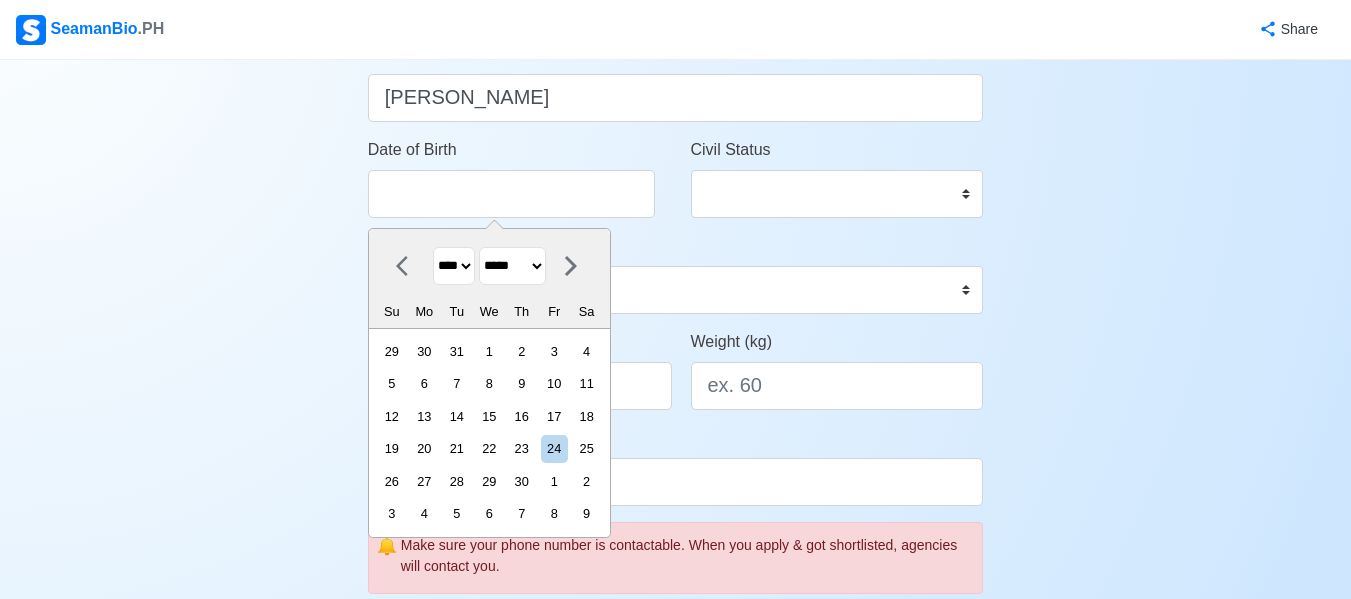 click on "**** **** **** **** **** **** **** **** **** **** **** **** **** **** **** **** **** **** **** **** **** **** **** **** **** **** **** **** **** **** **** **** **** **** **** **** **** **** **** **** **** **** **** **** **** **** **** **** **** **** **** **** **** **** **** **** **** **** **** **** **** **** **** **** **** **** **** **** **** **** **** **** **** **** **** **** **** **** **** **** **** **** **** **** **** **** **** **** **** **** **** **** **** **** **** **** **** **** **** **** **** **** **** **** **** ****" at bounding box center (454, 266) 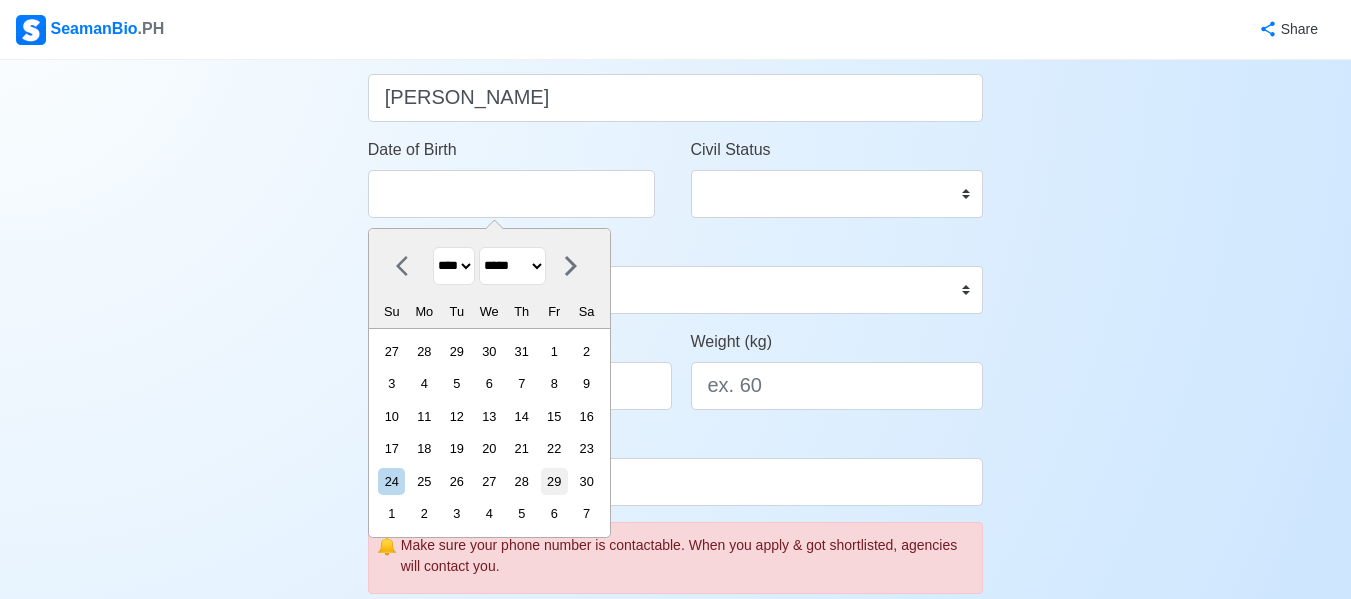 click on "29" at bounding box center (554, 481) 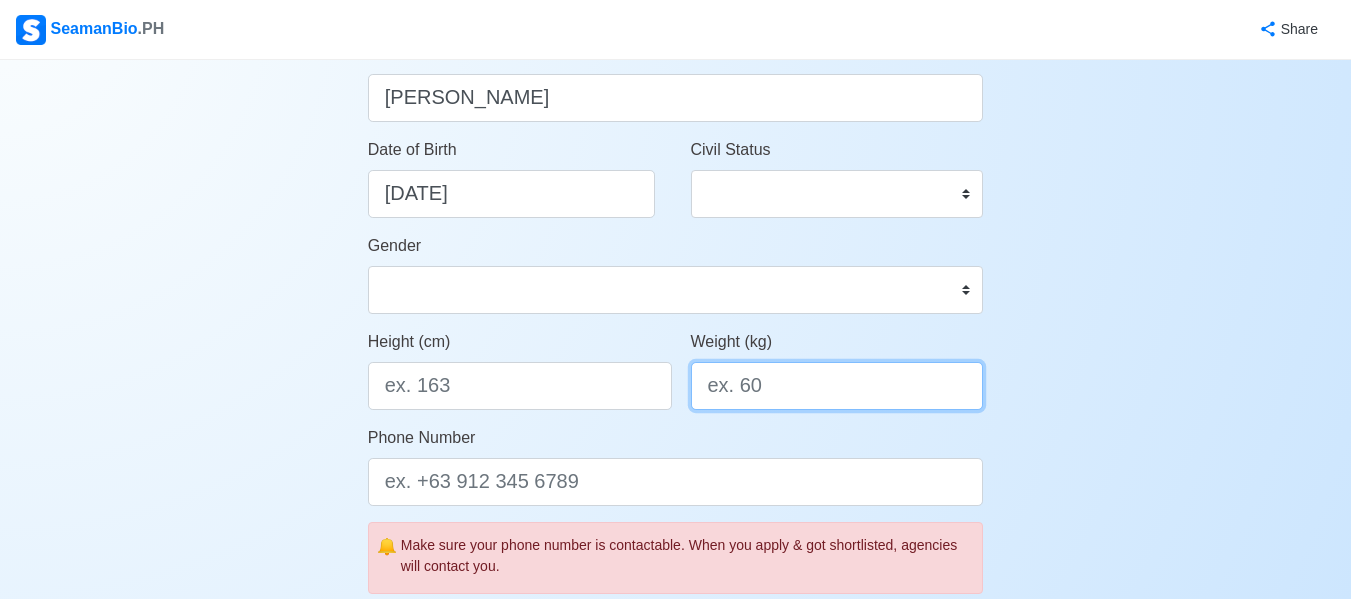 click on "Weight (kg)" at bounding box center (837, 386) 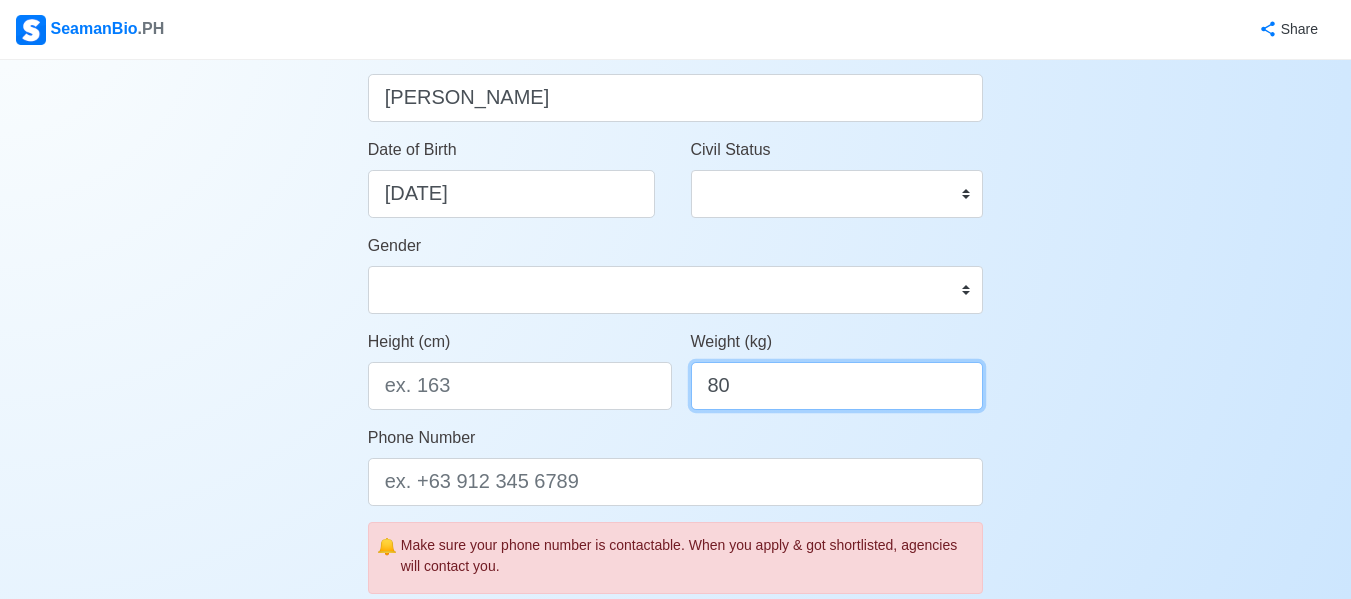 type on "80" 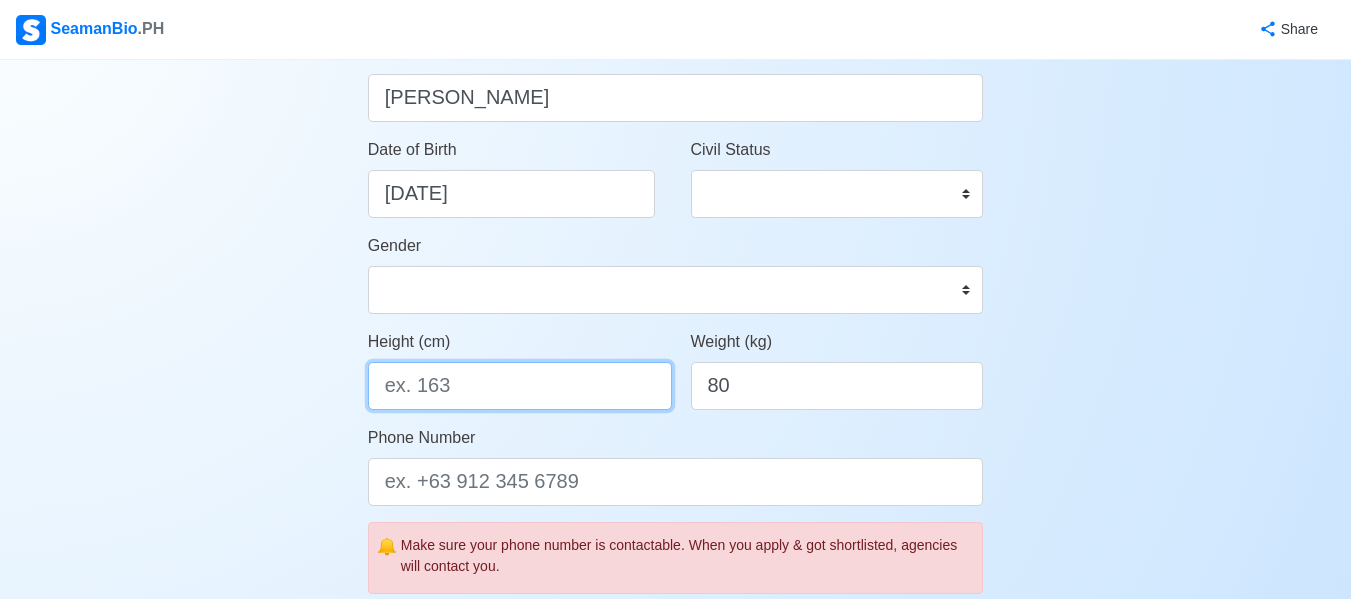 click on "Height (cm)" at bounding box center [520, 386] 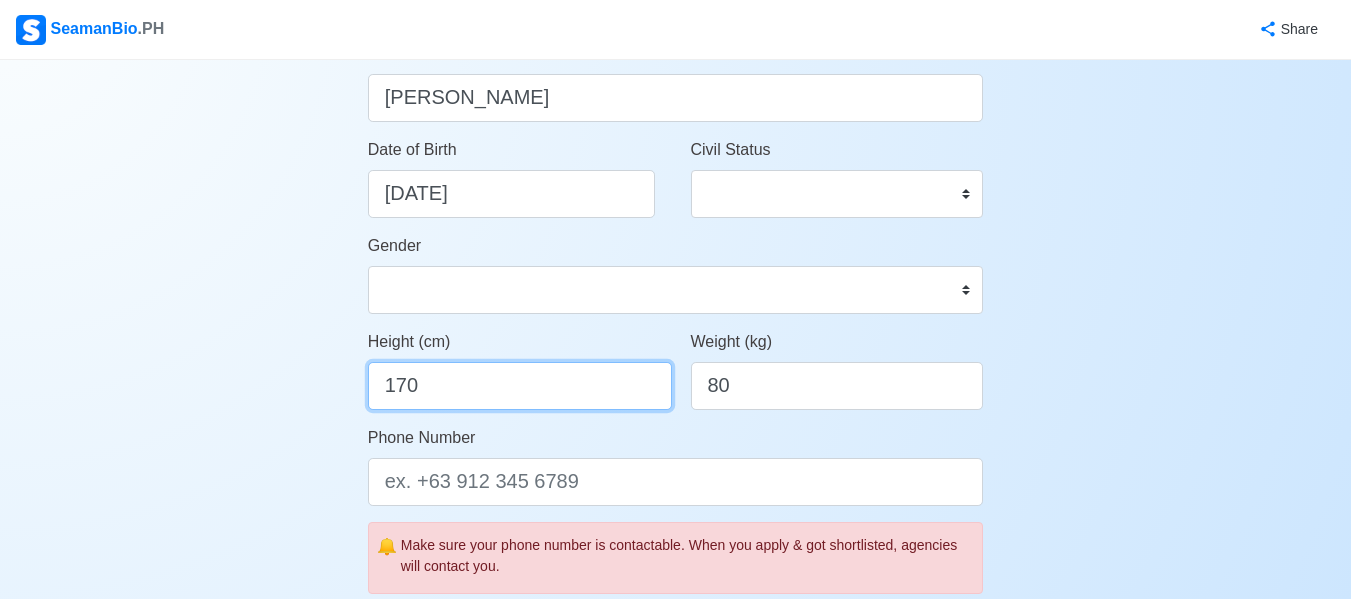 type on "170" 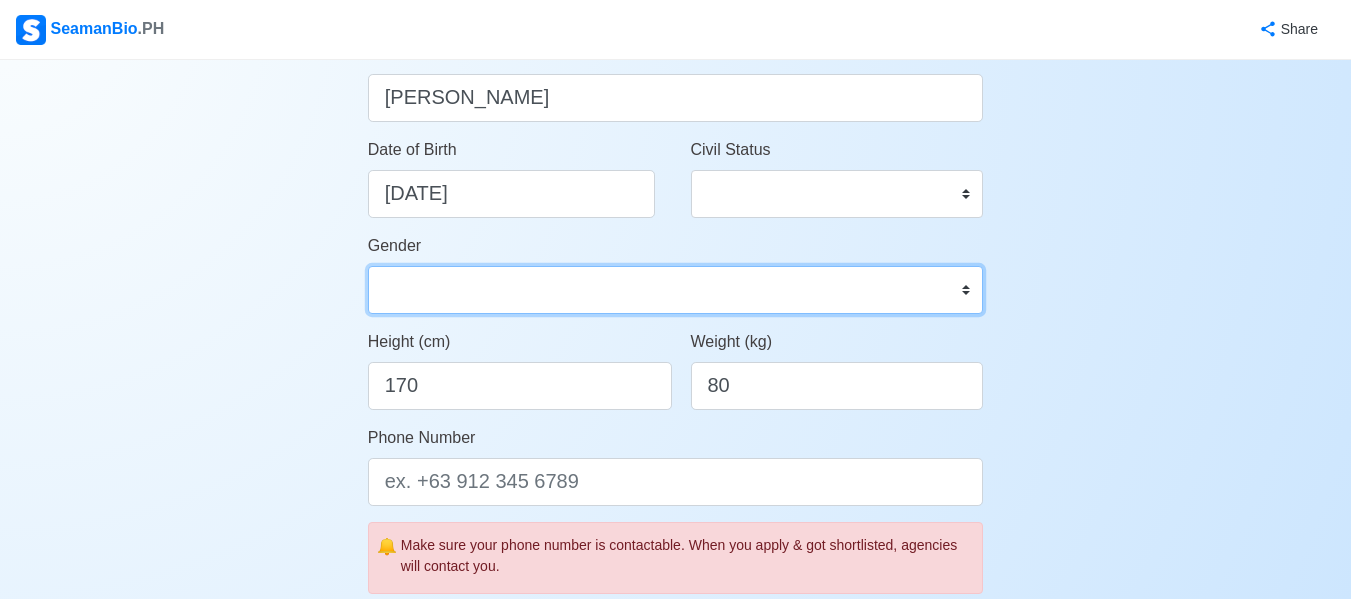 click on "Male Female" at bounding box center (676, 290) 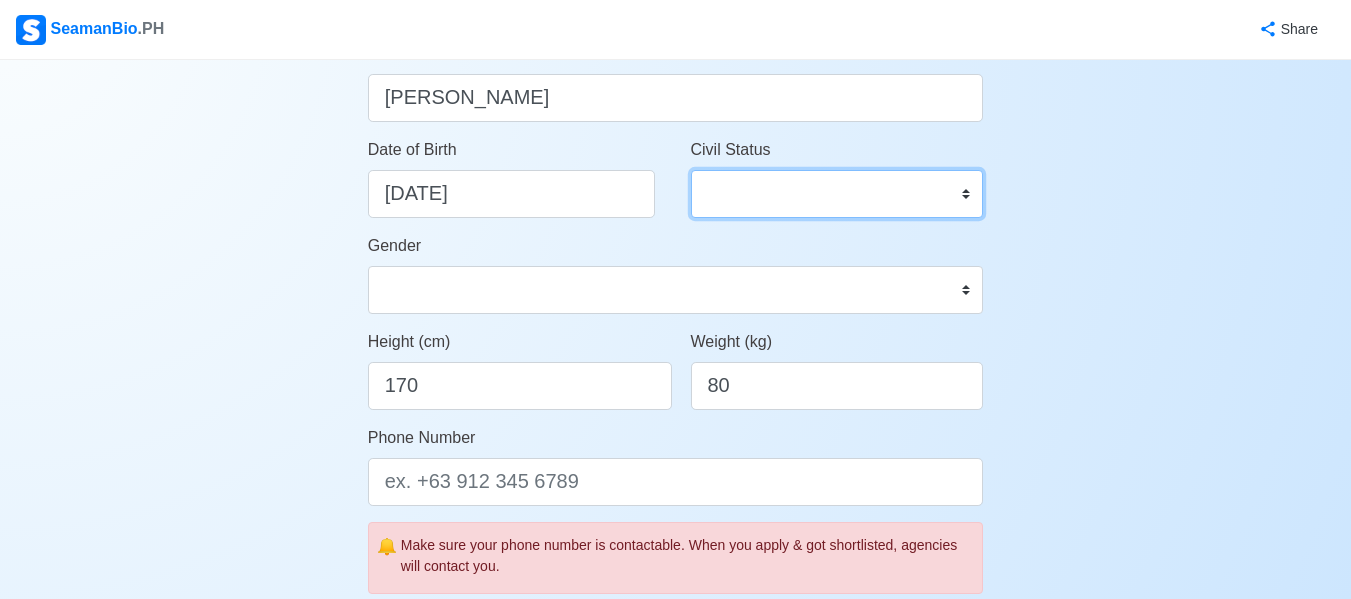 click on "Single Married Widowed Separated" at bounding box center [837, 194] 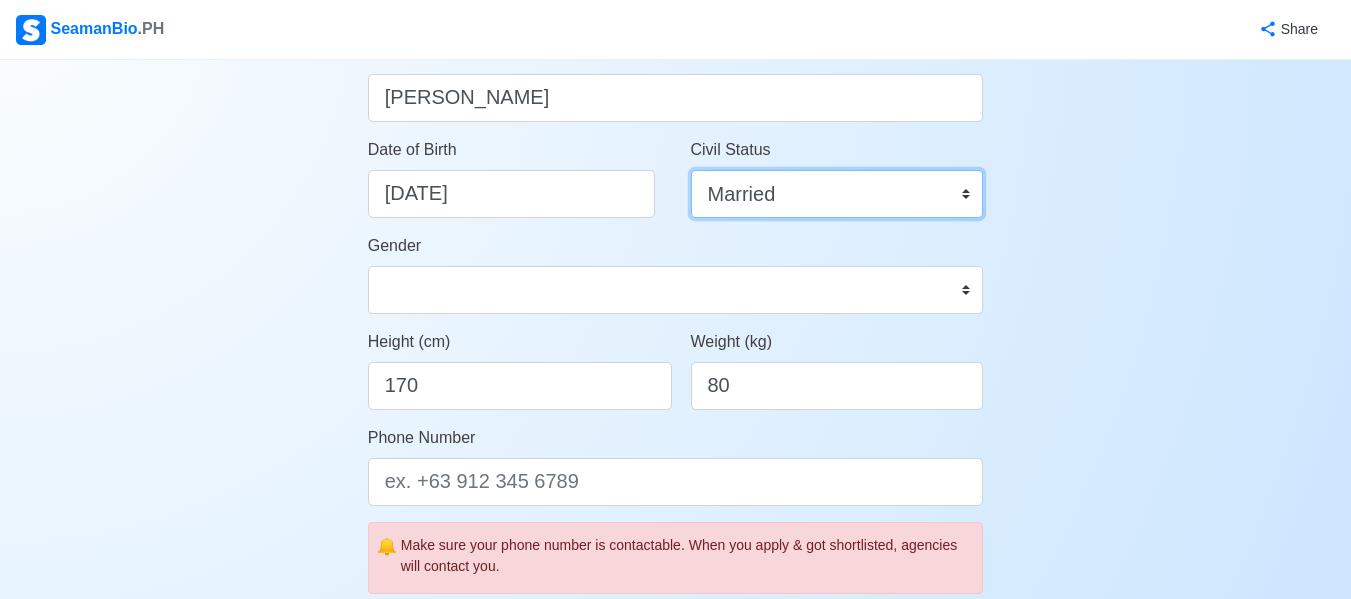 click on "Single Married Widowed Separated" at bounding box center (837, 194) 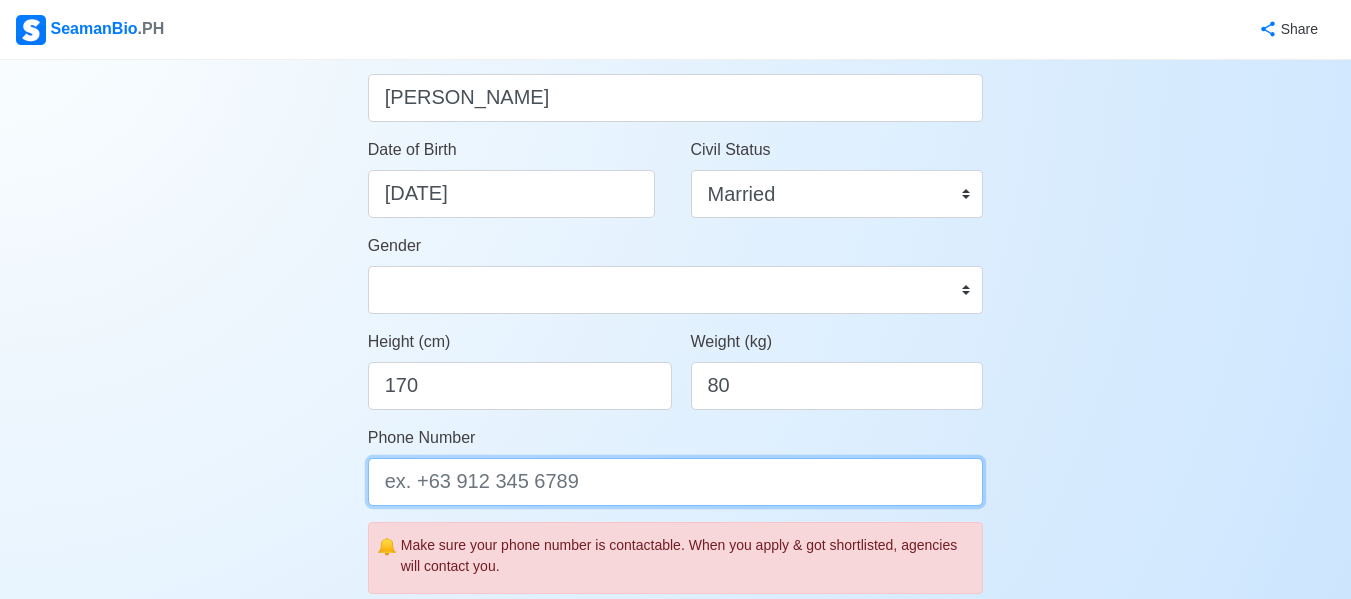 click on "Phone Number" at bounding box center [676, 482] 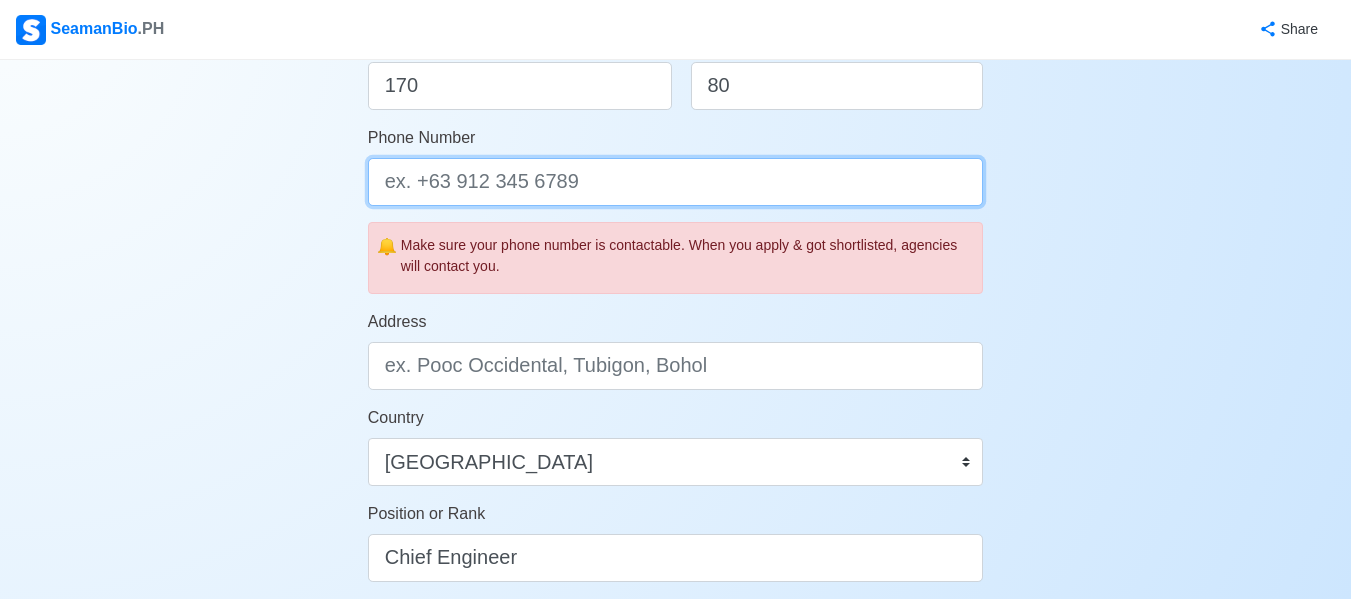 scroll, scrollTop: 500, scrollLeft: 0, axis: vertical 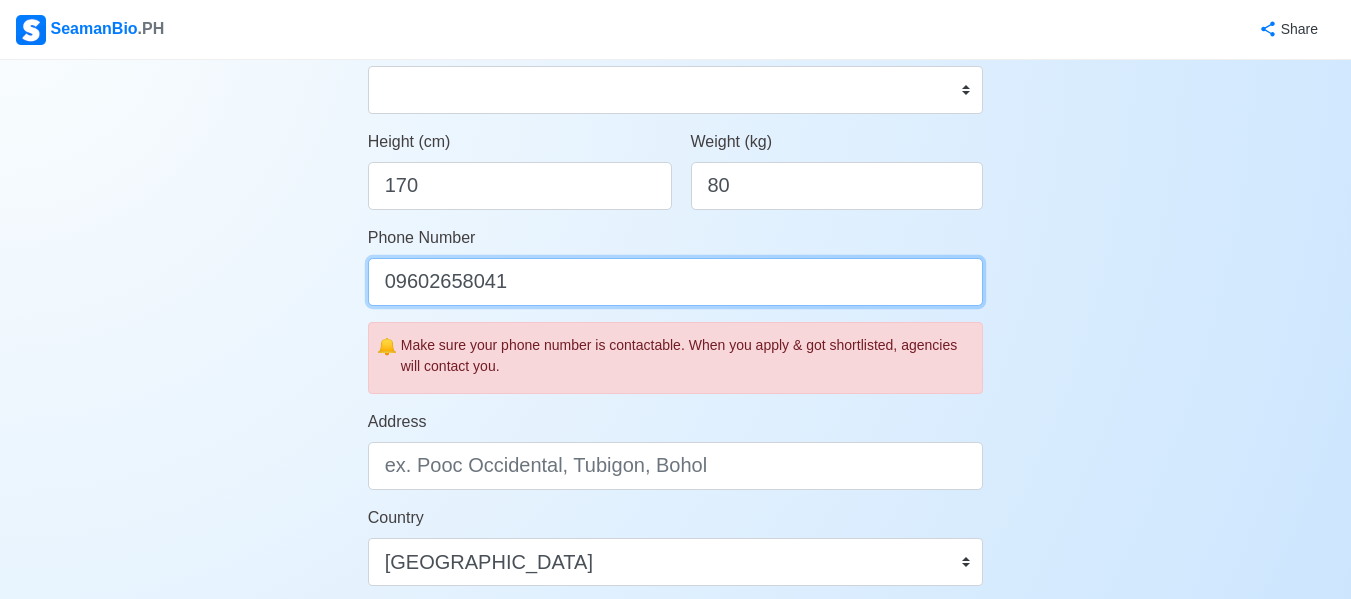type on "09602658041" 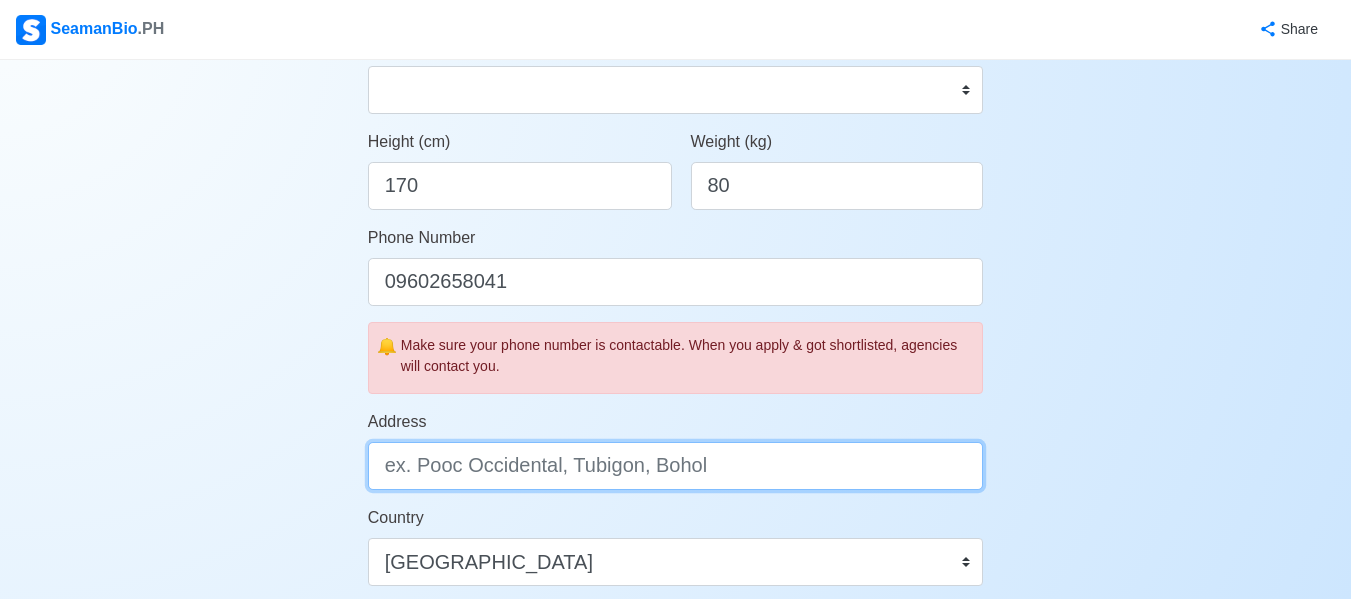 click on "Address" at bounding box center [676, 466] 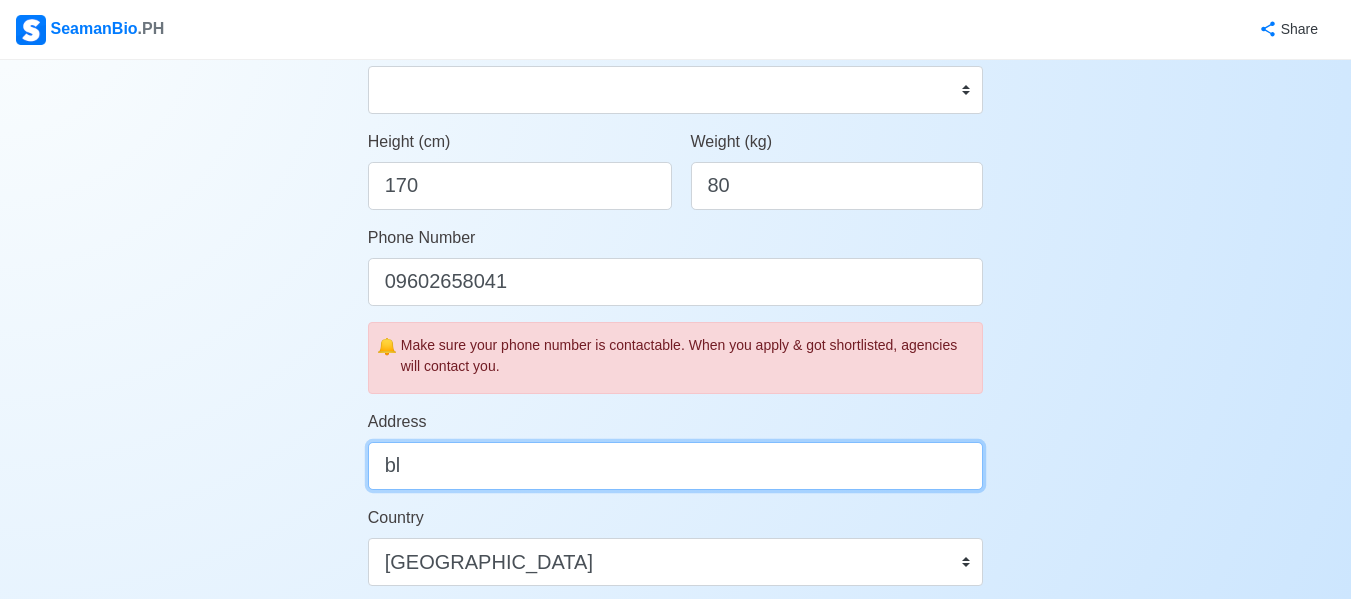 type on "b" 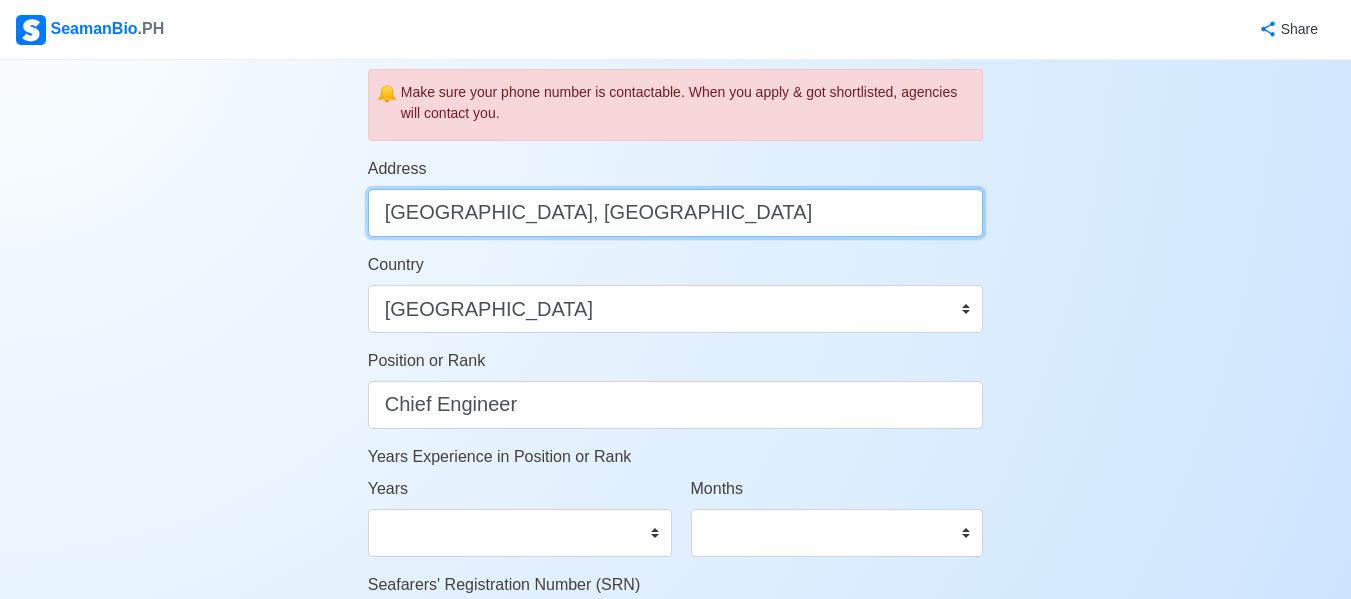 scroll, scrollTop: 800, scrollLeft: 0, axis: vertical 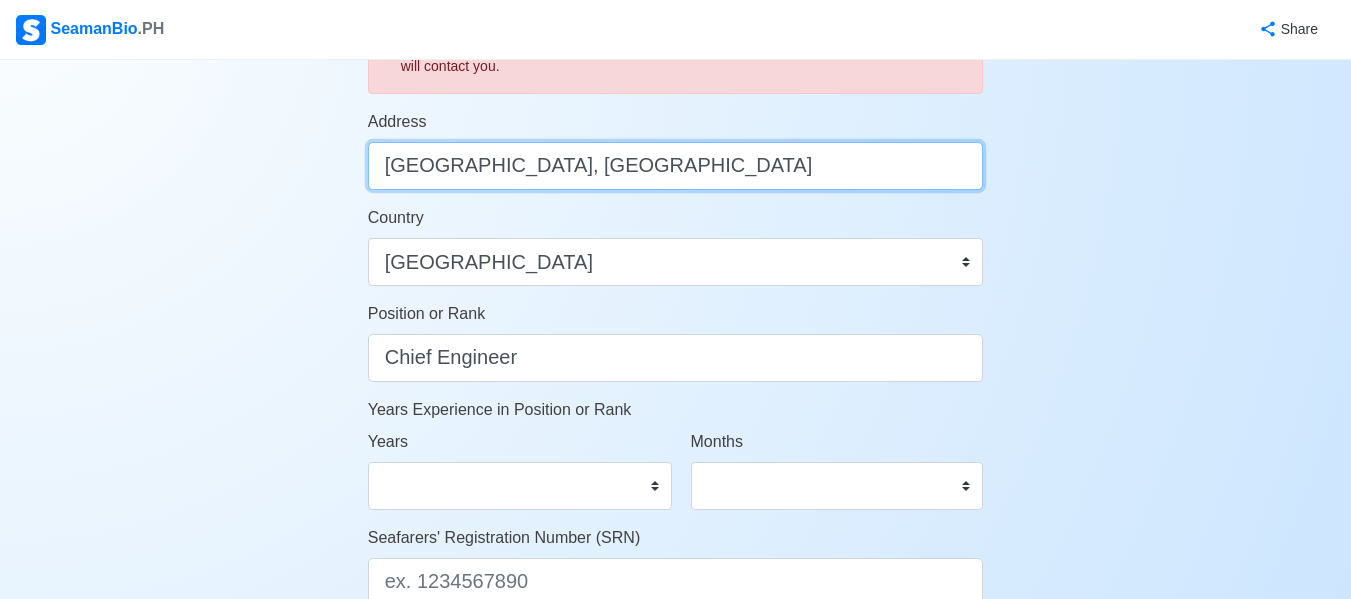 type on "Novaliches, Quezon City" 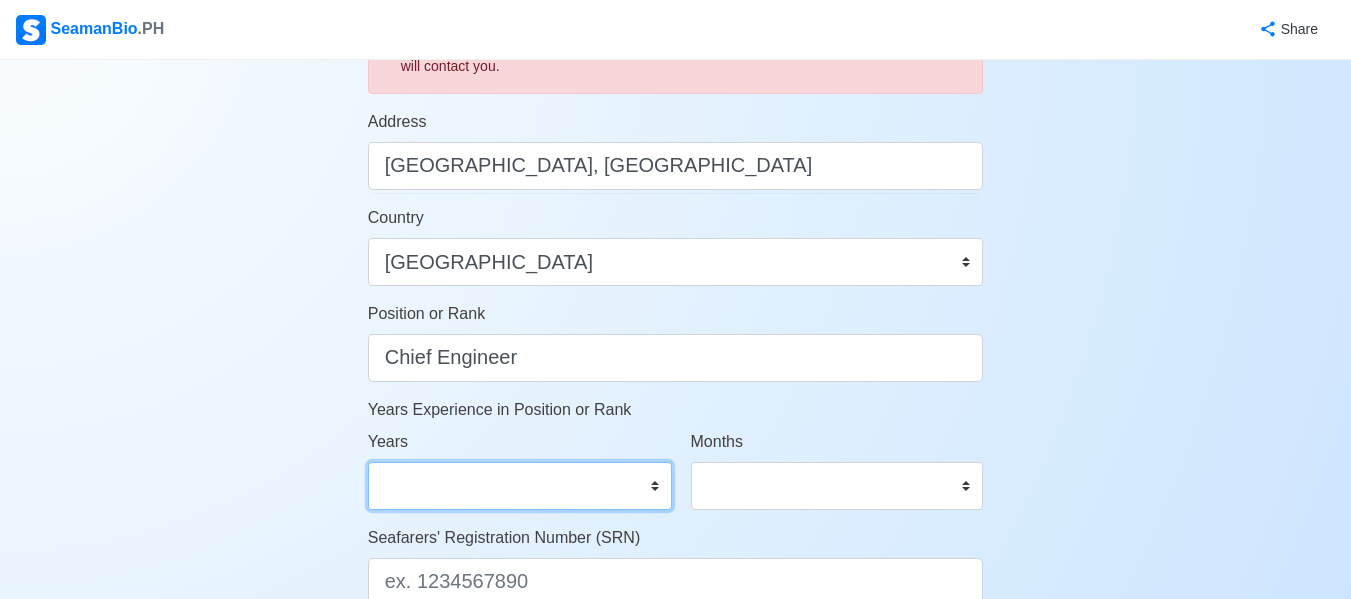 click on "0 1 2 3 4 5 6 7 8 9 10 11 12 13 14 15 16 17 18 19 20 21 22 23 24 25 26 27 28 29 30 31 32 33 34 35 36 37 38 39 40 41 42 43 44 45 46 47 48 49 50" at bounding box center [520, 486] 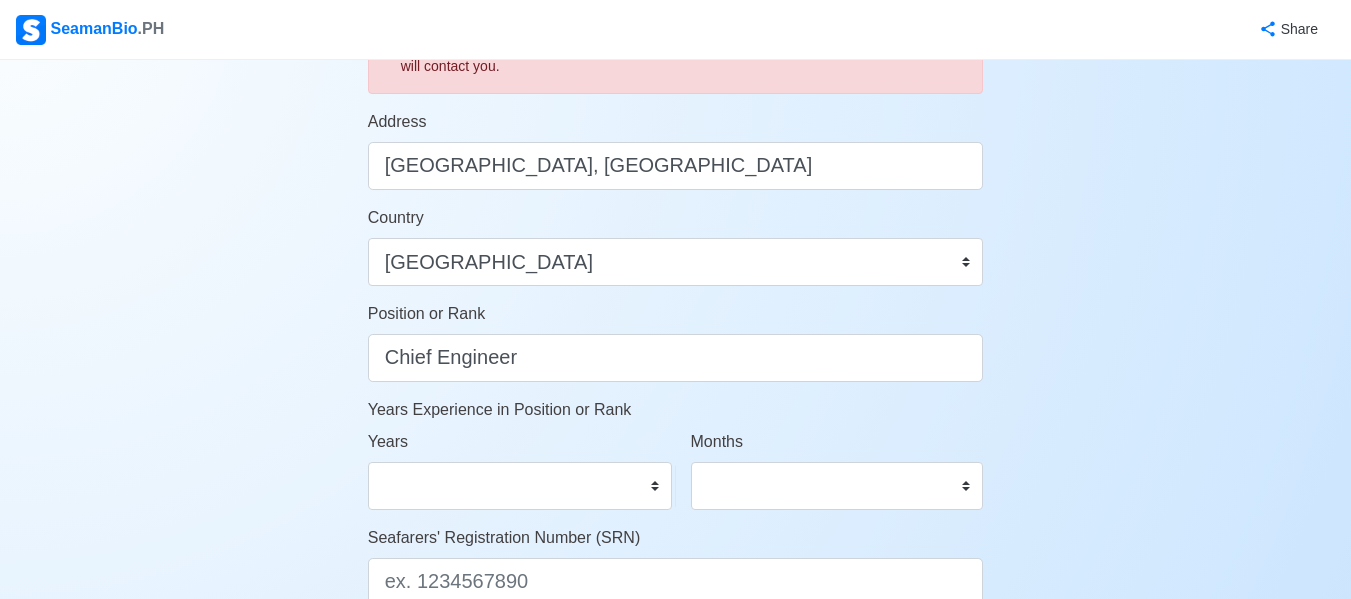 click on "Your Job Status Onboard Actively Looking for Job Not Looking for Job Hiring Visibility Visible for Hiring Not Visible for Hiring Your Name Mario Mamuyac Date of Birth     04/29/1960 Civil Status Single Married Widowed Separated Gender Male Female Height (cm) 170 Weight (kg) 80 Phone Number 09602658041 🔔 Make sure your phone number is contactable. When you apply & got shortlisted, agencies will contact you. Address Novaliches, Quezon City Country Afghanistan Åland Islands Albania Algeria American Samoa Andorra Angola Anguilla Antarctica Antigua and Barbuda Argentina Armenia Aruba Australia Austria Azerbaijan Bahamas Bahrain Bangladesh Barbados Belarus Belgium Belize Benin Bermuda Bhutan Bolivia, Plurinational State of Bonaire, Sint Eustatius and Saba Bosnia and Herzegovina Botswana Bouvet Island Brazil British Indian Ocean Territory Brunei Darussalam Bulgaria Burkina Faso Burundi Cabo Verde Cambodia Cameroon Canada Cayman Islands Central African Republic Chad Chile China Christmas Island Colombia Congo" at bounding box center [676, 82] 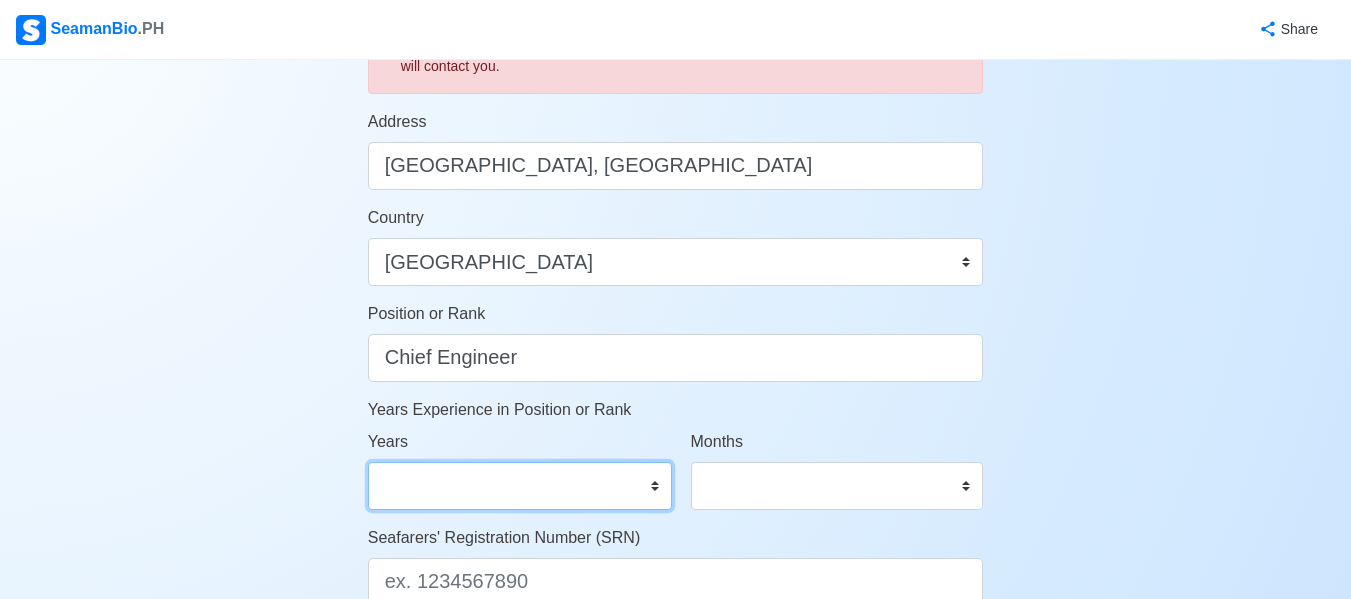 click on "0 1 2 3 4 5 6 7 8 9 10 11 12 13 14 15 16 17 18 19 20 21 22 23 24 25 26 27 28 29 30 31 32 33 34 35 36 37 38 39 40 41 42 43 44 45 46 47 48 49 50" at bounding box center (520, 486) 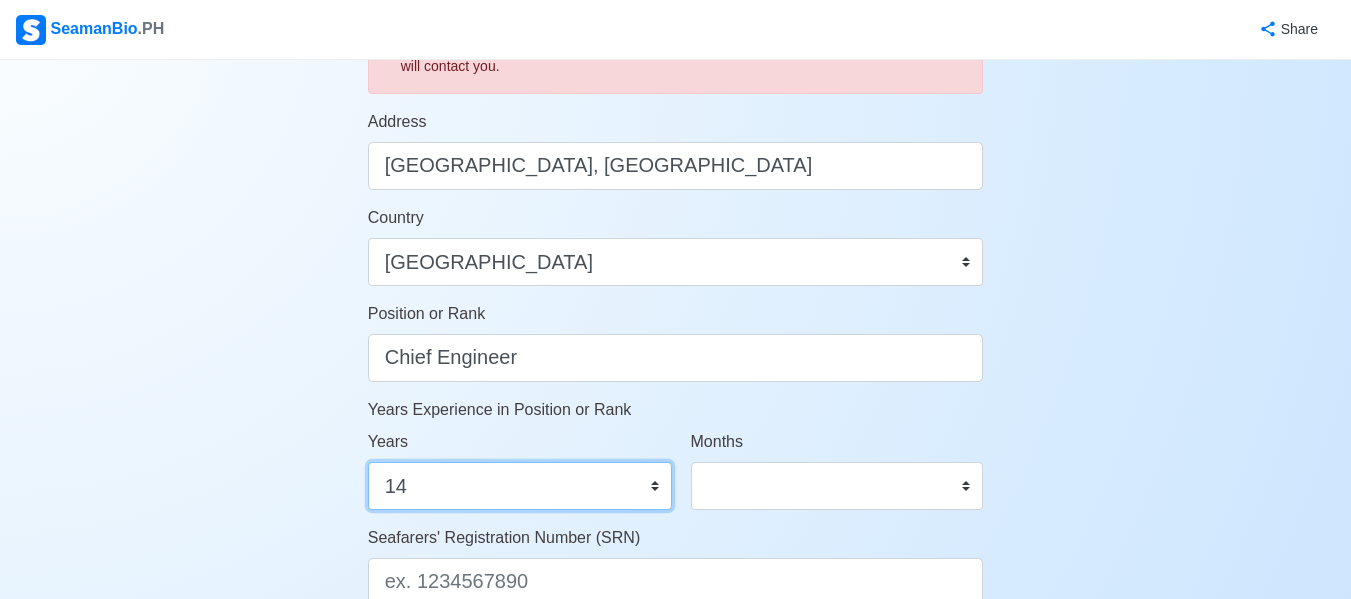 click on "0 1 2 3 4 5 6 7 8 9 10 11 12 13 14 15 16 17 18 19 20 21 22 23 24 25 26 27 28 29 30 31 32 33 34 35 36 37 38 39 40 41 42 43 44 45 46 47 48 49 50" at bounding box center (520, 486) 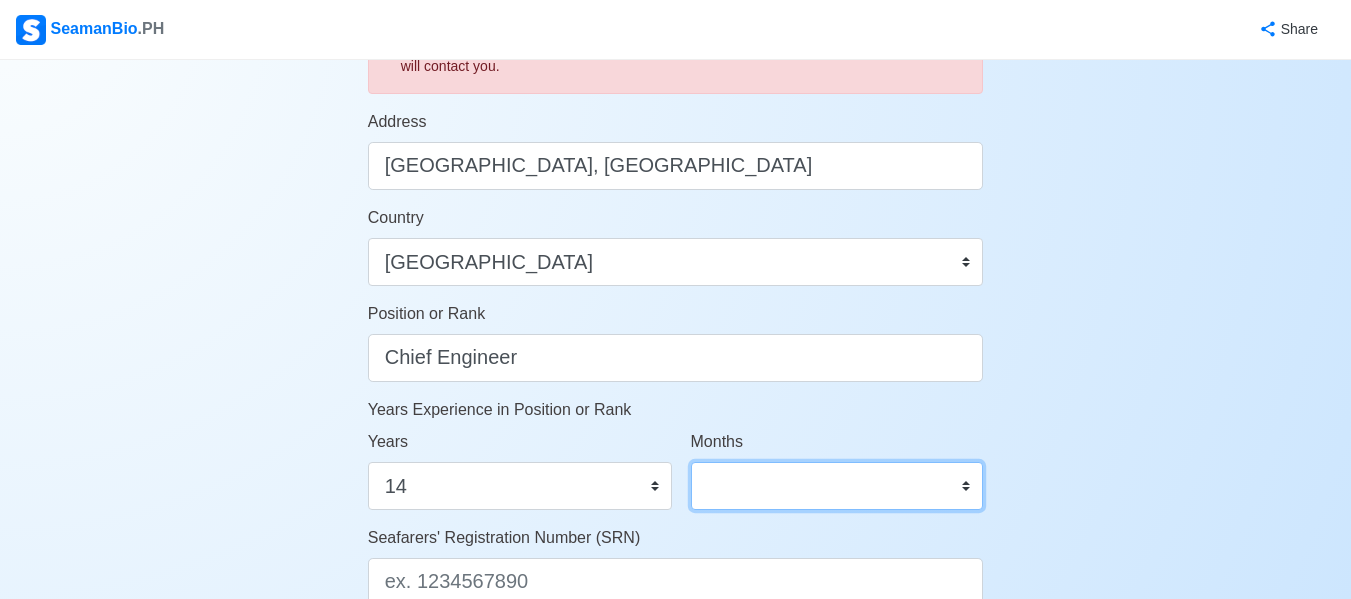 click on "0 1 2 3 4 5 6 7 8 9 10 11" at bounding box center [837, 486] 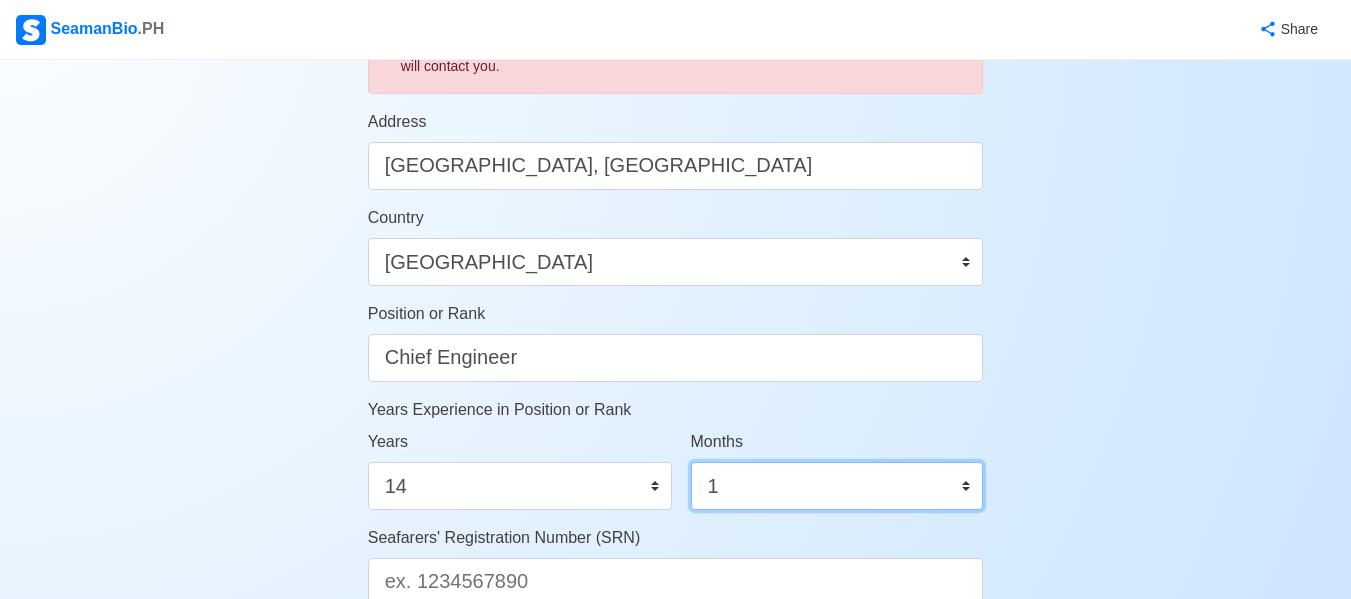 click on "0 1 2 3 4 5 6 7 8 9 10 11" at bounding box center (837, 486) 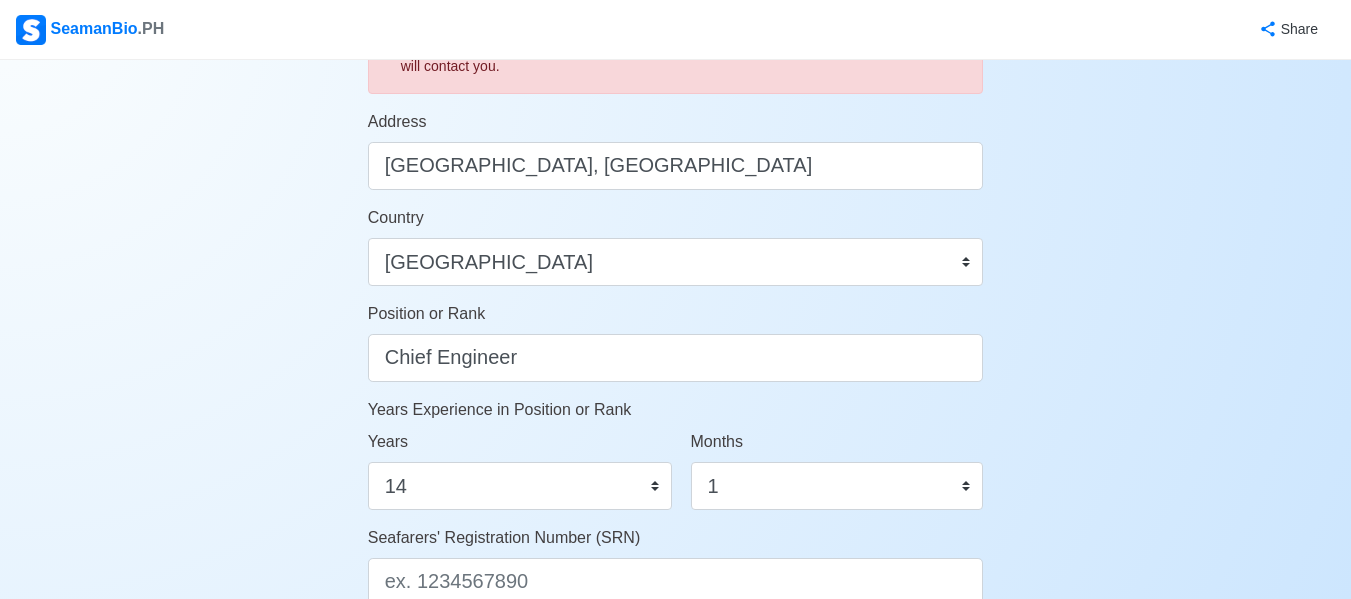 click on "🔔 Make sure your phone number is contactable. When you apply & got shortlisted, agencies will contact you." at bounding box center (676, 58) 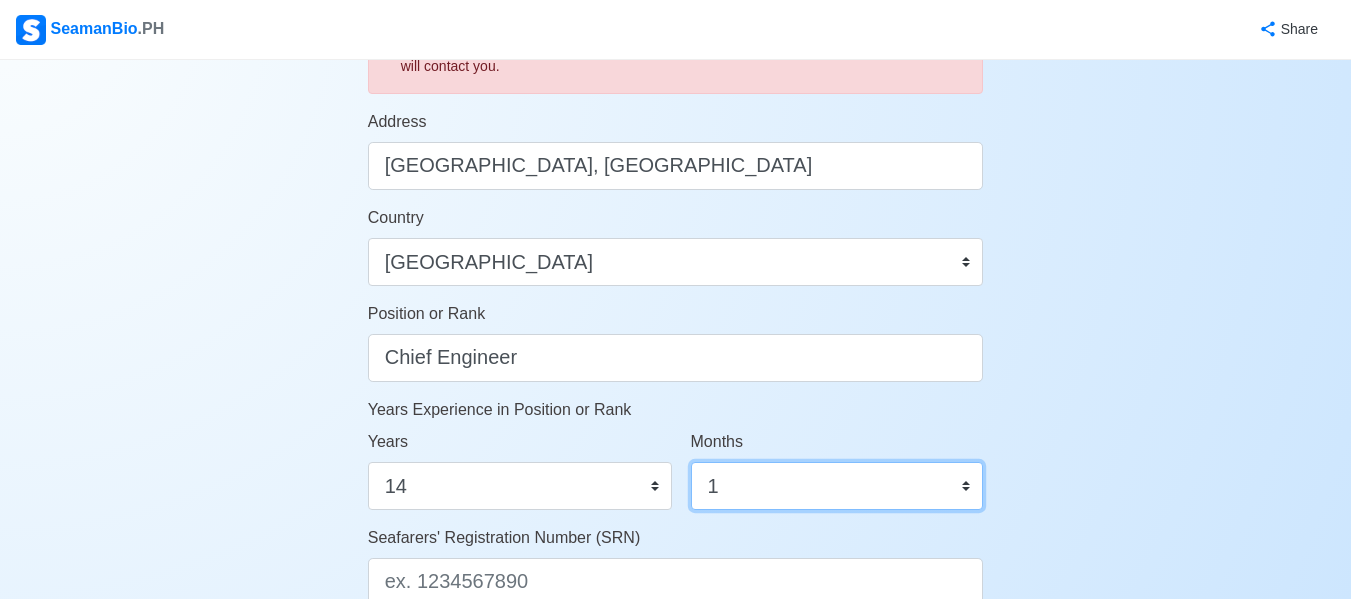 drag, startPoint x: 882, startPoint y: 488, endPoint x: 881, endPoint y: 464, distance: 24.020824 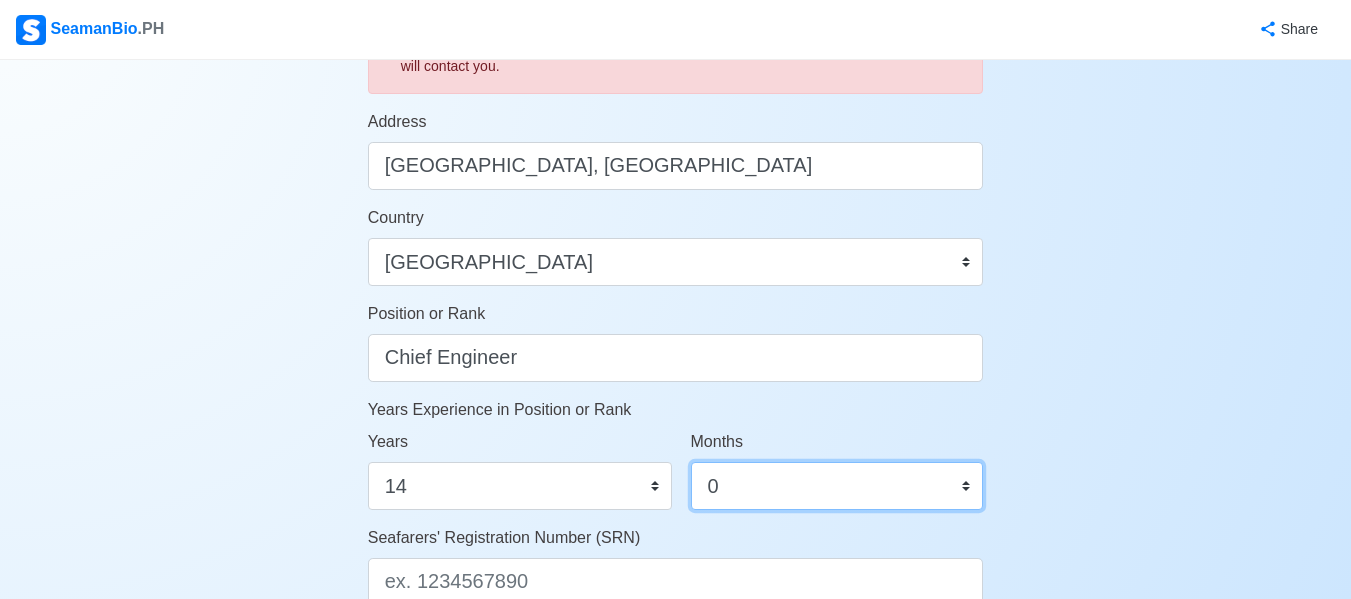 click on "0 1 2 3 4 5 6 7 8 9 10 11" at bounding box center [837, 486] 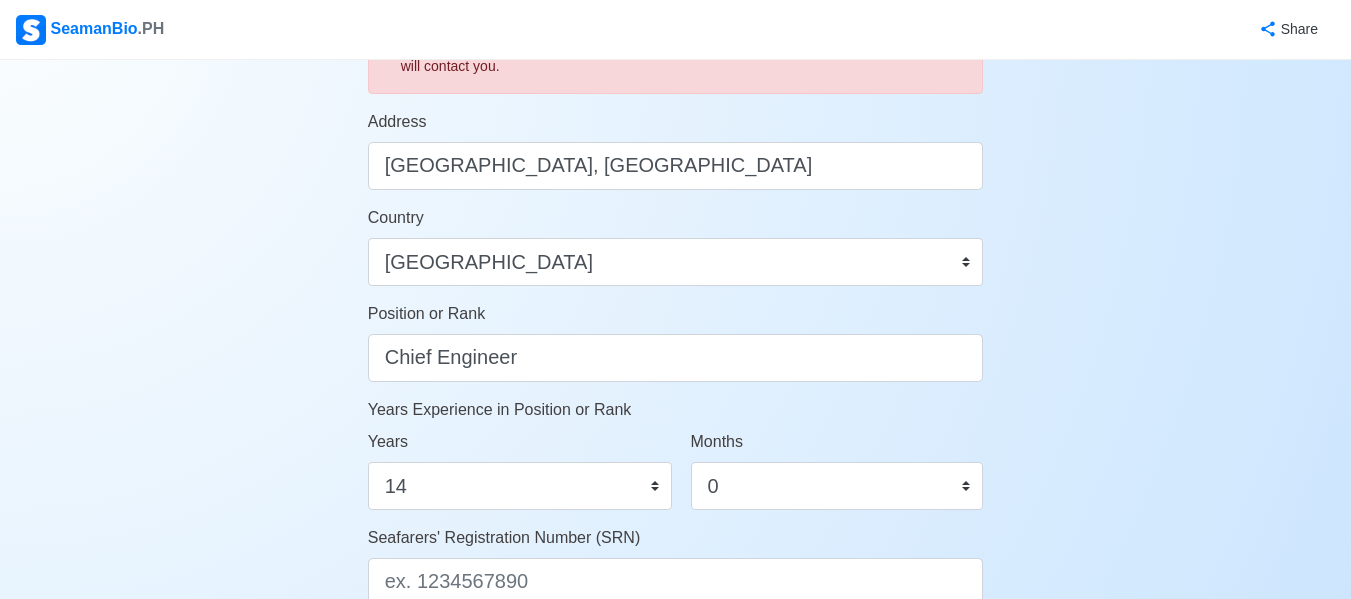 click on "Account Setup Your Job Status Onboard Actively Looking for Job Not Looking for Job Hiring Visibility Visible for Hiring Not Visible for Hiring Your Name Mario Mamuyac Date of Birth     04/29/1960 Civil Status Single Married Widowed Separated Gender Male Female Height (cm) 170 Weight (kg) 80 Phone Number 09602658041 🔔 Make sure your phone number is contactable. When you apply & got shortlisted, agencies will contact you. Address Novaliches, Quezon City Country Afghanistan Åland Islands Albania Algeria American Samoa Andorra Angola Anguilla Antarctica Antigua and Barbuda Argentina Armenia Aruba Australia Austria Azerbaijan Bahamas Bahrain Bangladesh Barbados Belarus Belgium Belize Benin Bermuda Bhutan Bolivia, Plurinational State of Bonaire, Sint Eustatius and Saba Bosnia and Herzegovina Botswana Bouvet Island Brazil British Indian Ocean Territory Brunei Darussalam Bulgaria Burkina Faso Burundi Cabo Verde Cambodia Cameroon Canada Cayman Islands Central African Republic Chad Chile China Christmas Island" at bounding box center [675, 136] 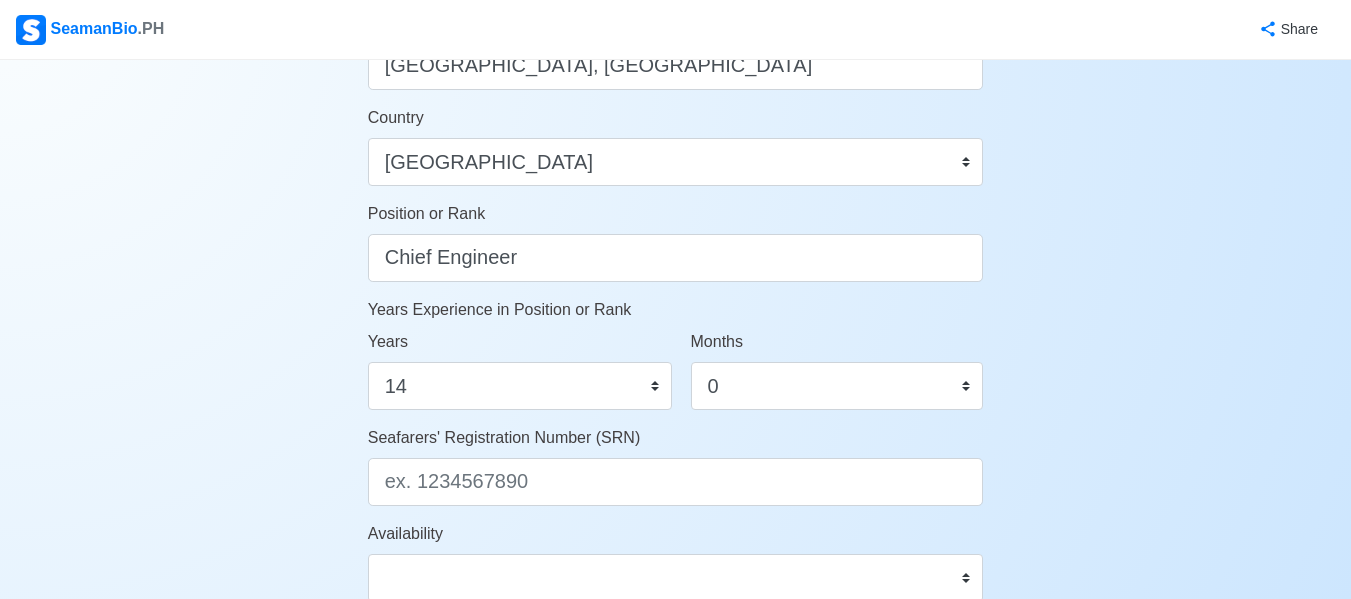 scroll, scrollTop: 1000, scrollLeft: 0, axis: vertical 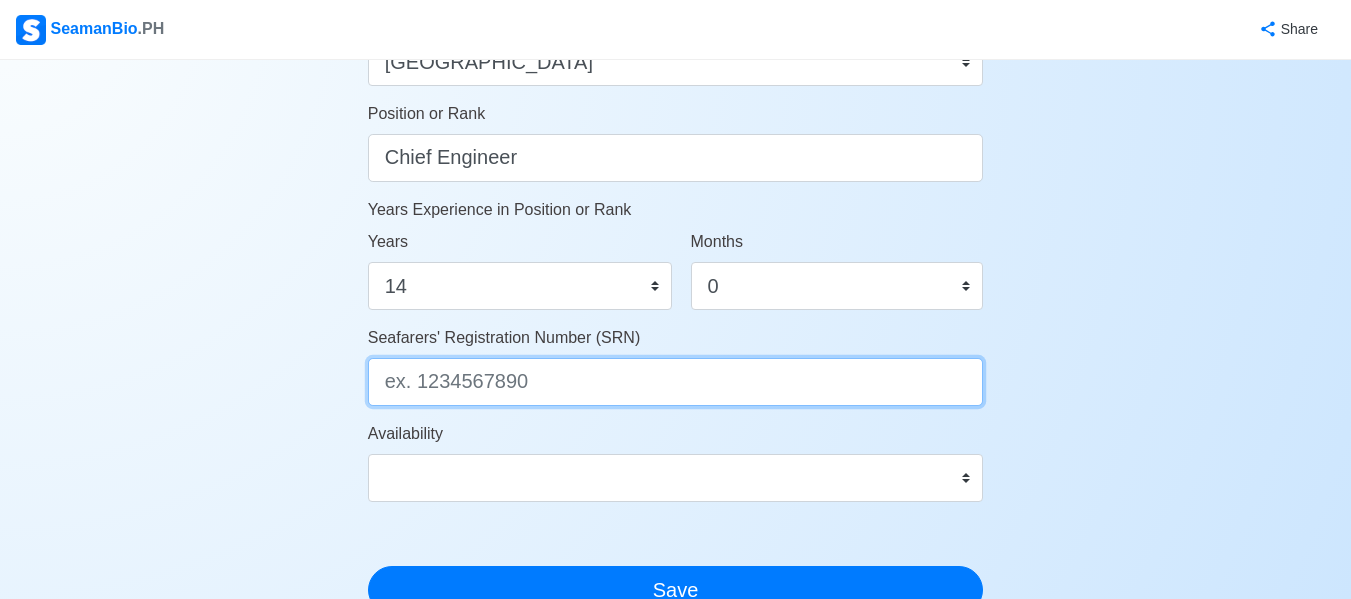 click on "Seafarers' Registration Number (SRN)" at bounding box center (676, 382) 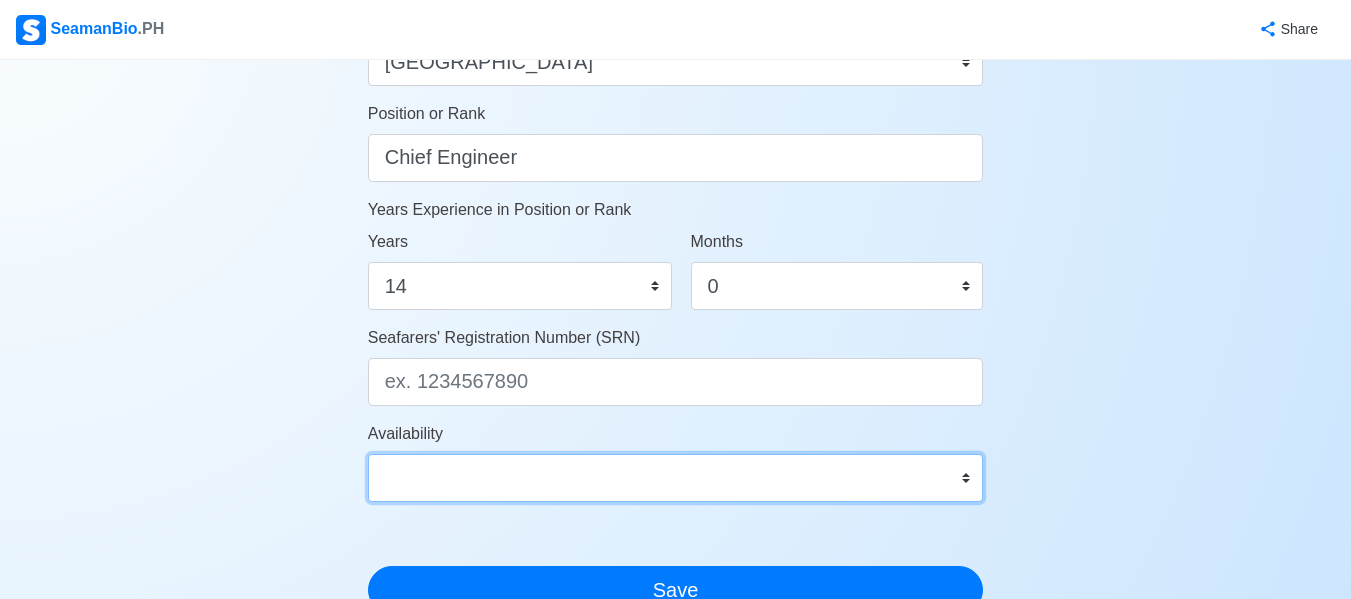 click on "Immediate Aug 2025  Sep 2025  Oct 2025  Nov 2025  Dec 2025  Jan 2026  Feb 2026  Mar 2026  Apr 2026" at bounding box center [676, 478] 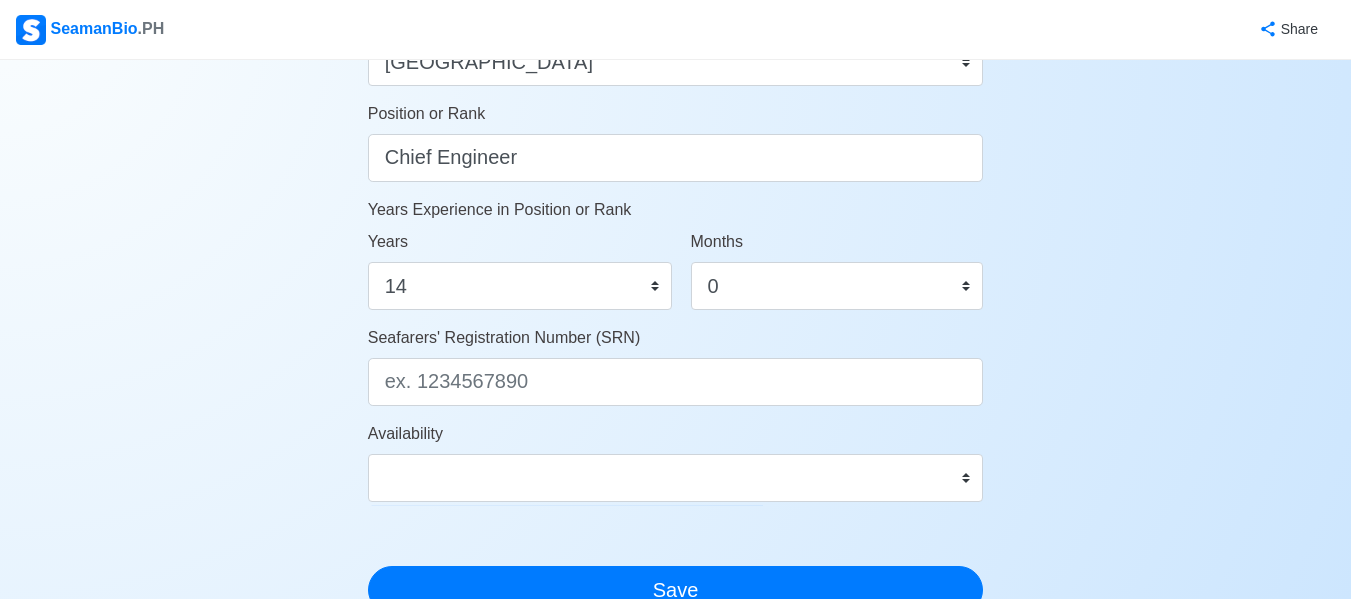 click on "Account Setup Your Job Status Onboard Actively Looking for Job Not Looking for Job Hiring Visibility Visible for Hiring Not Visible for Hiring Your Name Mario Mamuyac Date of Birth     04/29/1960 Civil Status Single Married Widowed Separated Gender Male Female Height (cm) 170 Weight (kg) 80 Phone Number 09602658041 🔔 Make sure your phone number is contactable. When you apply & got shortlisted, agencies will contact you. Address Novaliches, Quezon City Country Afghanistan Åland Islands Albania Algeria American Samoa Andorra Angola Anguilla Antarctica Antigua and Barbuda Argentina Armenia Aruba Australia Austria Azerbaijan Bahamas Bahrain Bangladesh Barbados Belarus Belgium Belize Benin Bermuda Bhutan Bolivia, Plurinational State of Bonaire, Sint Eustatius and Saba Bosnia and Herzegovina Botswana Bouvet Island Brazil British Indian Ocean Territory Brunei Darussalam Bulgaria Burkina Faso Burundi Cabo Verde Cambodia Cameroon Canada Cayman Islands Central African Republic Chad Chile China Christmas Island" at bounding box center [675, -64] 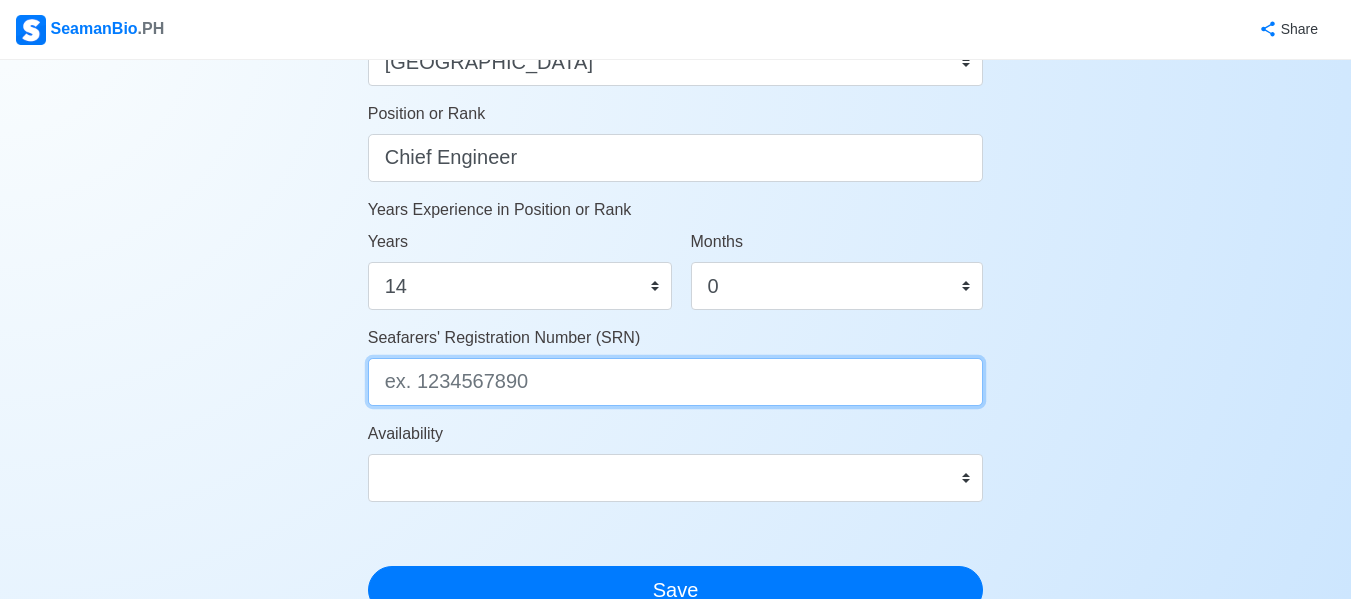 click on "Seafarers' Registration Number (SRN)" at bounding box center [676, 382] 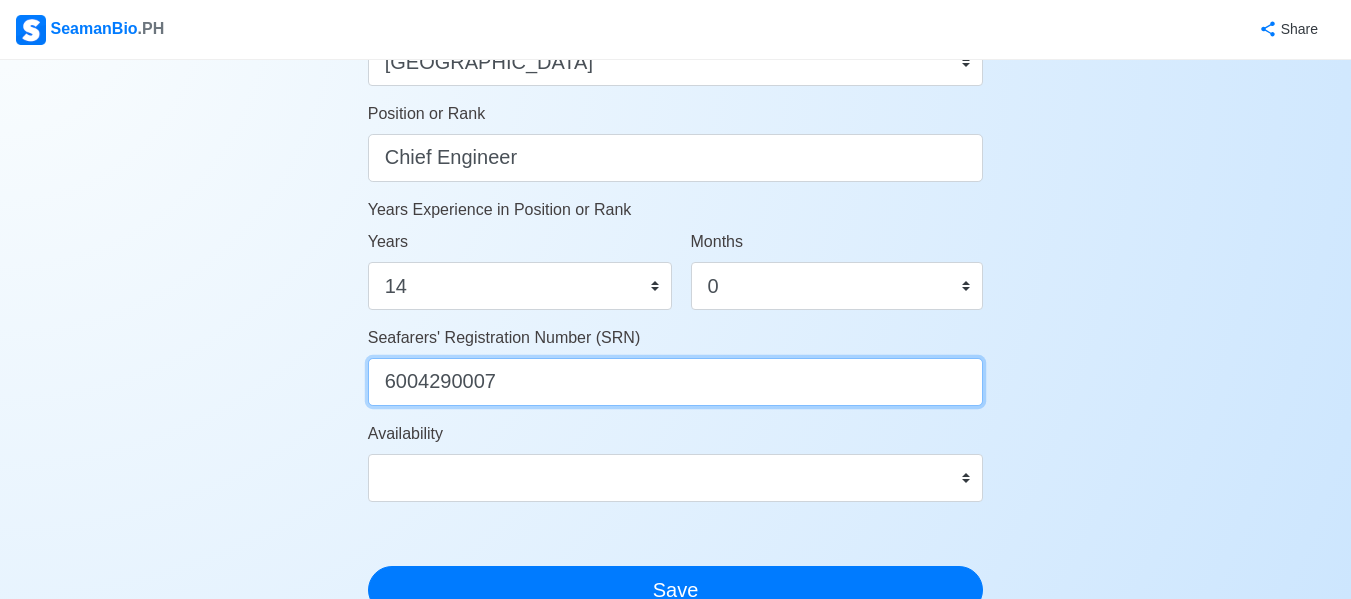 type on "6004290007" 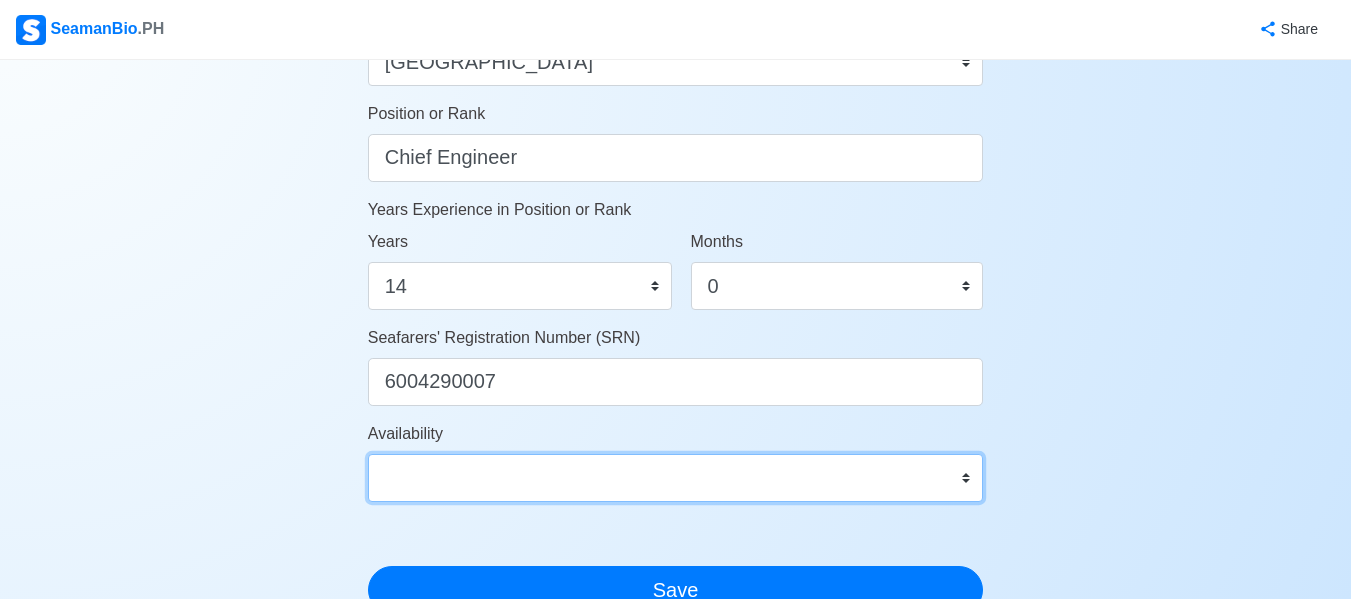 click on "Immediate Aug 2025  Sep 2025  Oct 2025  Nov 2025  Dec 2025  Jan 2026  Feb 2026  Mar 2026  Apr 2026" at bounding box center [676, 478] 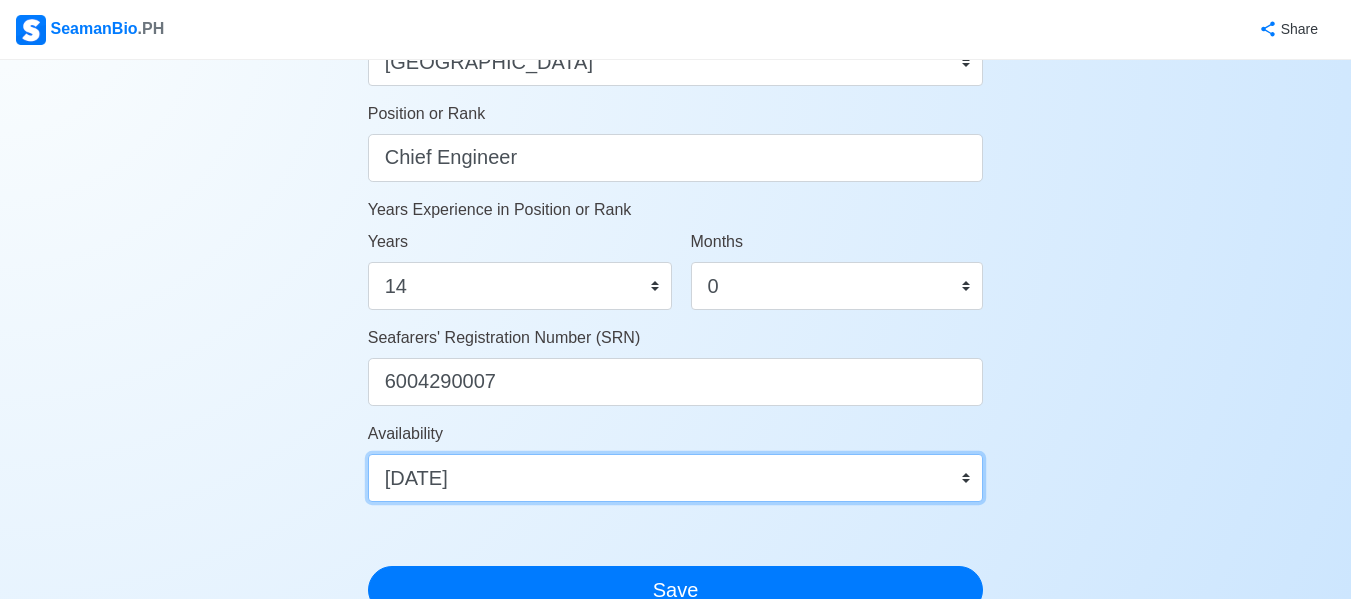 click on "Immediate Aug 2025  Sep 2025  Oct 2025  Nov 2025  Dec 2025  Jan 2026  Feb 2026  Mar 2026  Apr 2026" at bounding box center [676, 478] 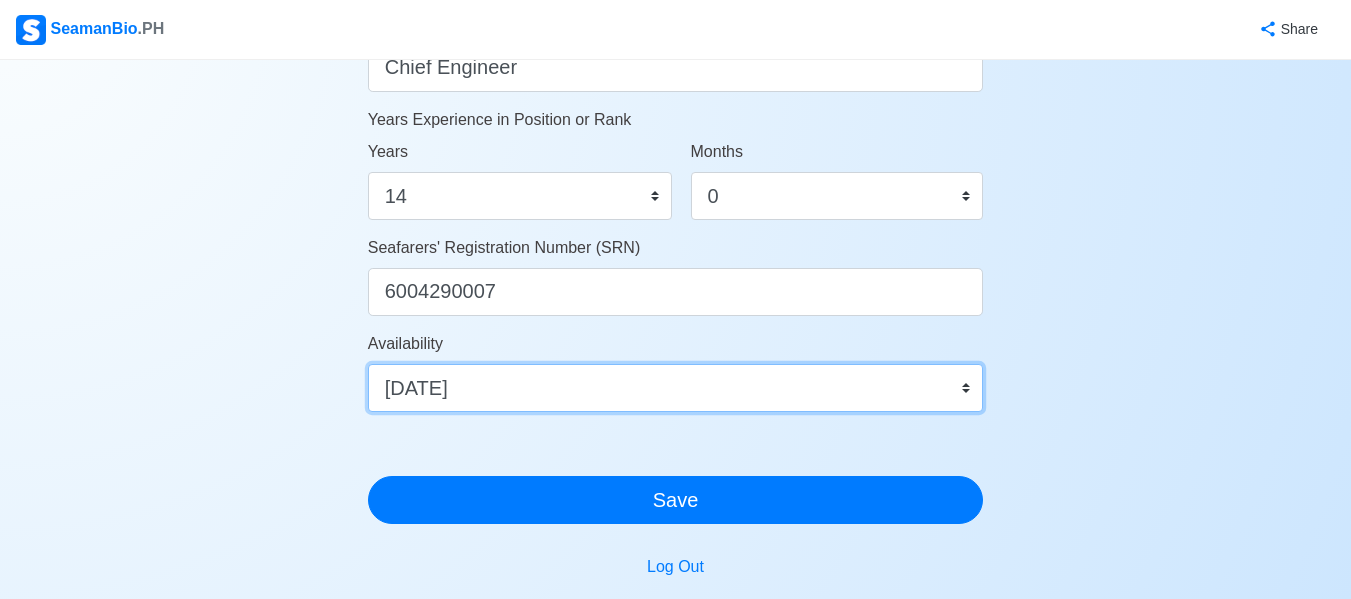 scroll, scrollTop: 1200, scrollLeft: 0, axis: vertical 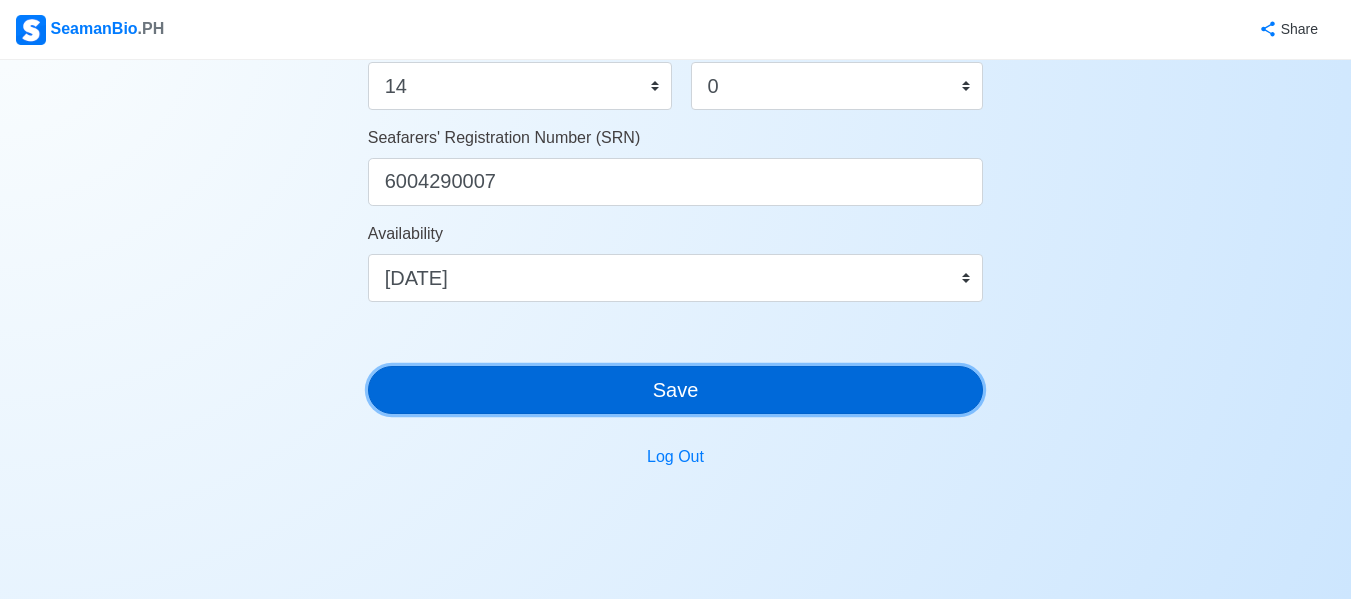 click on "Save" at bounding box center (676, 390) 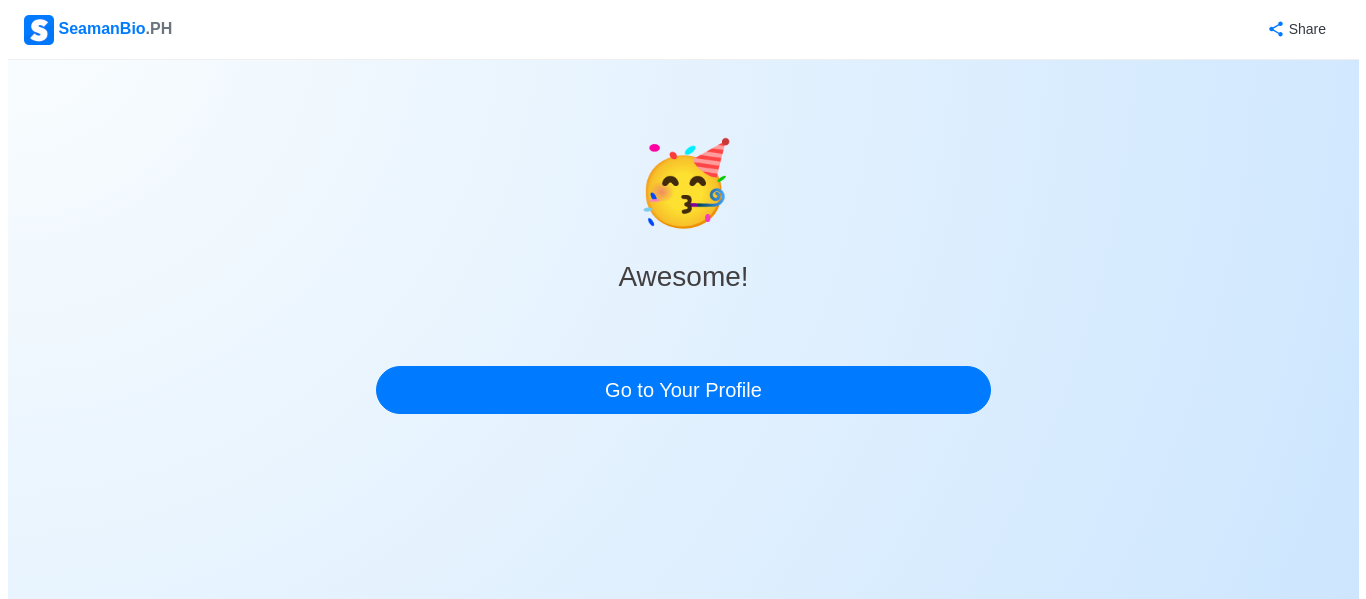 scroll, scrollTop: 0, scrollLeft: 0, axis: both 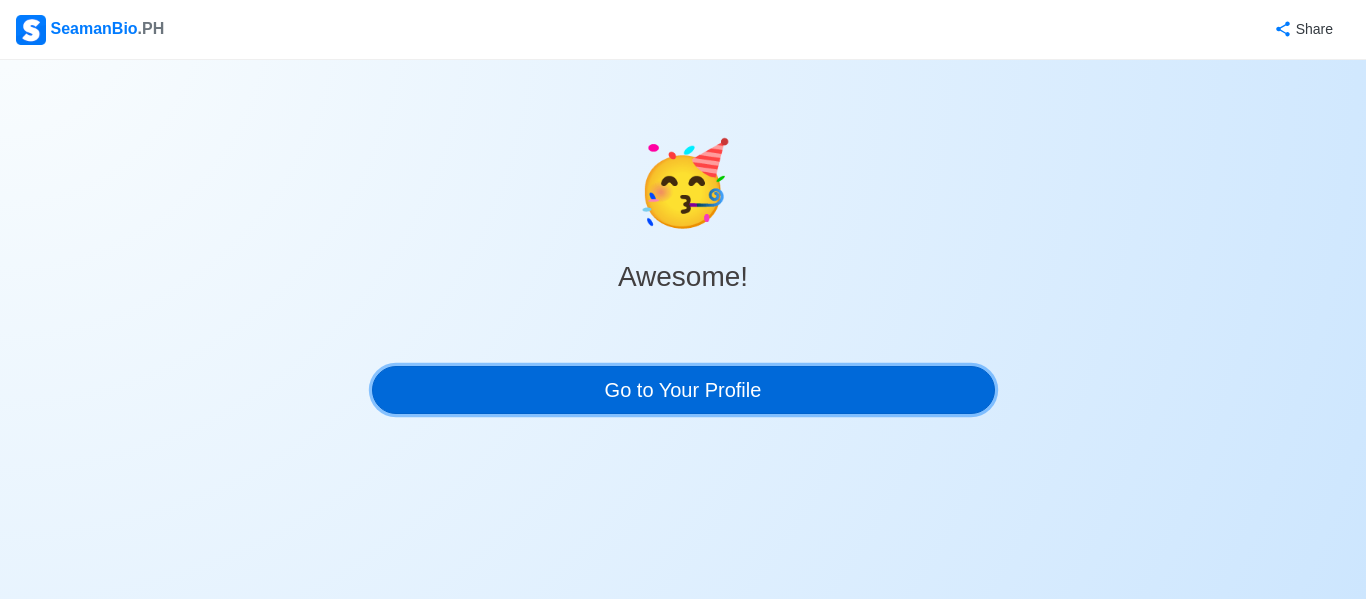 click on "Go to Your Profile" at bounding box center (683, 390) 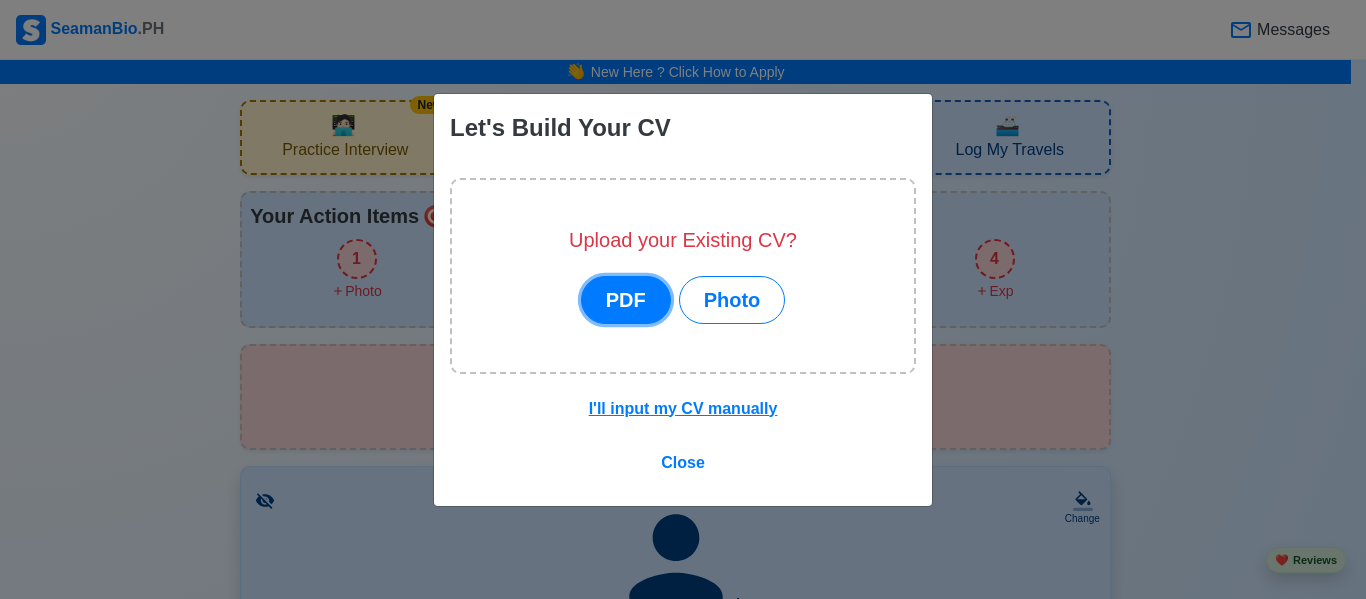 click on "PDF" at bounding box center [626, 300] 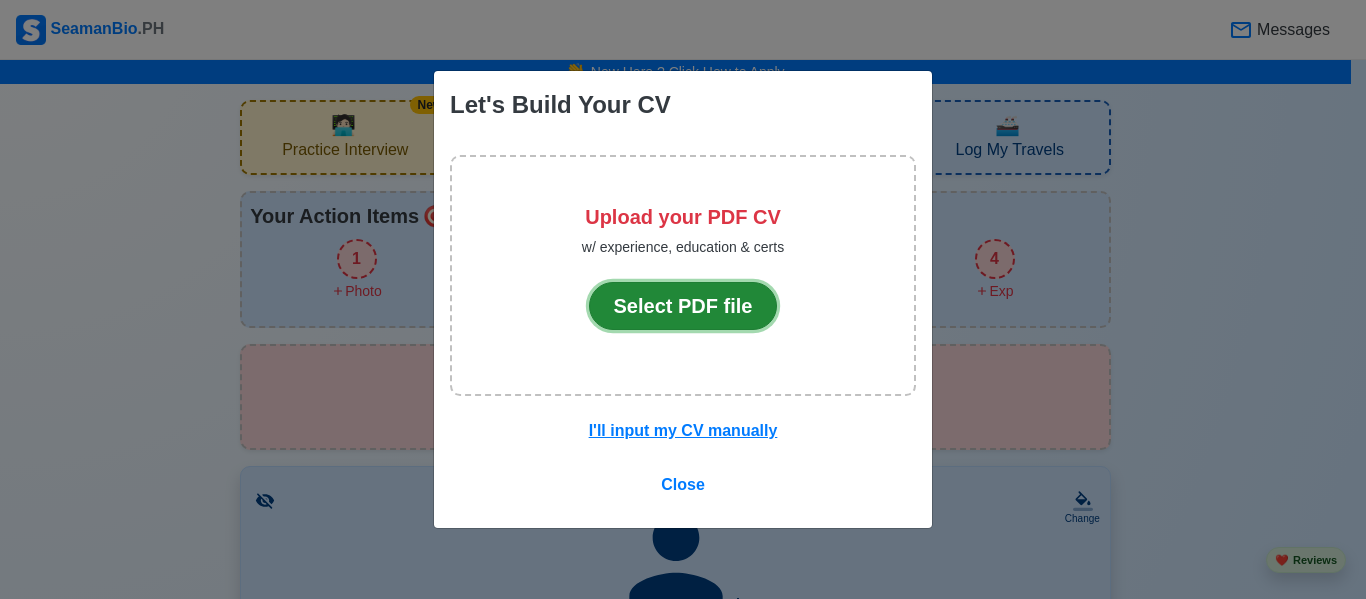 click on "Select PDF file" at bounding box center (683, 306) 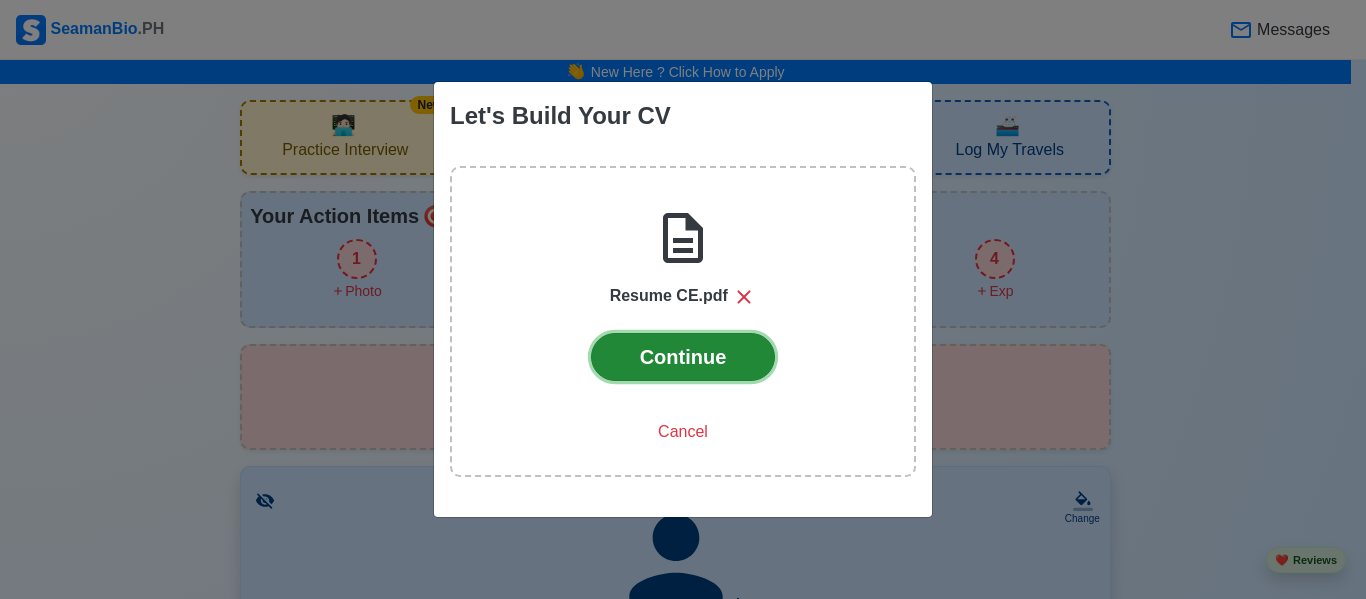click on "Continue" at bounding box center [683, 357] 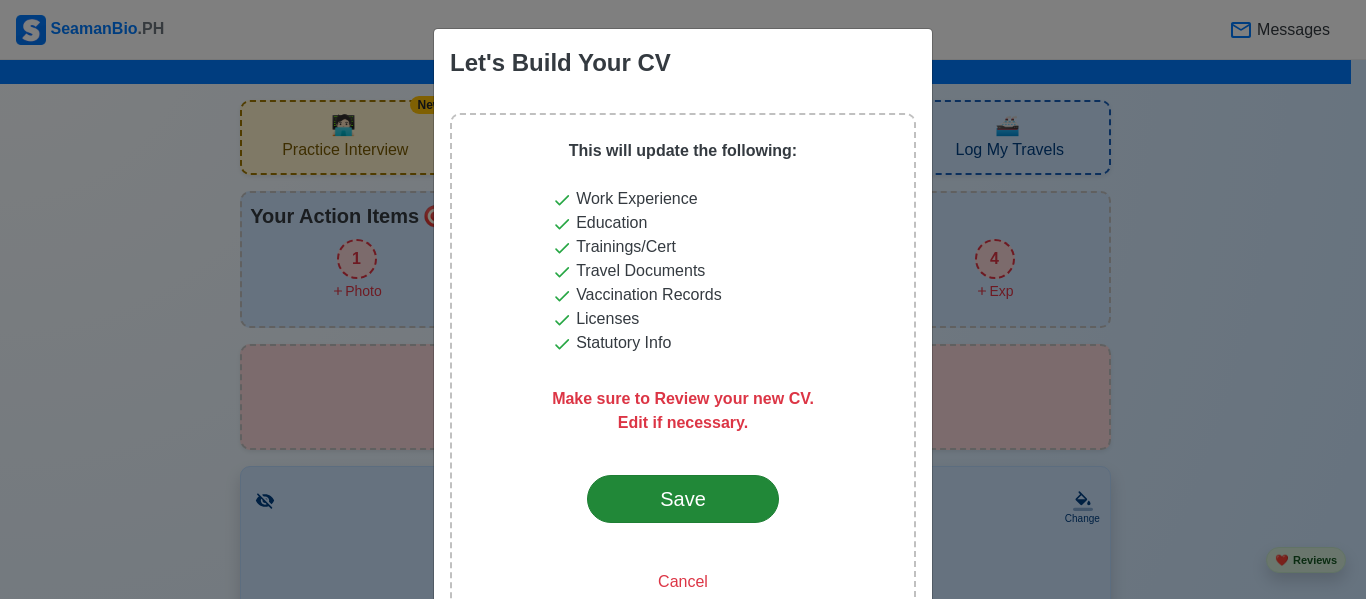 scroll, scrollTop: 97, scrollLeft: 0, axis: vertical 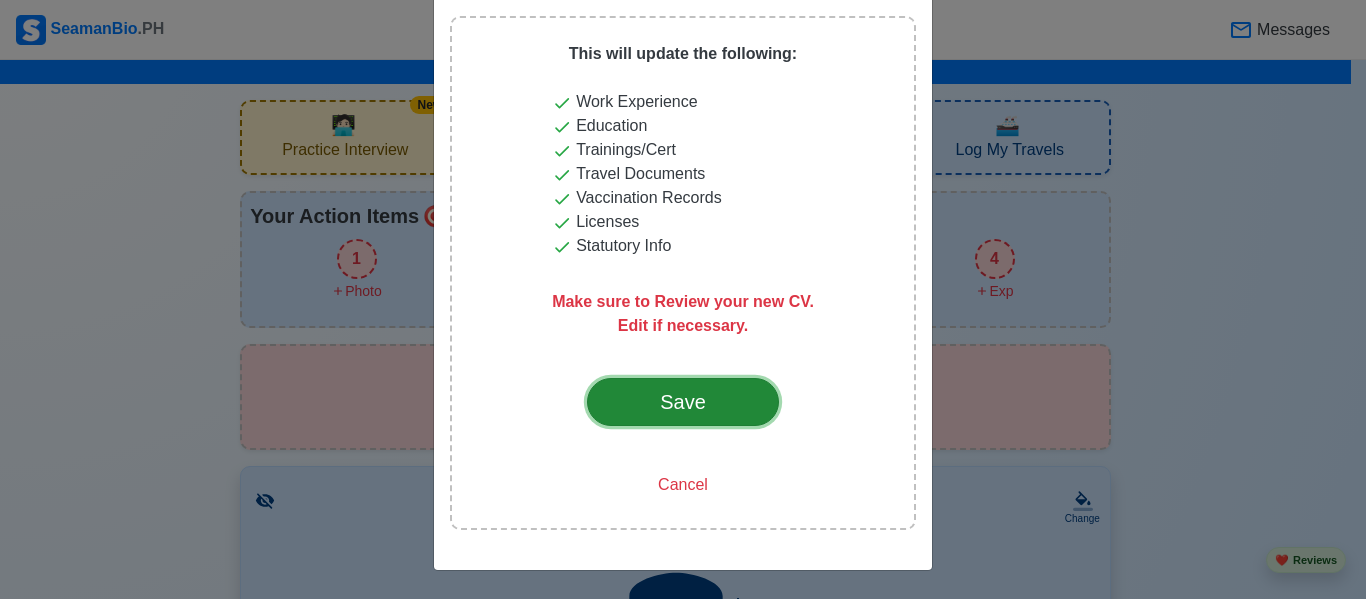 click on "Save" at bounding box center (683, 402) 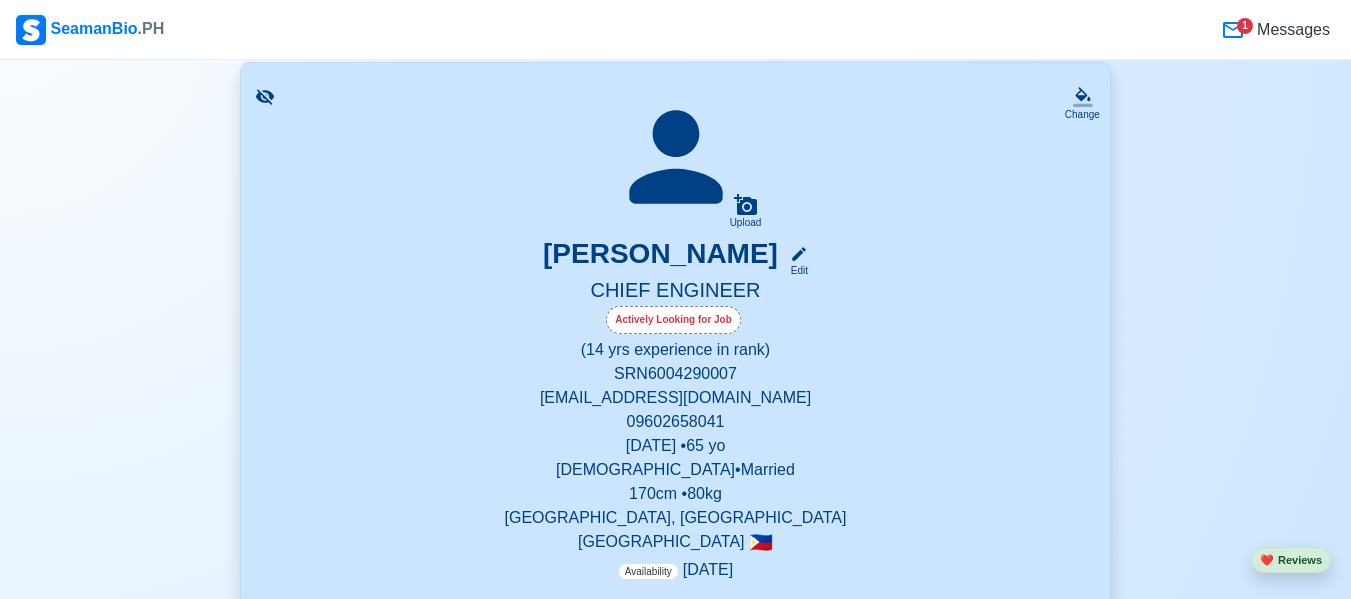 scroll, scrollTop: 300, scrollLeft: 0, axis: vertical 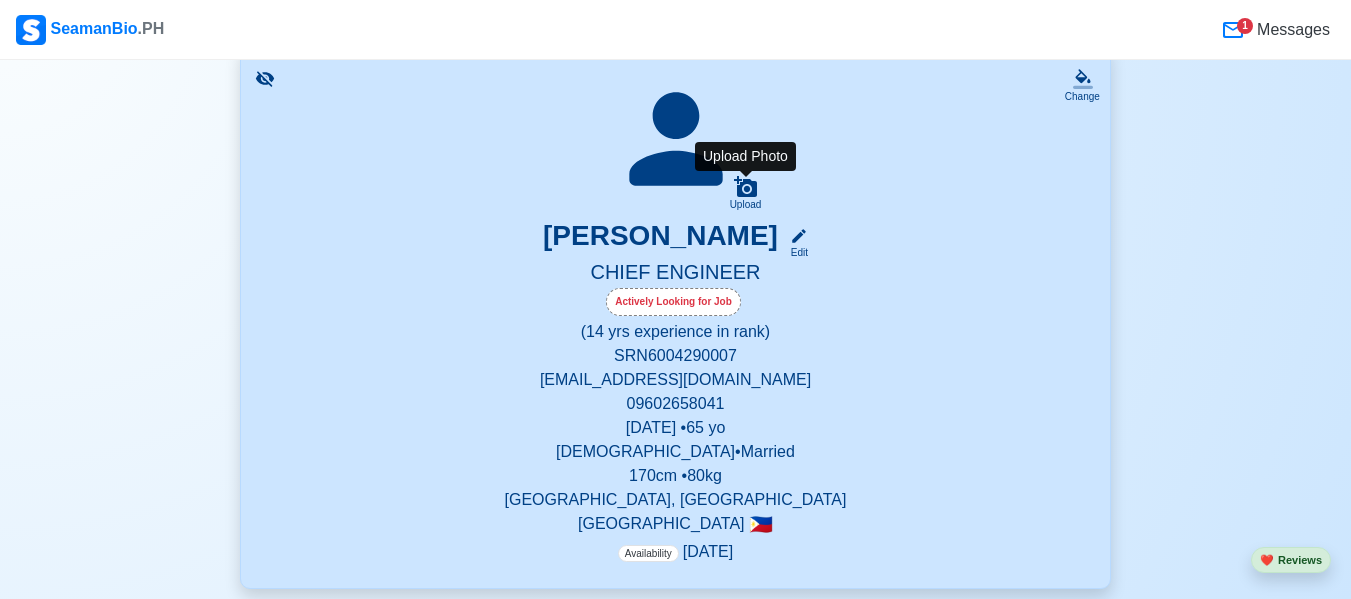 click 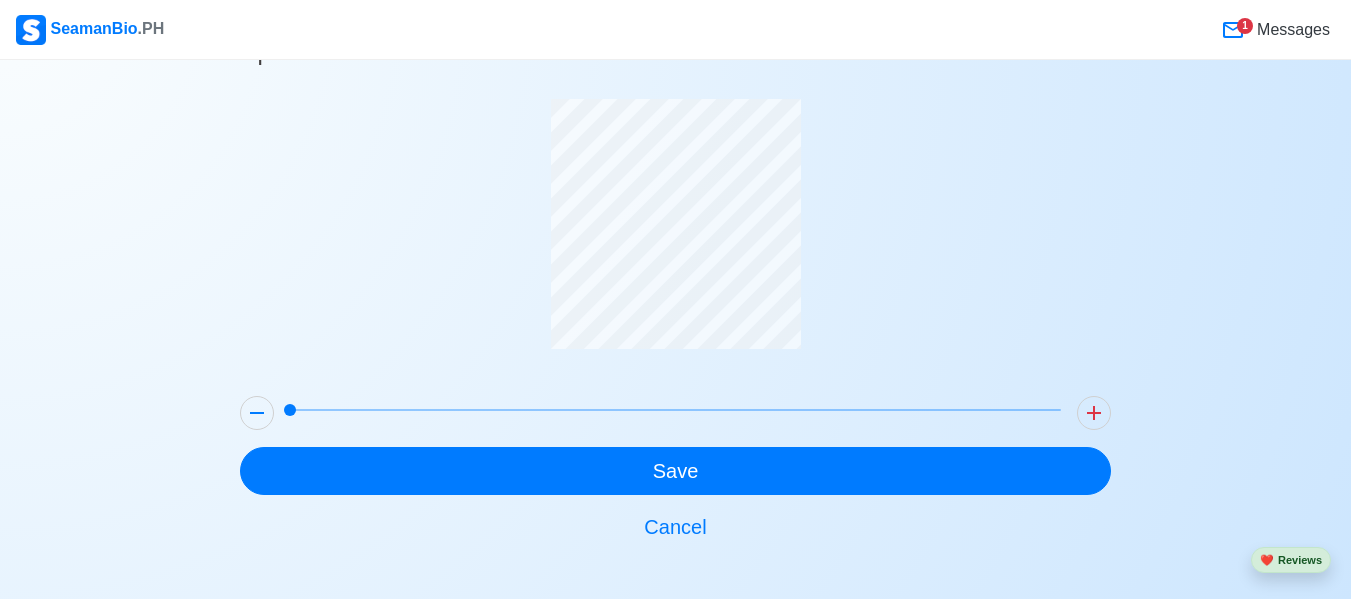 scroll, scrollTop: 68, scrollLeft: 0, axis: vertical 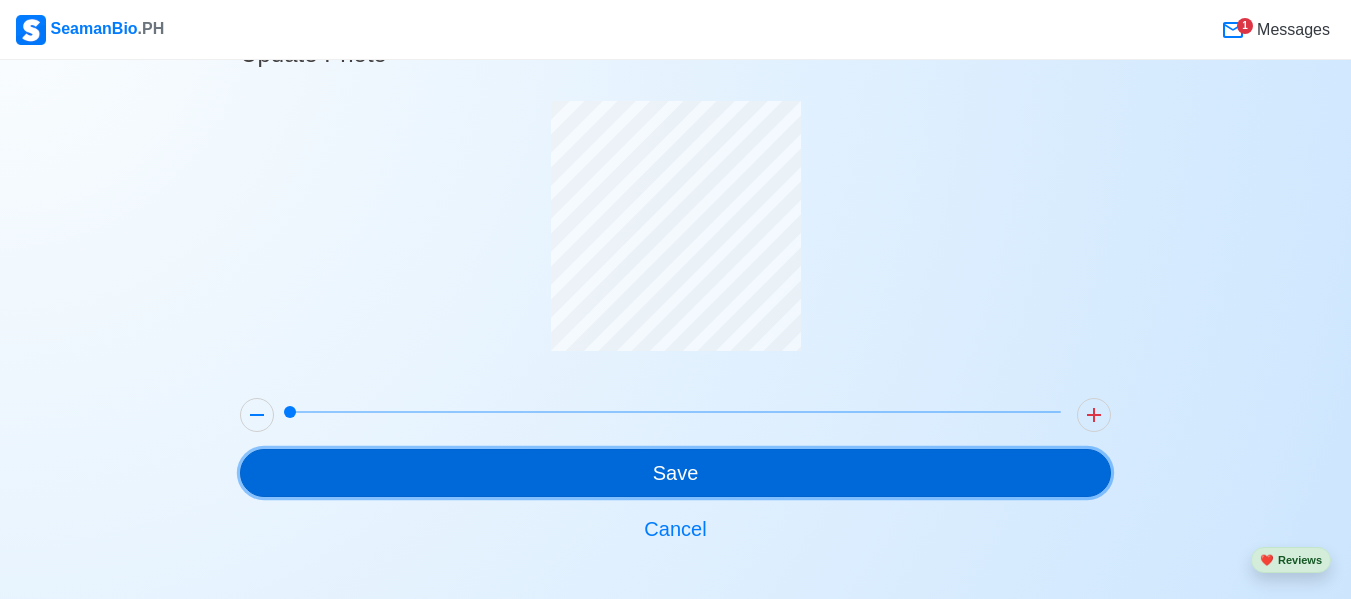 click on "Save" at bounding box center (675, 473) 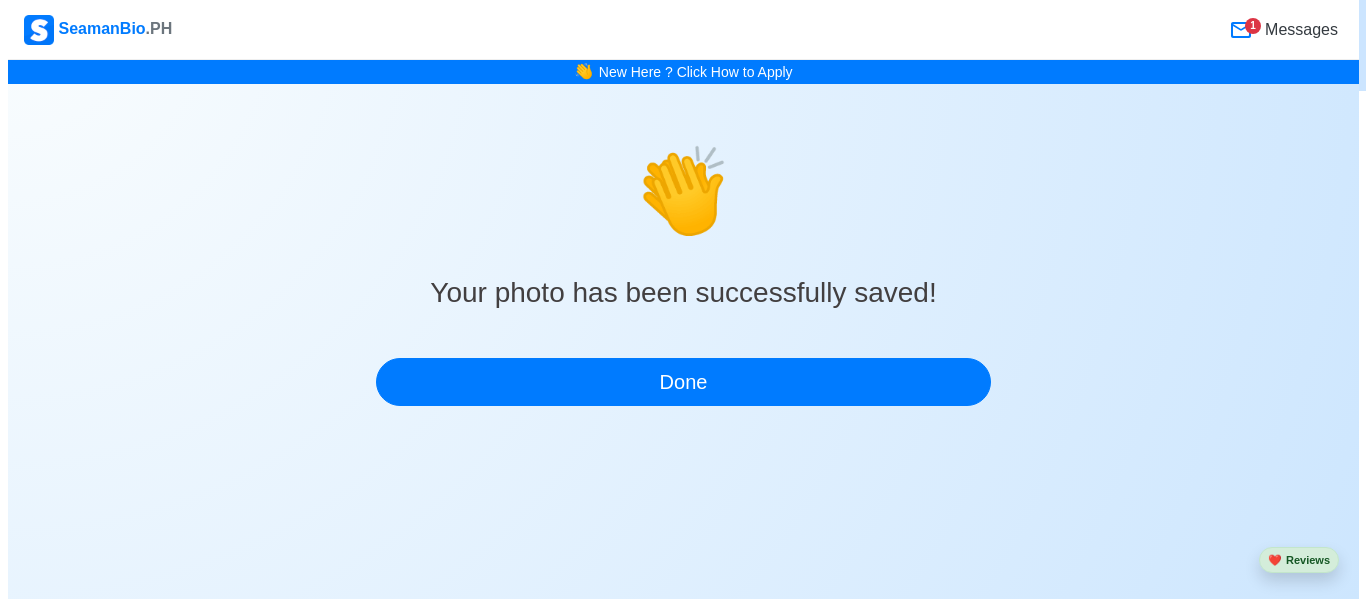 scroll, scrollTop: 0, scrollLeft: 0, axis: both 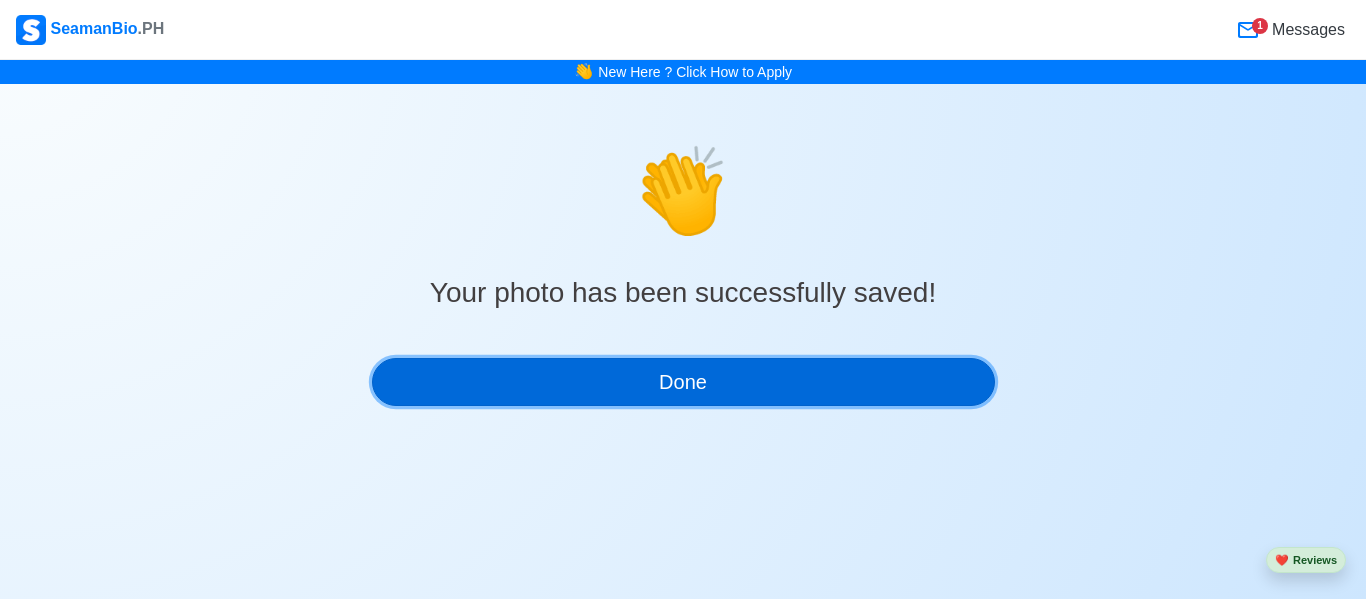 click on "Done" at bounding box center (683, 382) 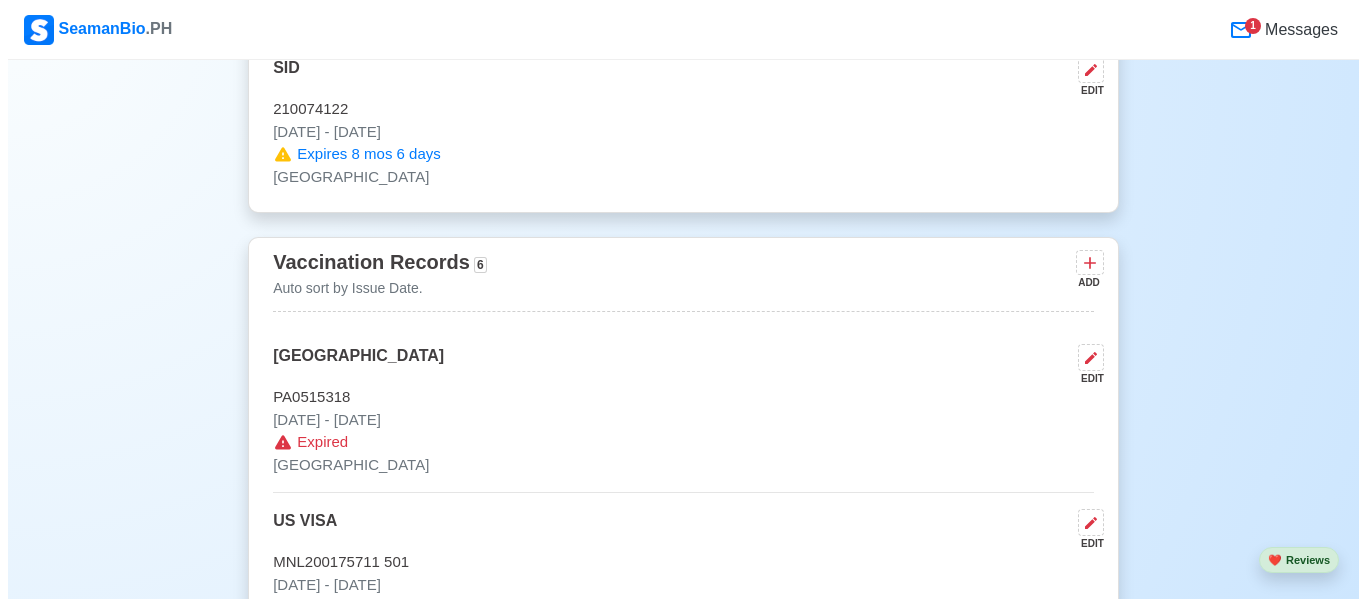scroll, scrollTop: 2300, scrollLeft: 0, axis: vertical 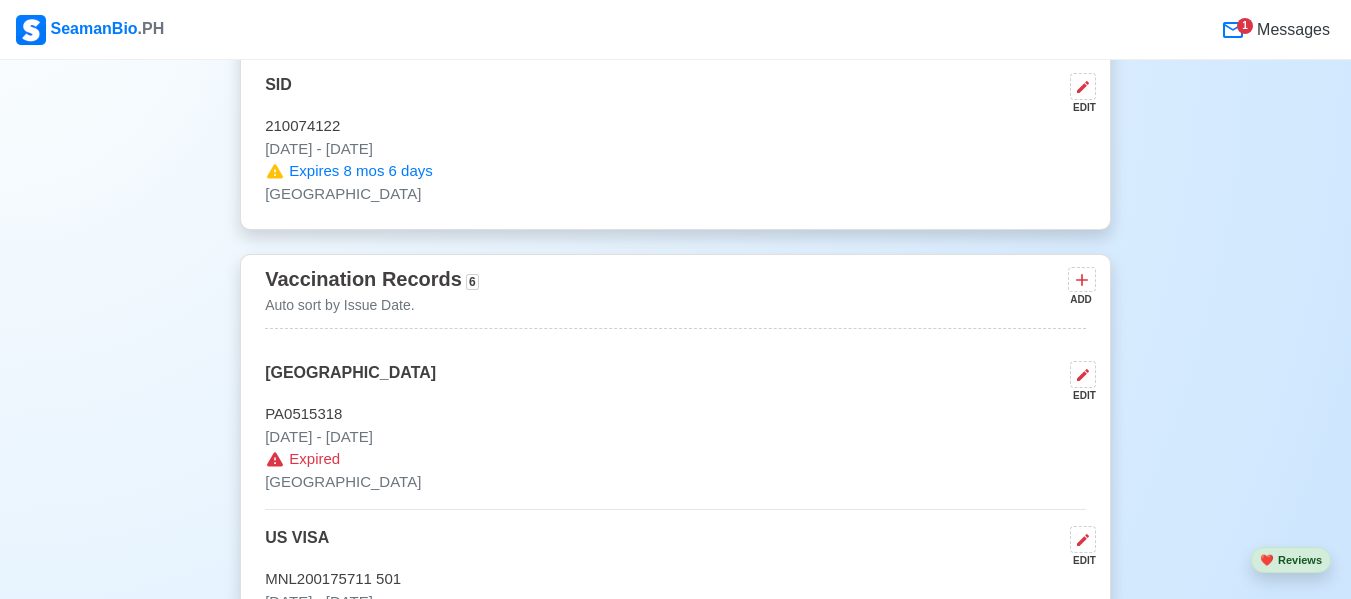 click on "Expired" at bounding box center (314, 459) 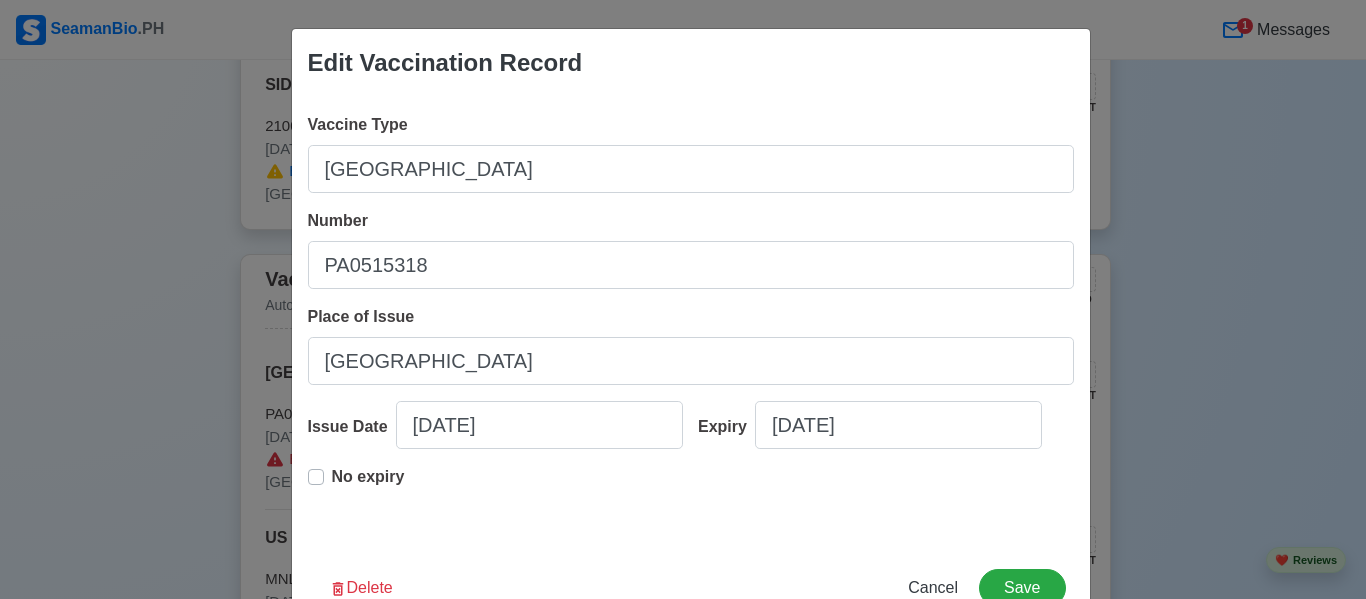 click on "No expiry" at bounding box center [368, 485] 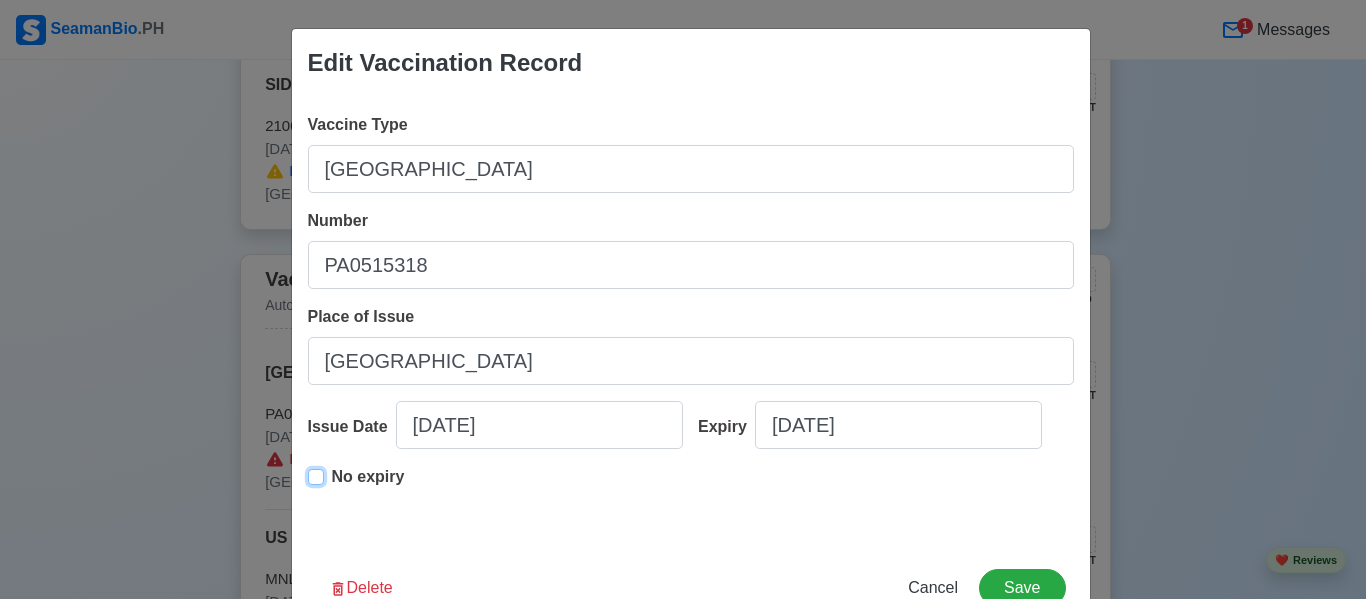 type on "12/28/2028" 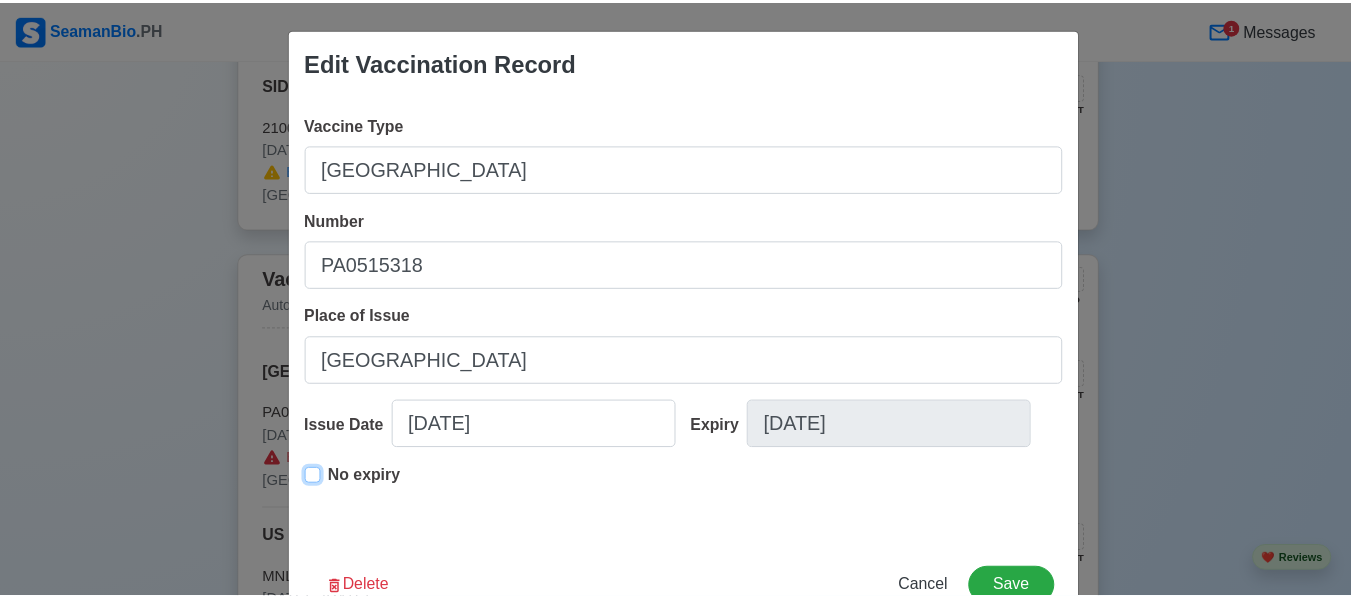 scroll, scrollTop: 61, scrollLeft: 0, axis: vertical 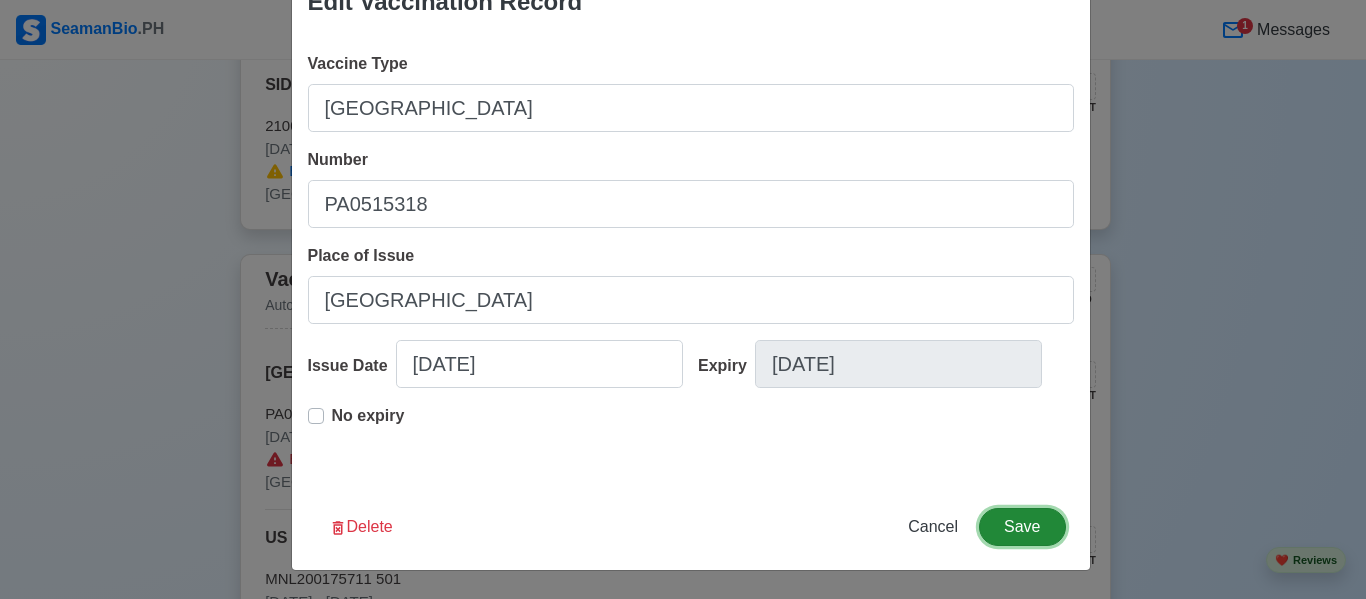 click on "Save" at bounding box center [1022, 527] 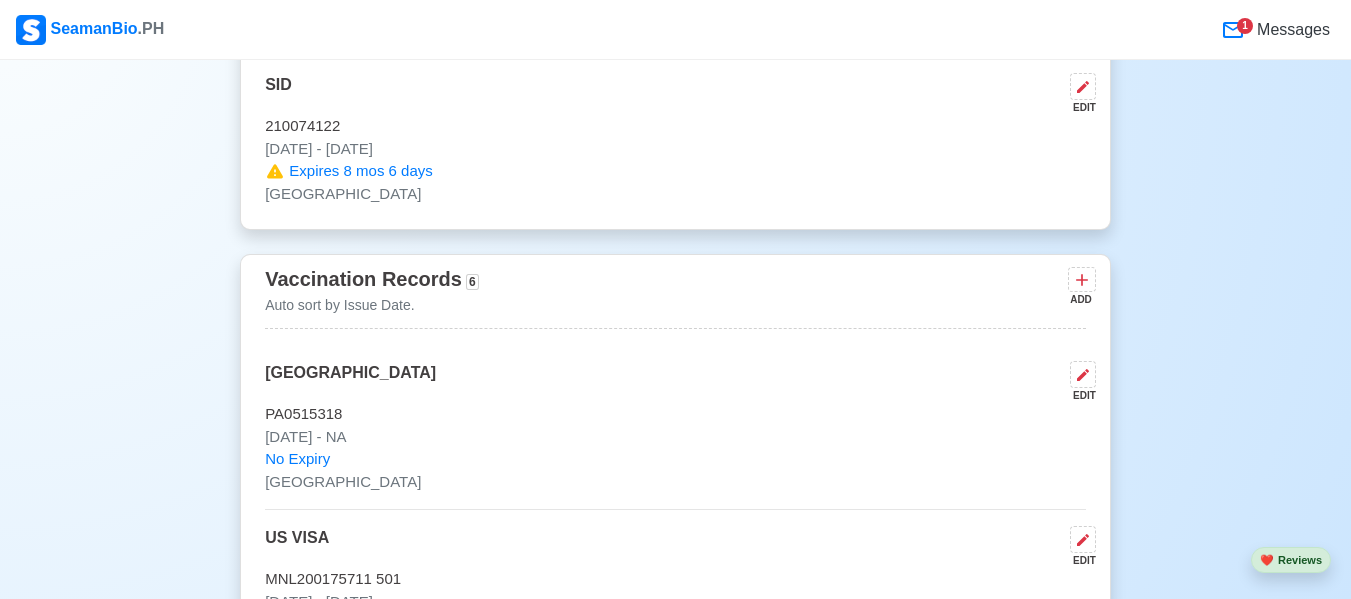 scroll, scrollTop: 2500, scrollLeft: 0, axis: vertical 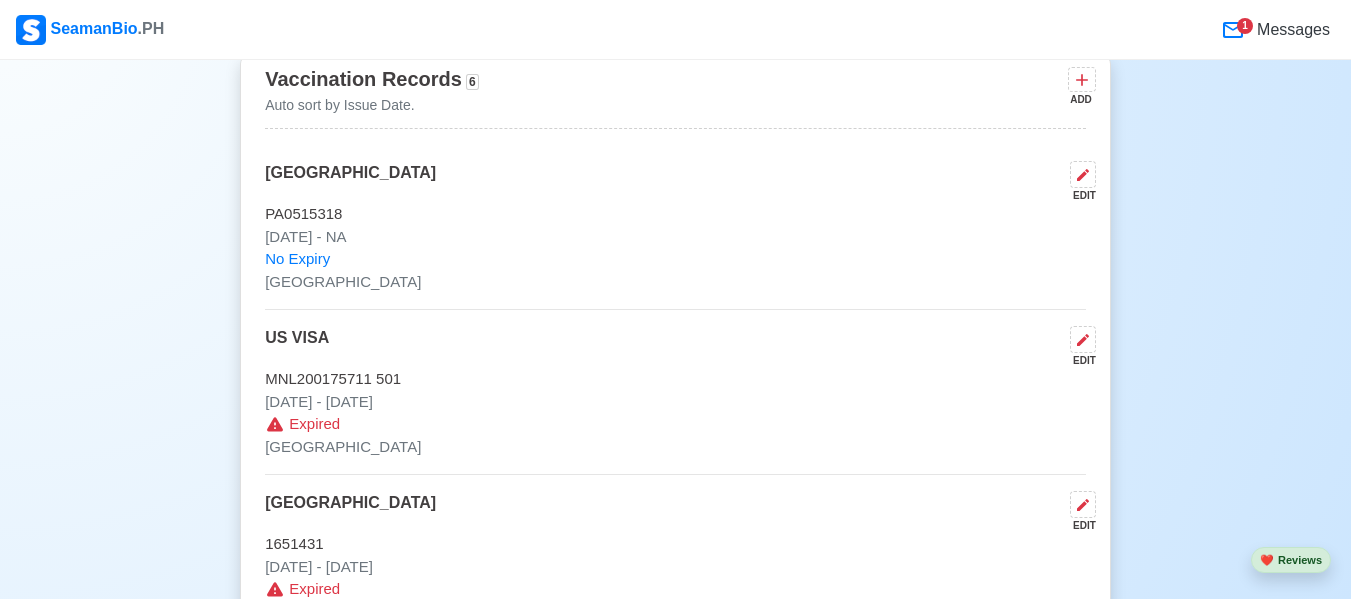 click on "Expired" at bounding box center [314, 424] 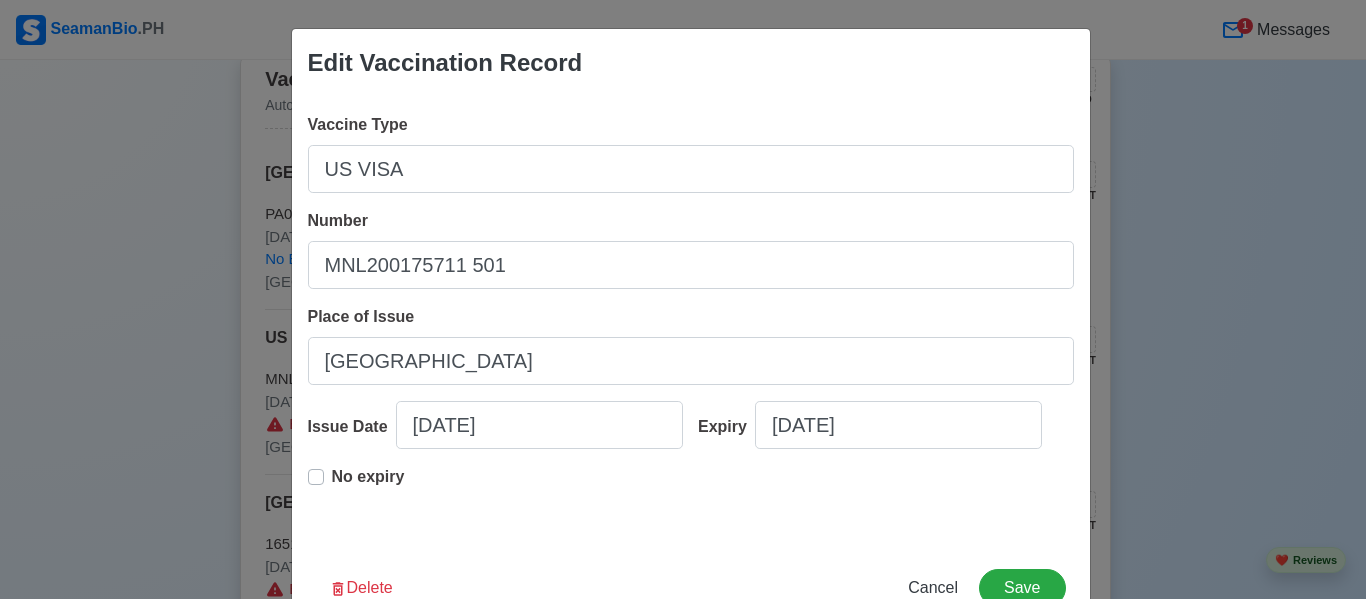 click on "No expiry" at bounding box center (368, 485) 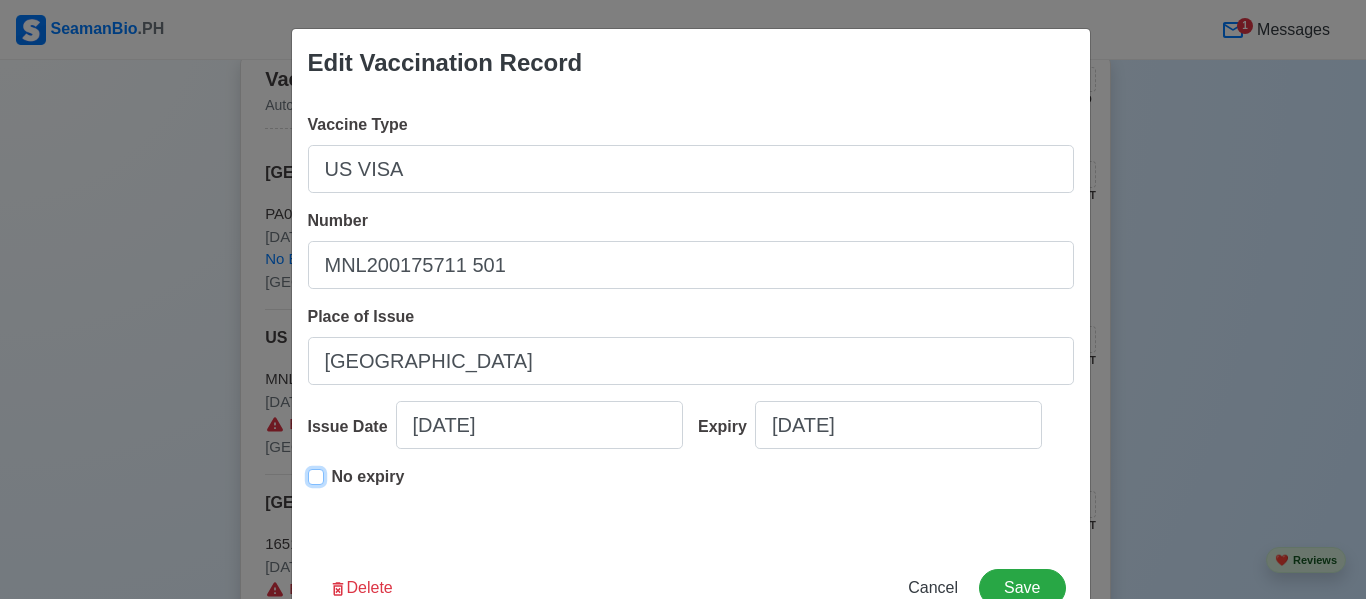 type on "05/10/2024" 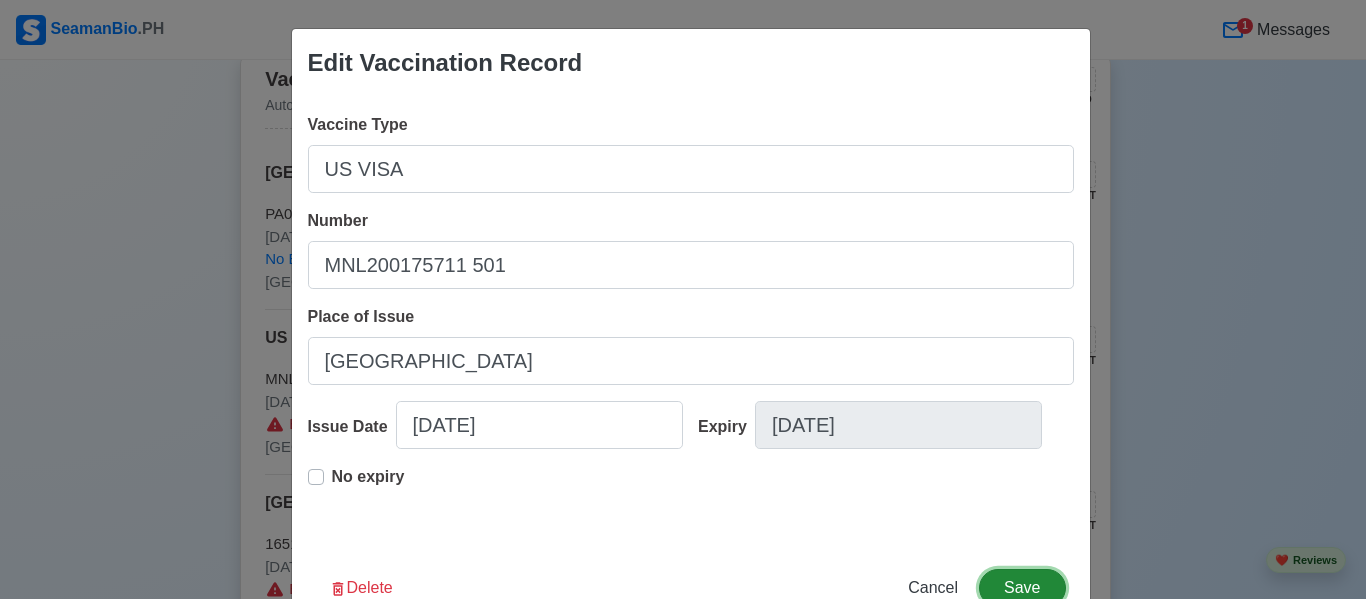 click on "Save" at bounding box center (1022, 588) 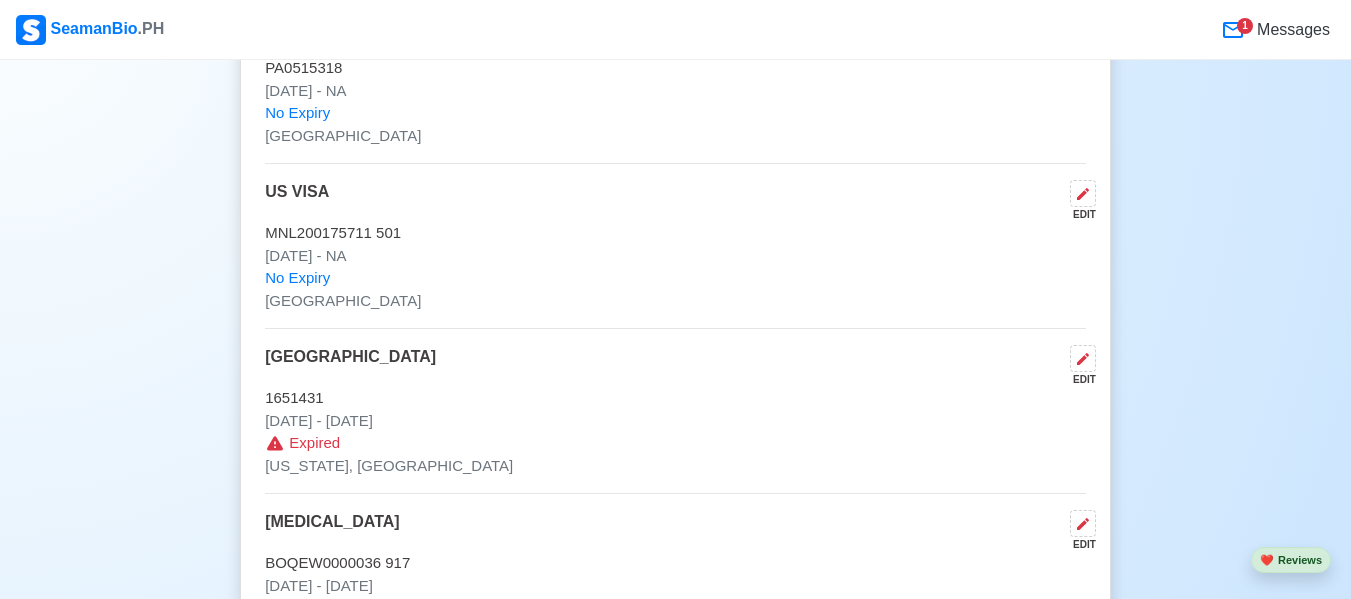 scroll, scrollTop: 2700, scrollLeft: 0, axis: vertical 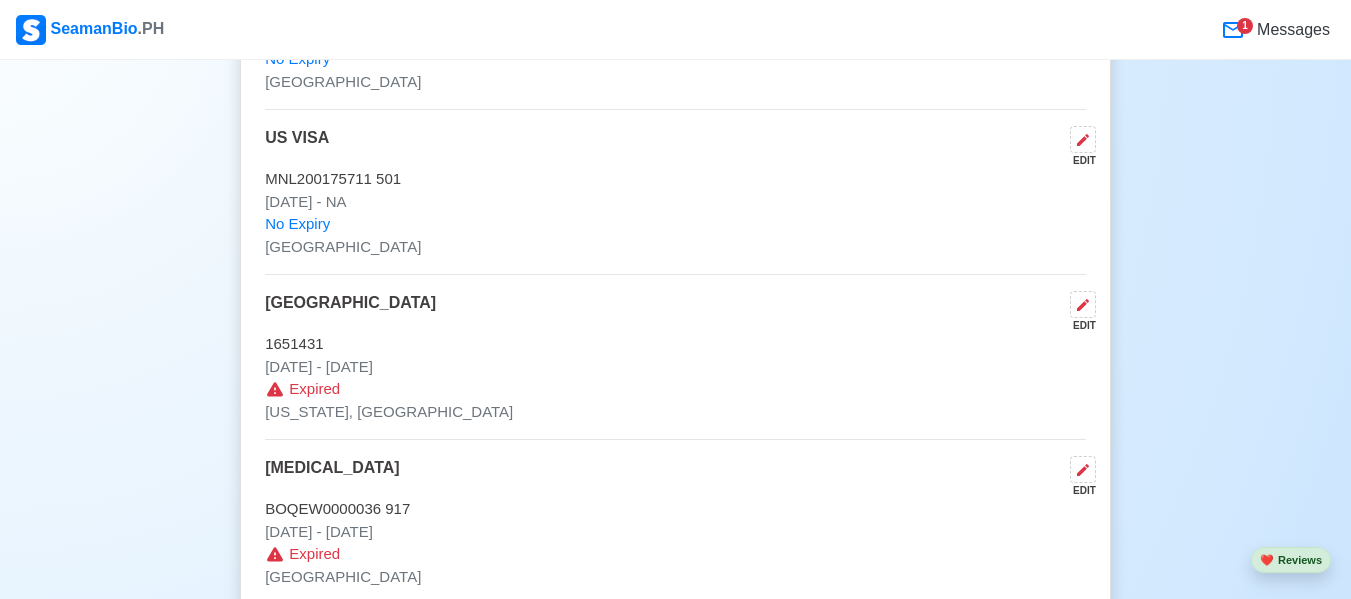 click on "Expired" at bounding box center (314, 389) 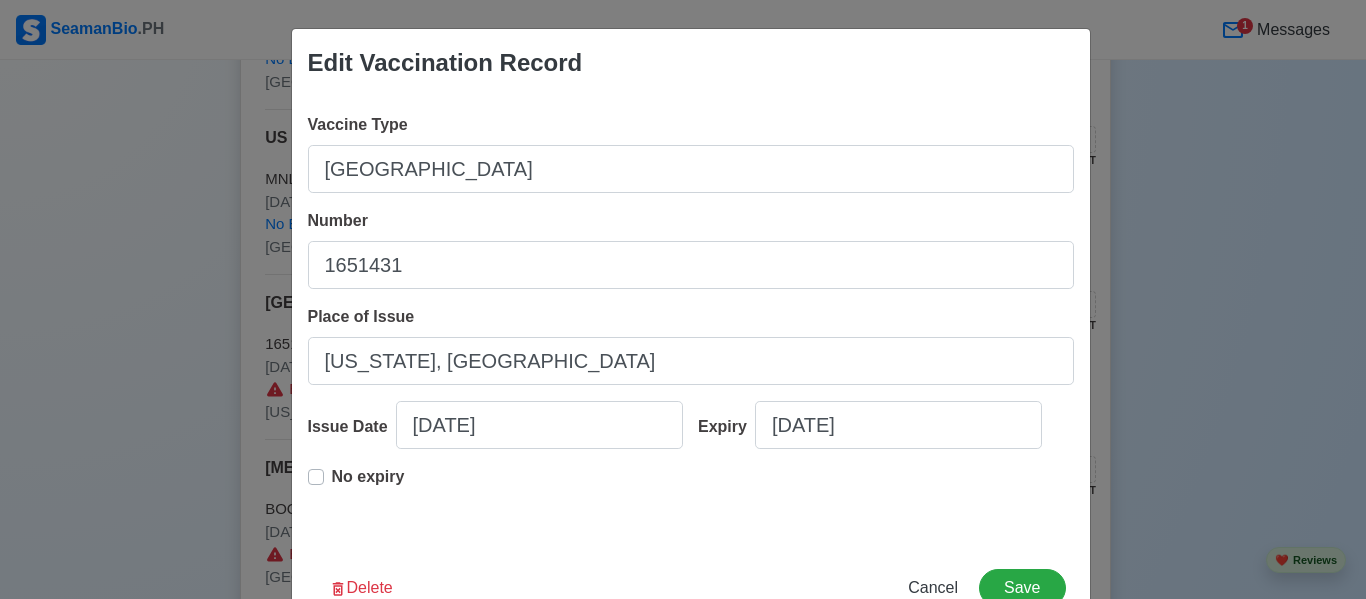 click on "No expiry" at bounding box center [368, 485] 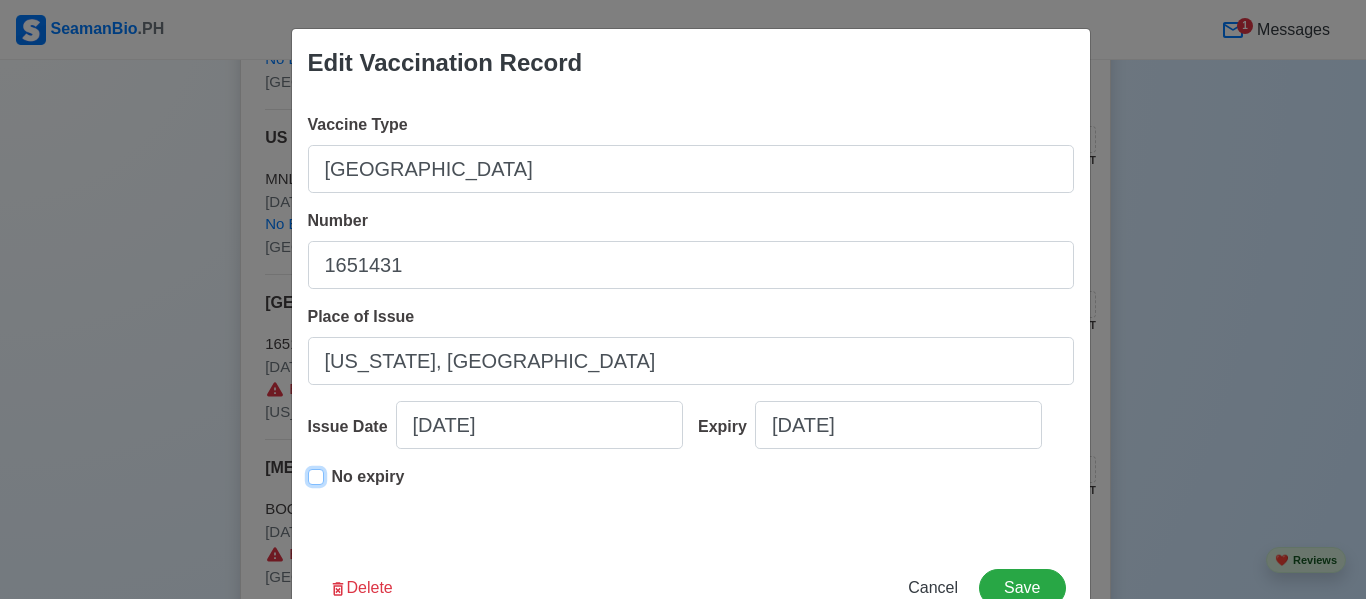 type on "12/14/2021" 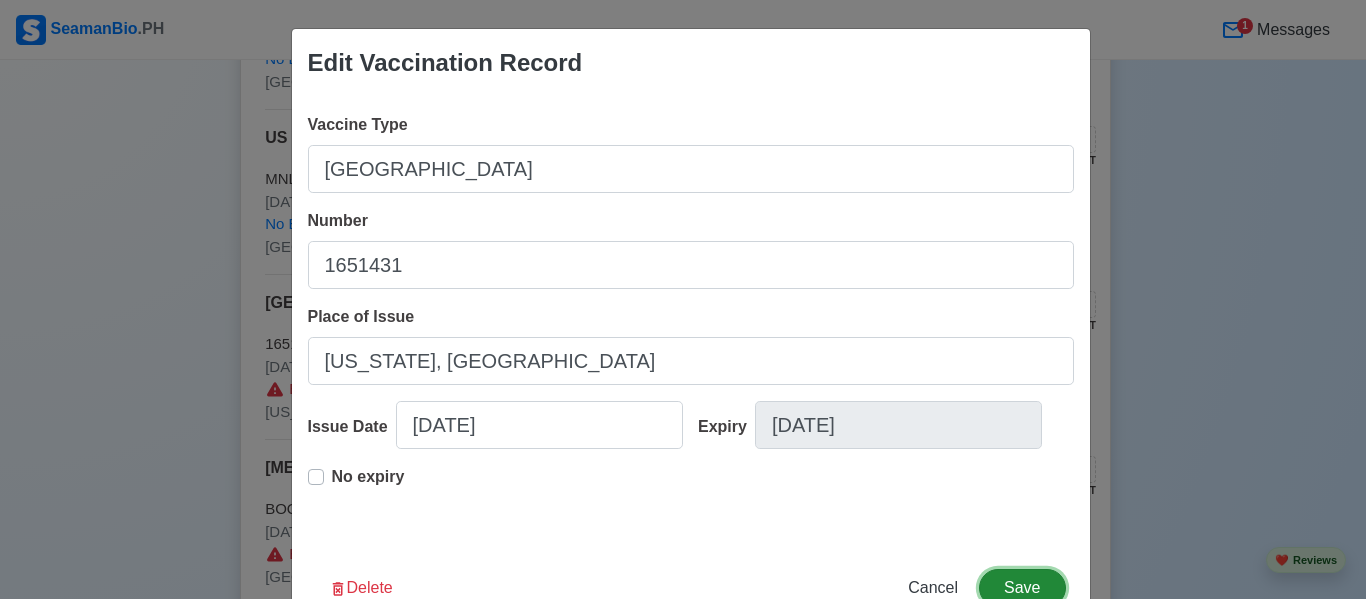 click on "Save" at bounding box center (1022, 588) 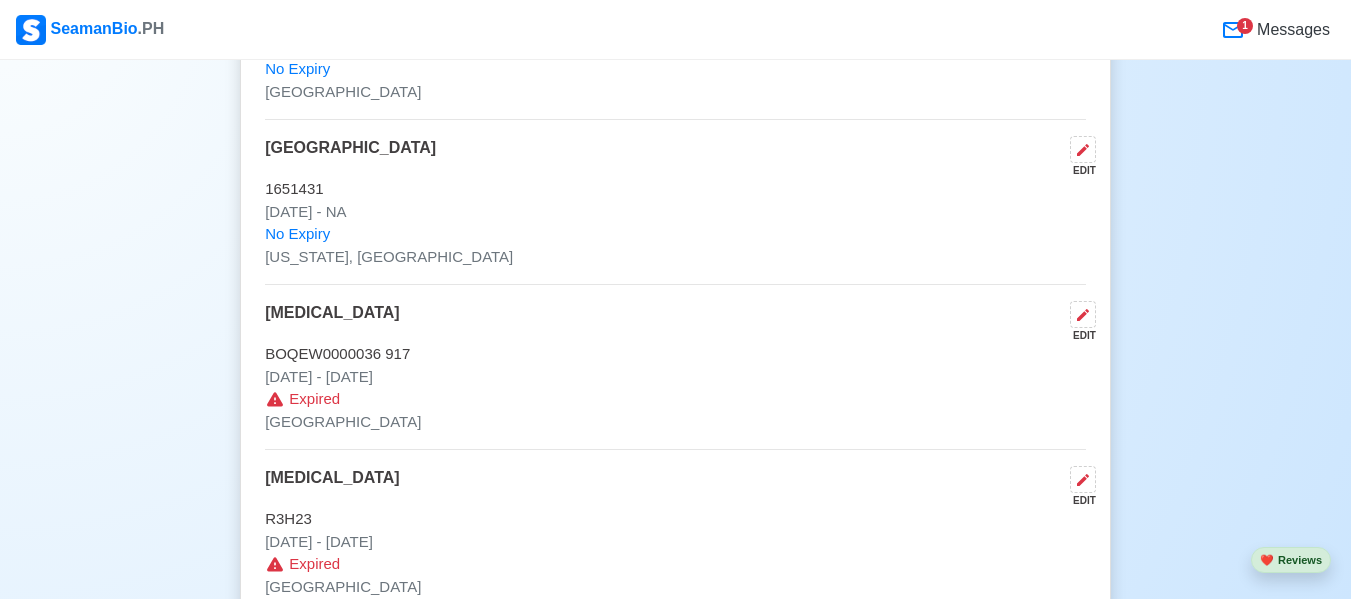 scroll, scrollTop: 2900, scrollLeft: 0, axis: vertical 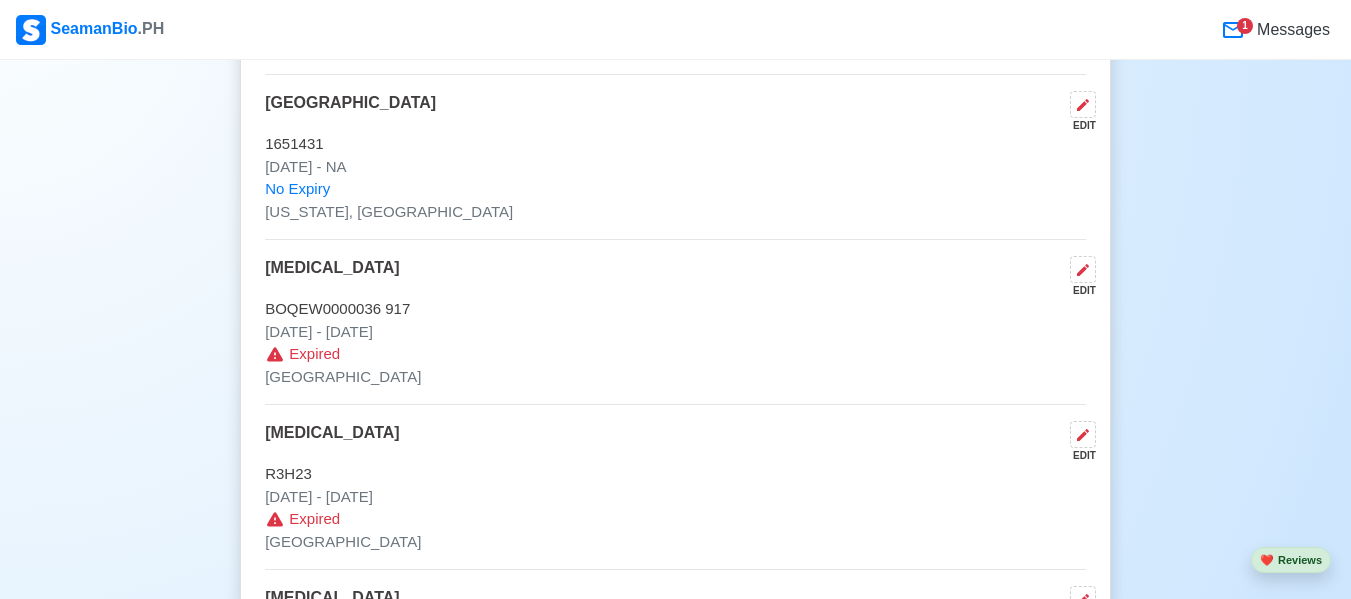 click on "Expired" at bounding box center (314, 354) 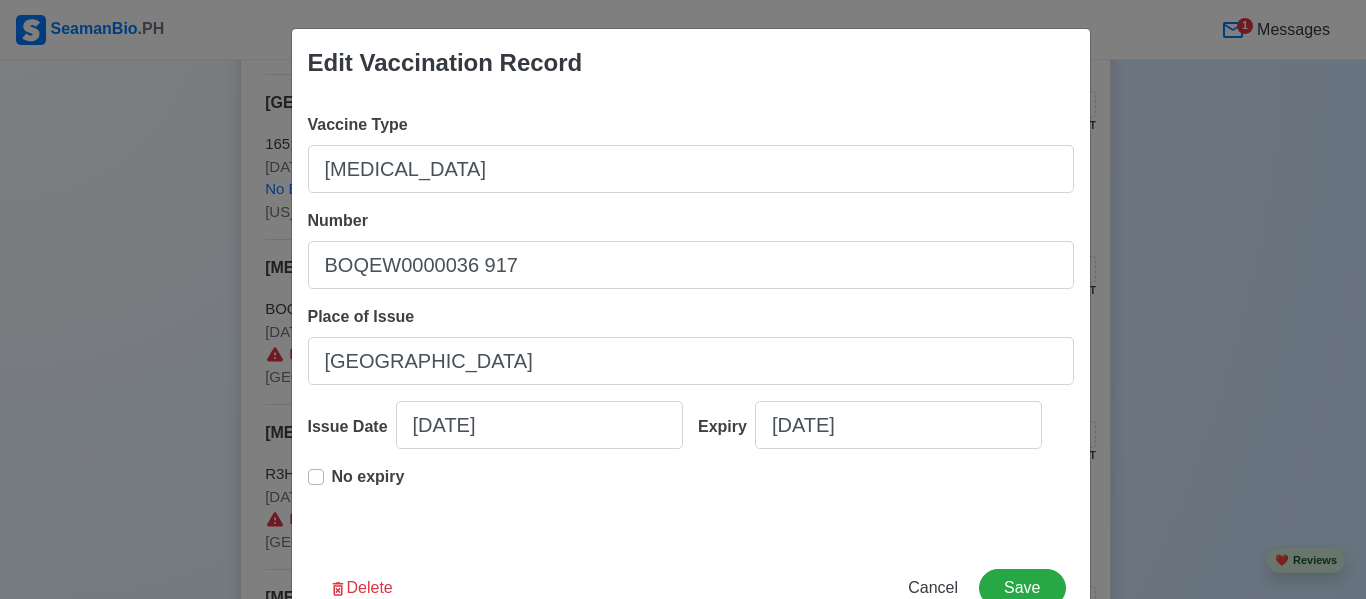 click on "No expiry" at bounding box center [368, 485] 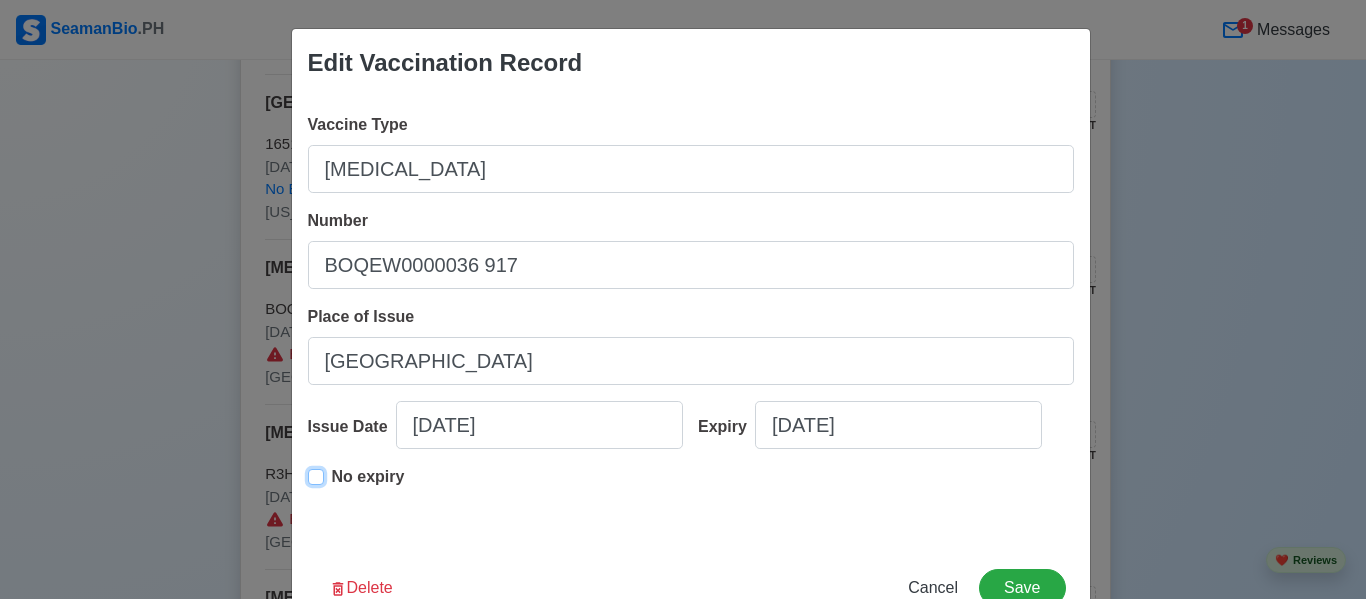 type on "08/09/2021" 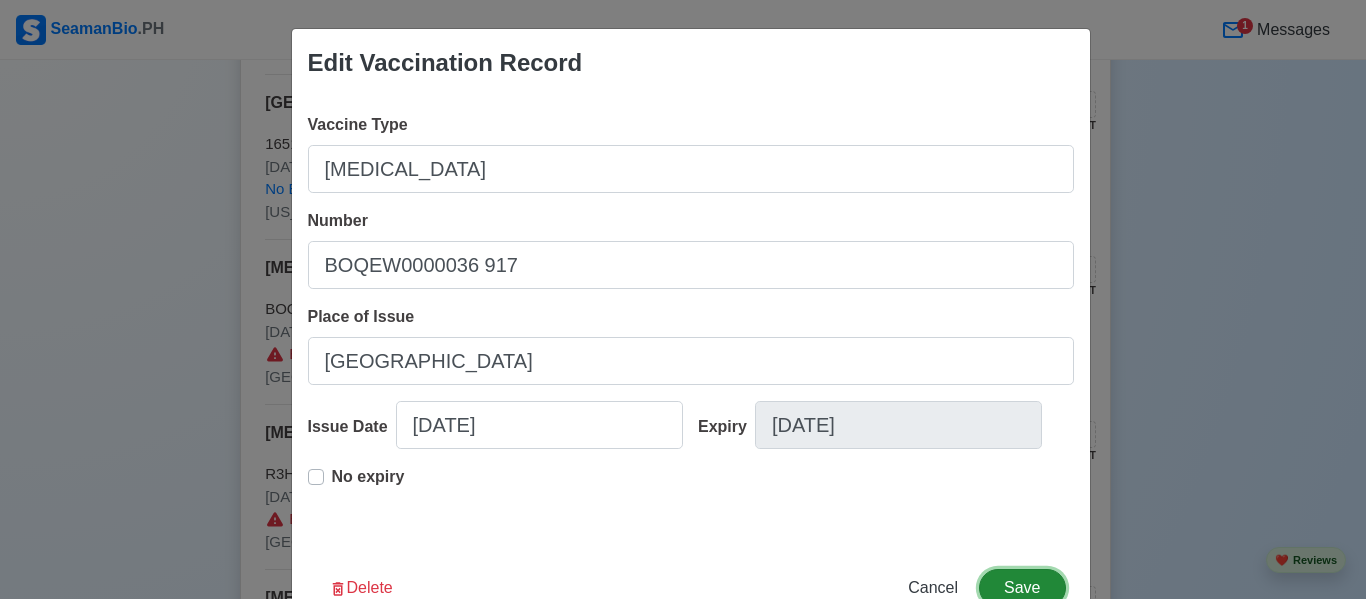 click on "Save" at bounding box center (1022, 588) 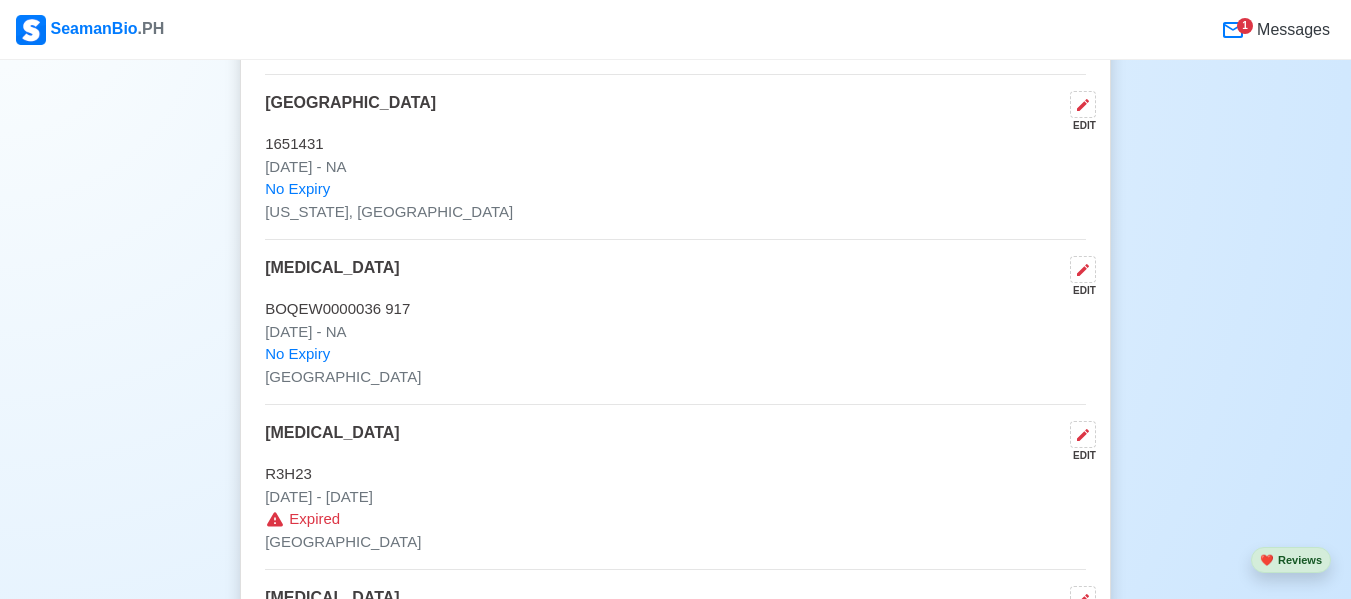 scroll, scrollTop: 3000, scrollLeft: 0, axis: vertical 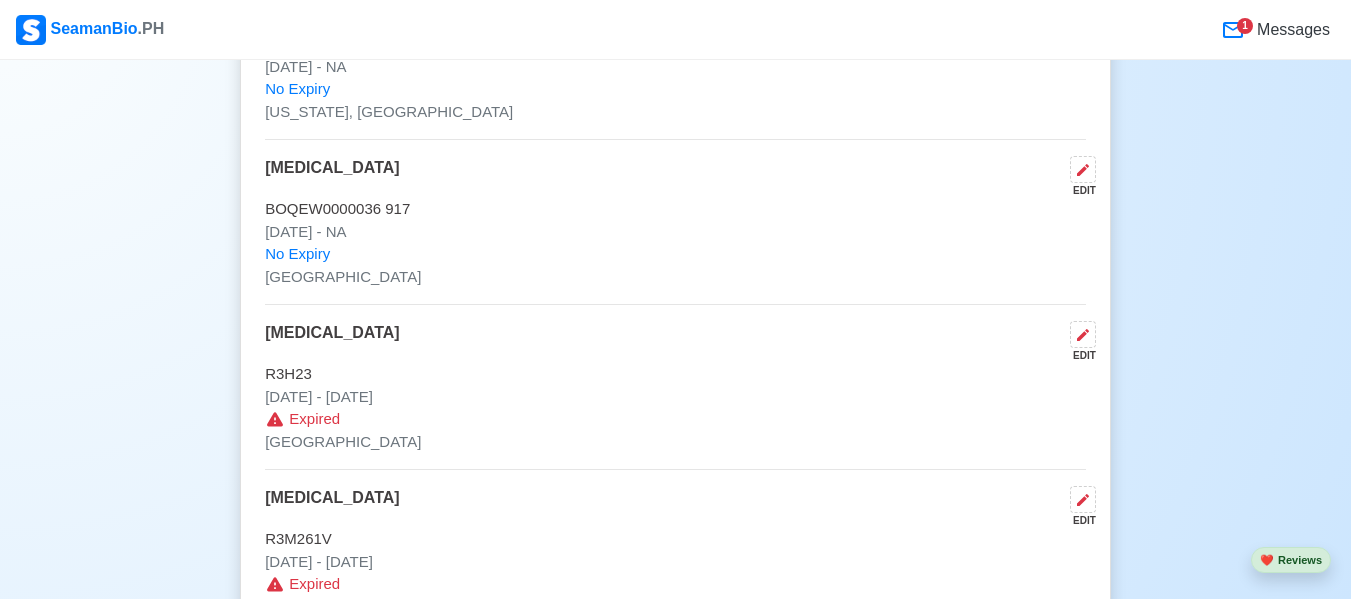 click on "Expired" at bounding box center [314, 419] 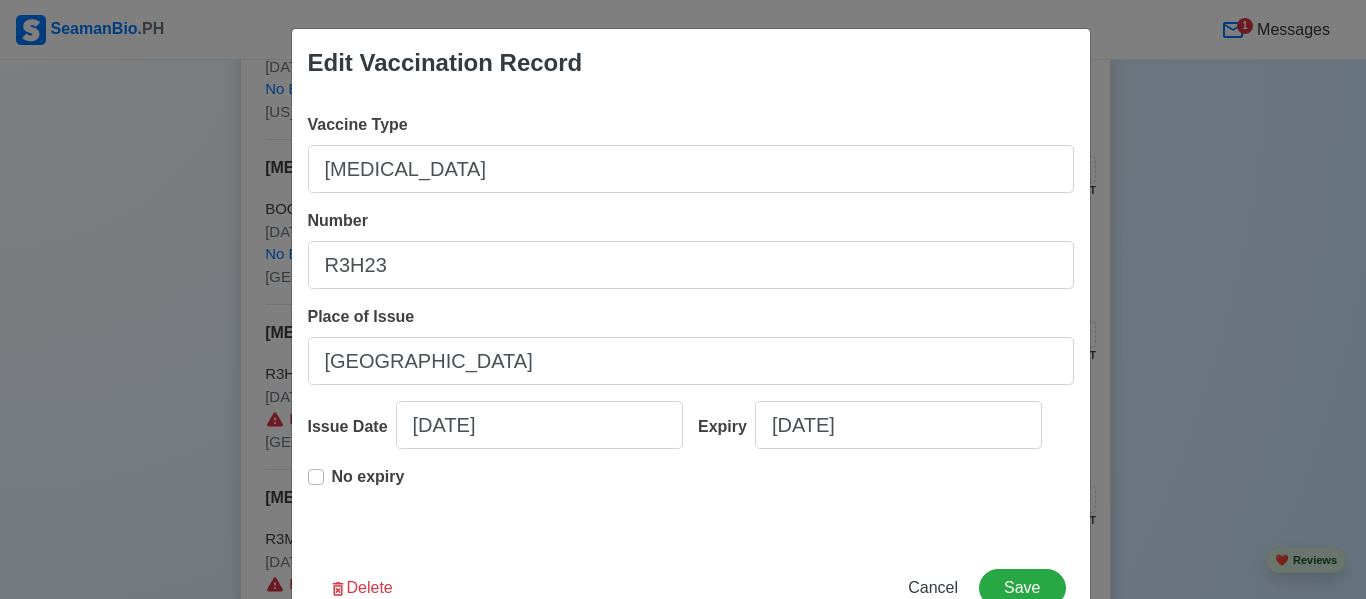 click on "No expiry" at bounding box center [368, 485] 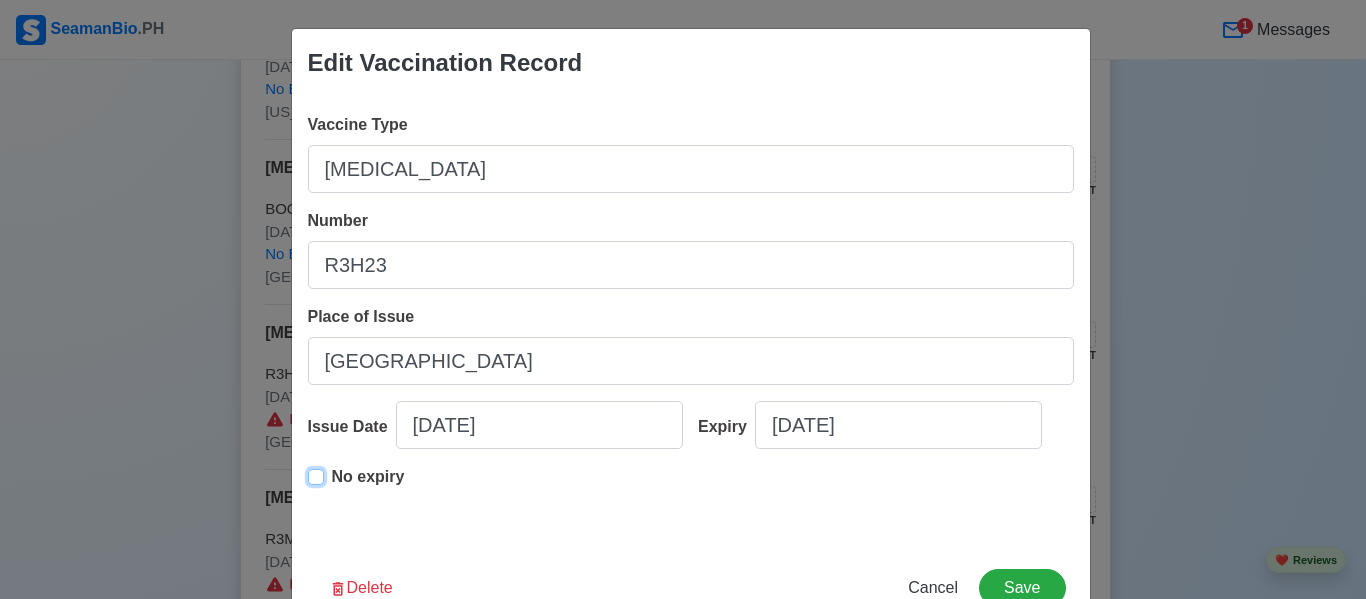 type on "04/19/2021" 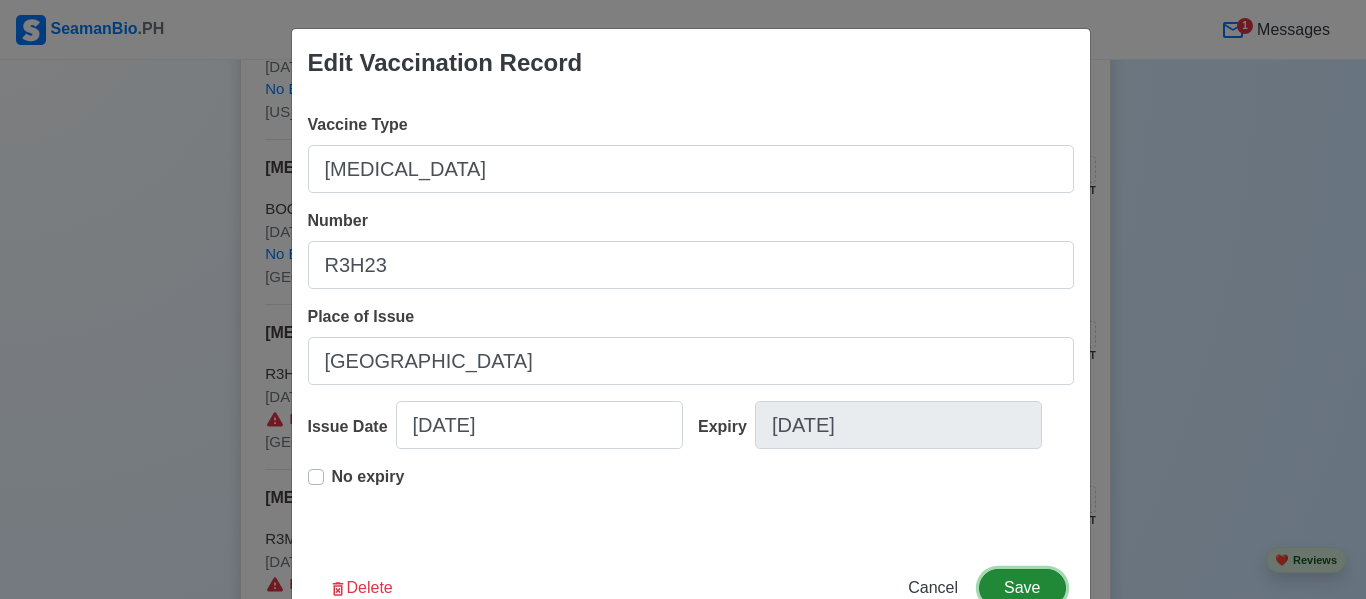 click on "Save" at bounding box center (1022, 588) 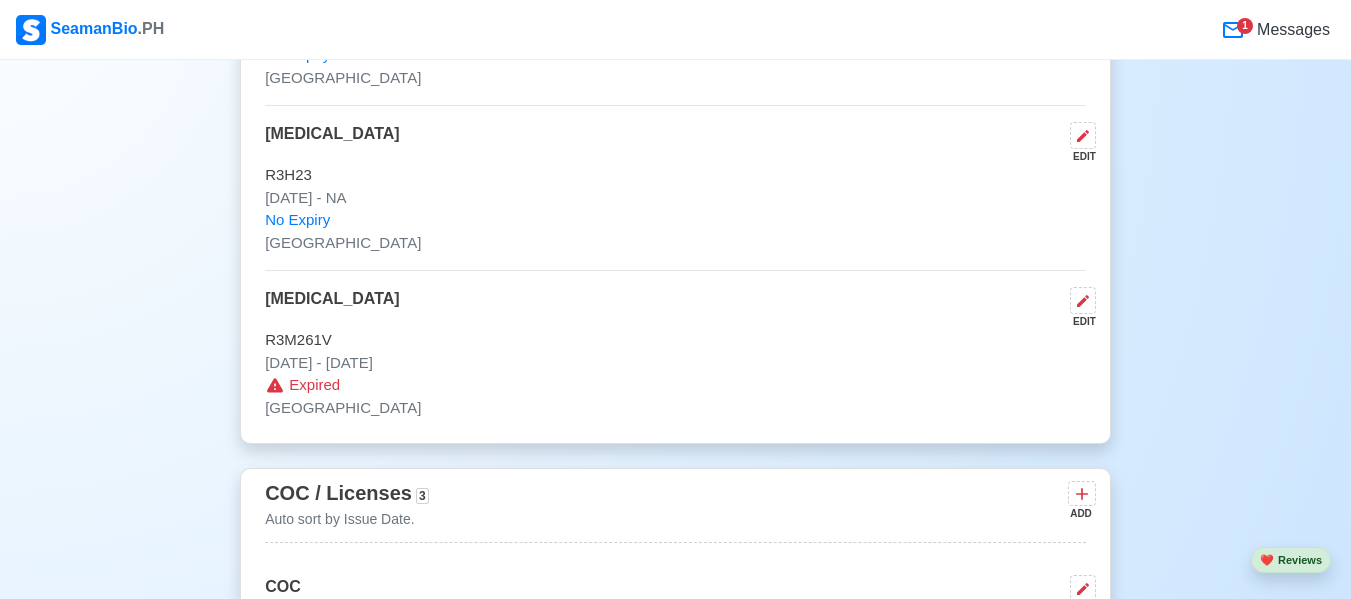 scroll, scrollTop: 3200, scrollLeft: 0, axis: vertical 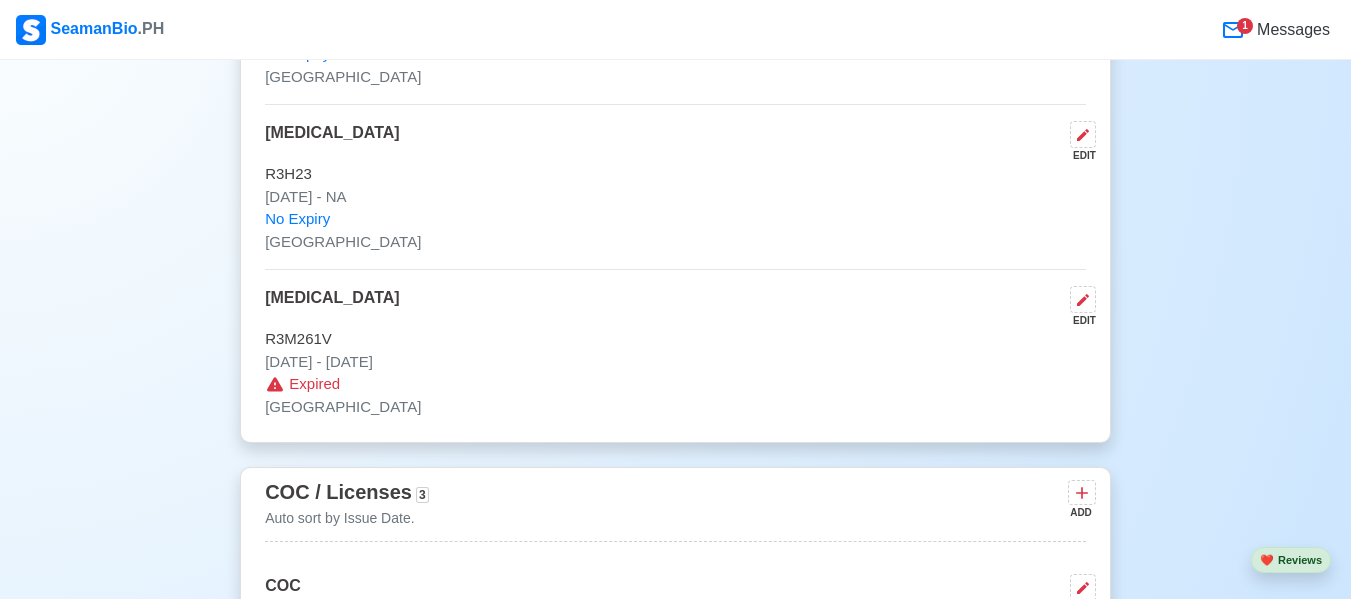 click on "Expired" at bounding box center [314, 384] 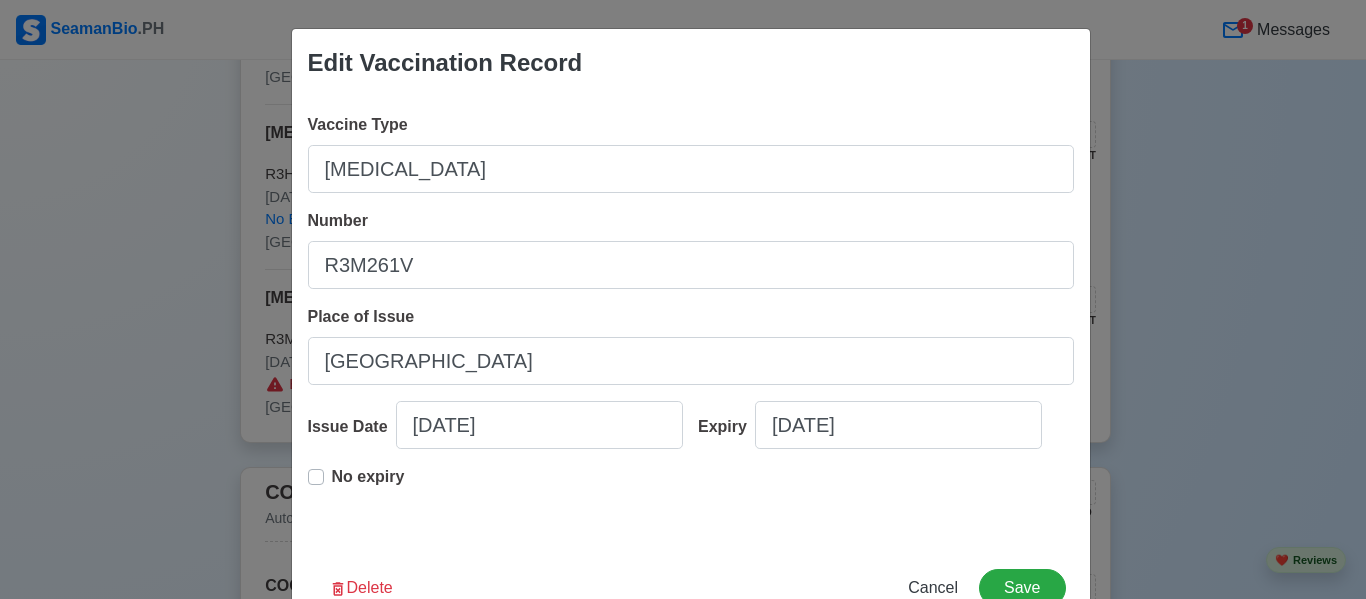 click on "No expiry" at bounding box center [368, 485] 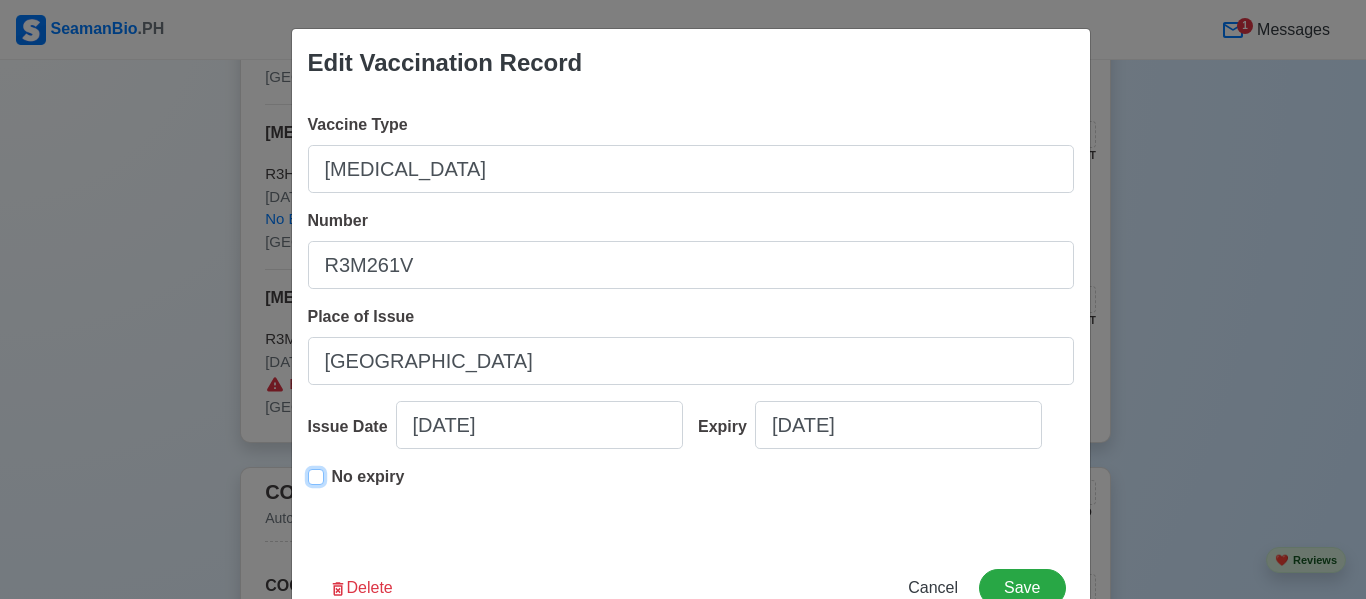 type on "01/24/2020" 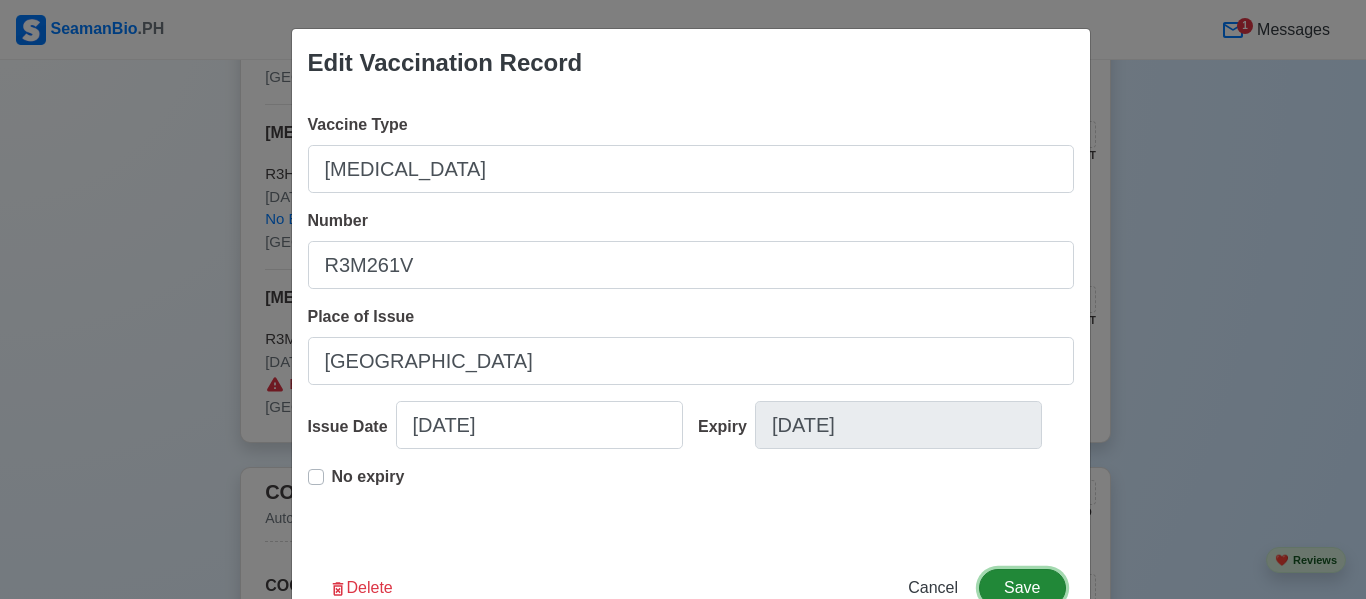 click on "Save" at bounding box center [1022, 588] 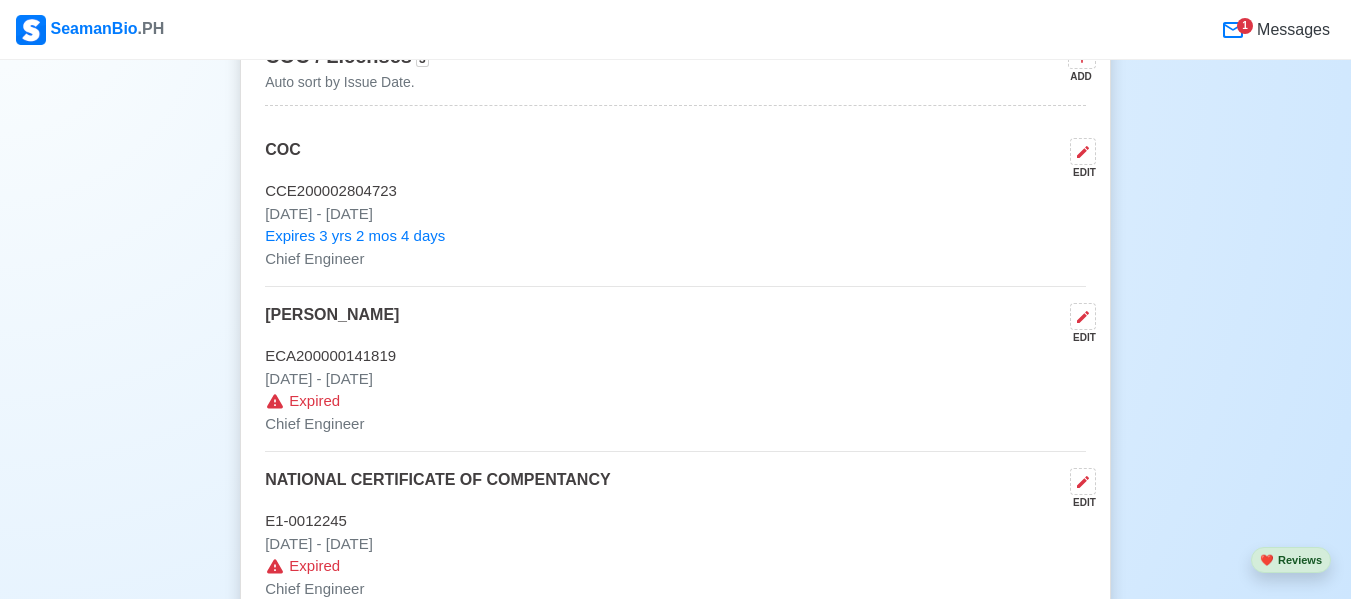 scroll, scrollTop: 3600, scrollLeft: 0, axis: vertical 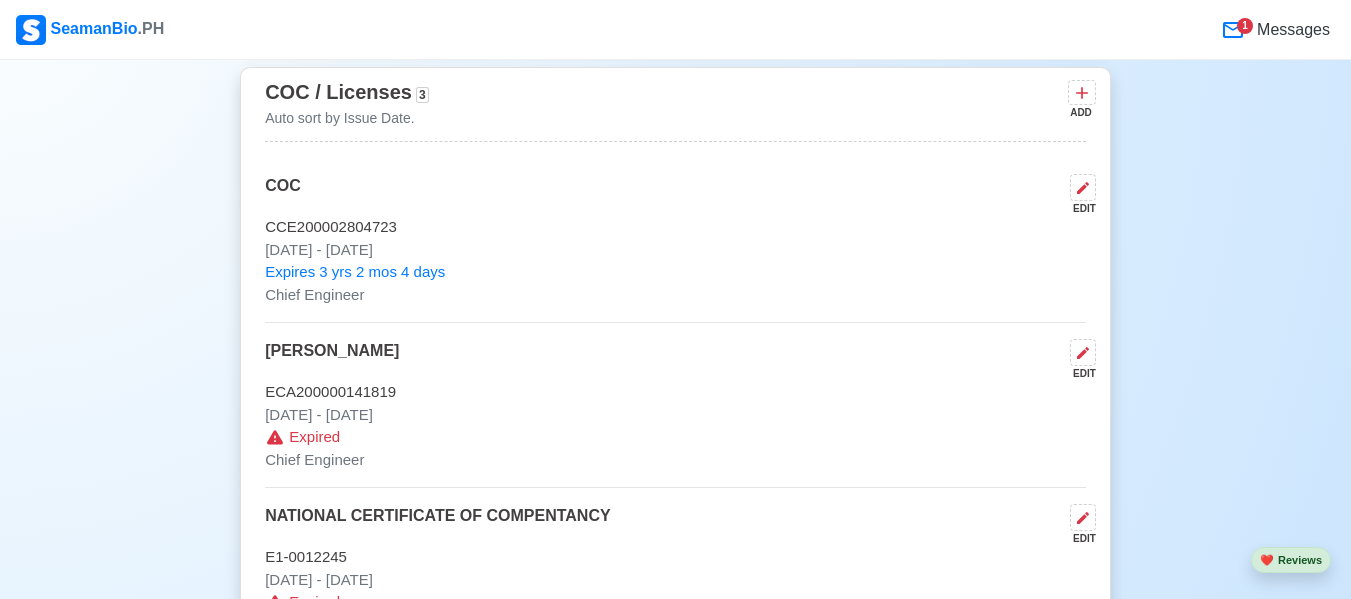 click on "Expired" at bounding box center [314, 437] 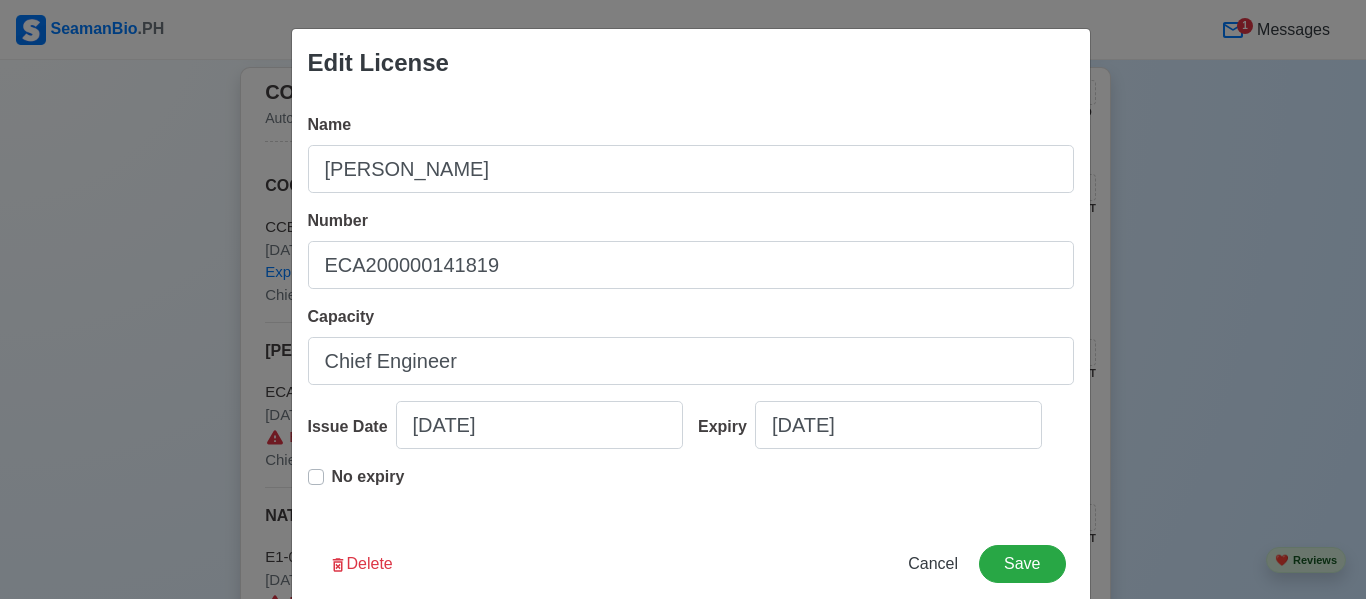 click on "No expiry" at bounding box center (368, 485) 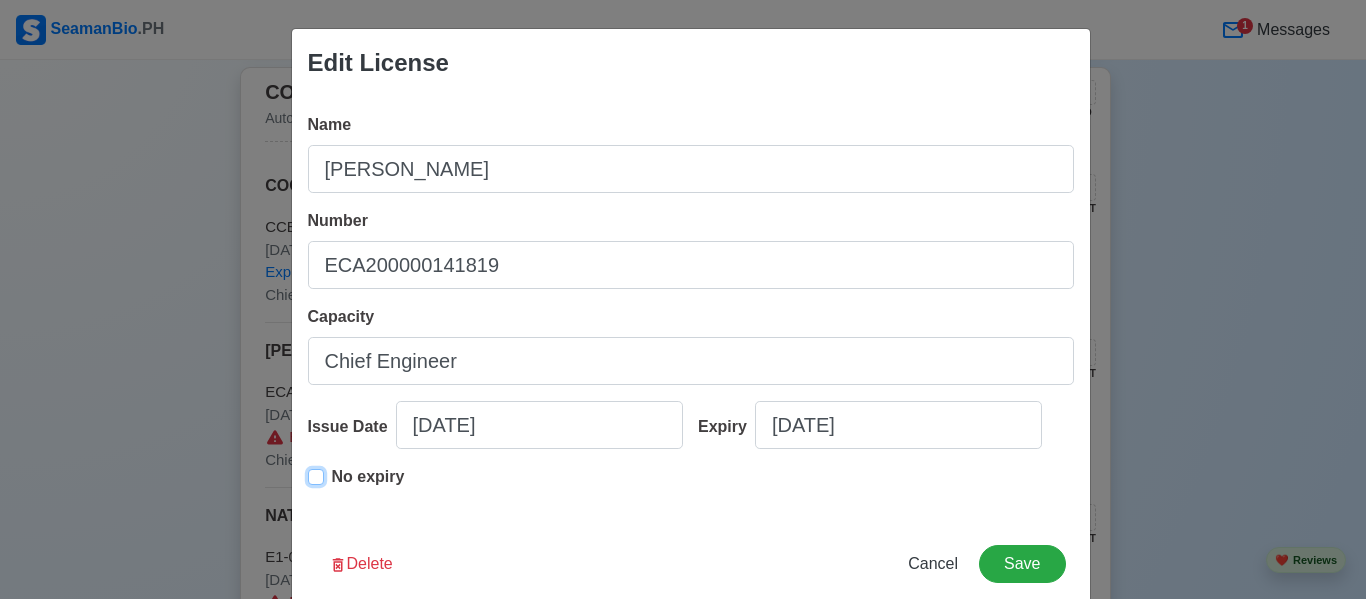 type on "08/07/2019" 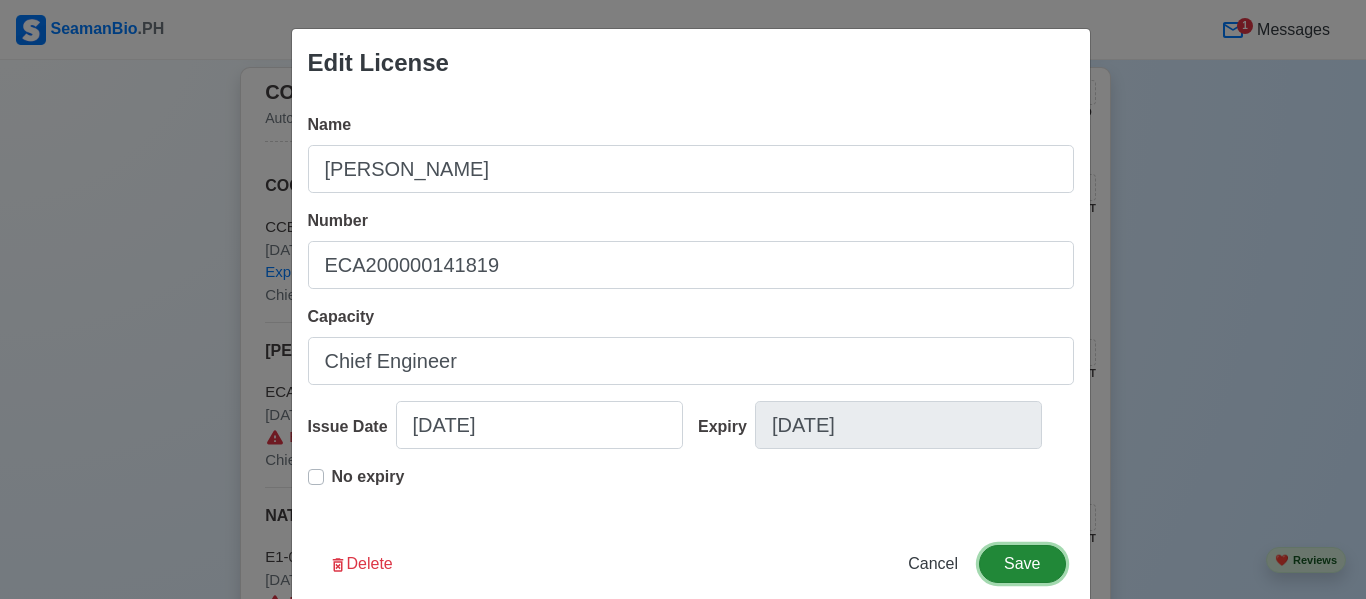 click on "Save" at bounding box center (1022, 564) 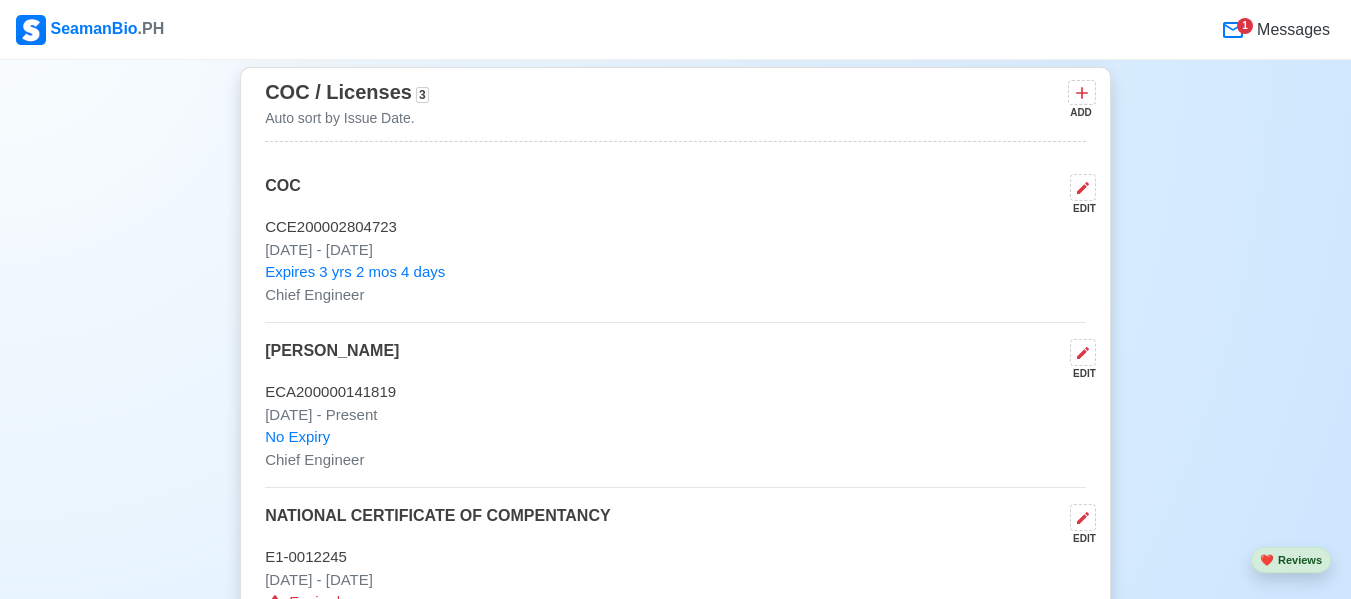 scroll, scrollTop: 3700, scrollLeft: 0, axis: vertical 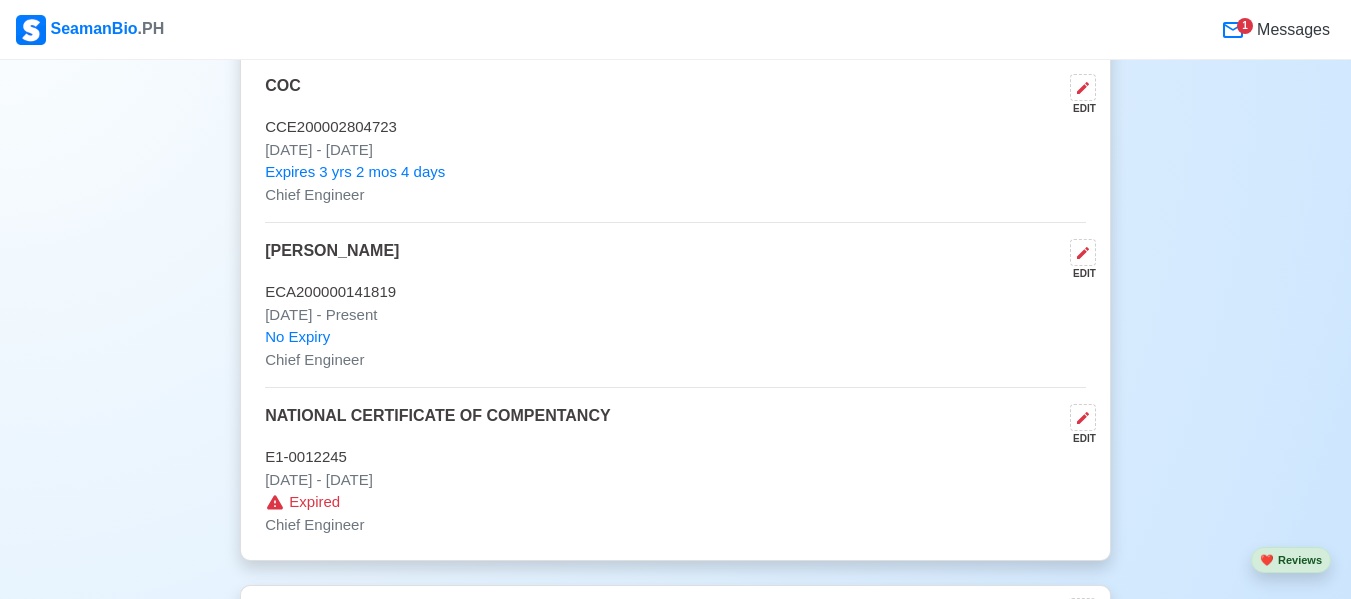 click on "Expired" at bounding box center (675, 502) 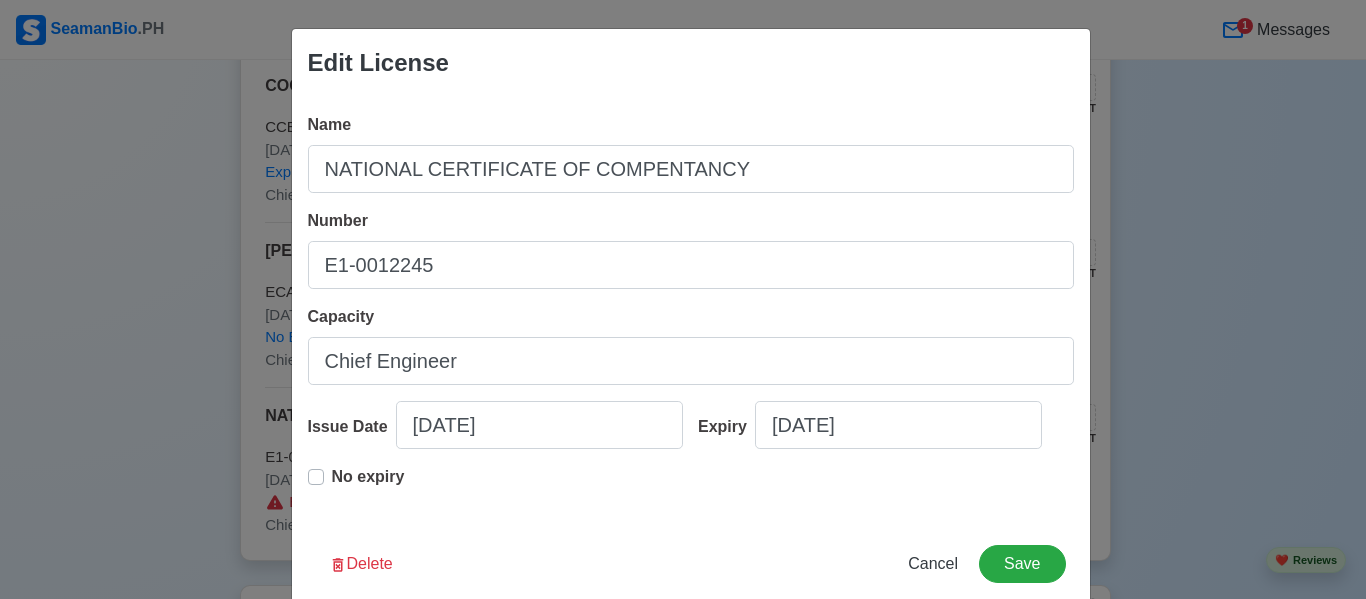 click on "No expiry" at bounding box center [368, 485] 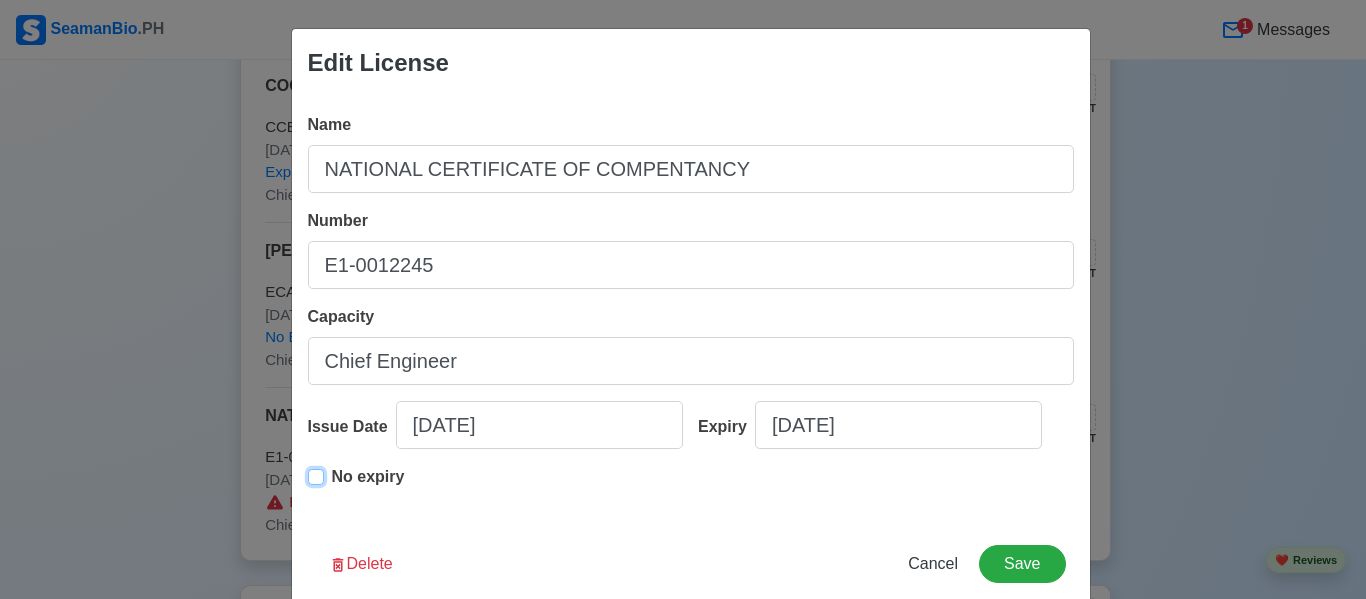 type on "10/05/2005" 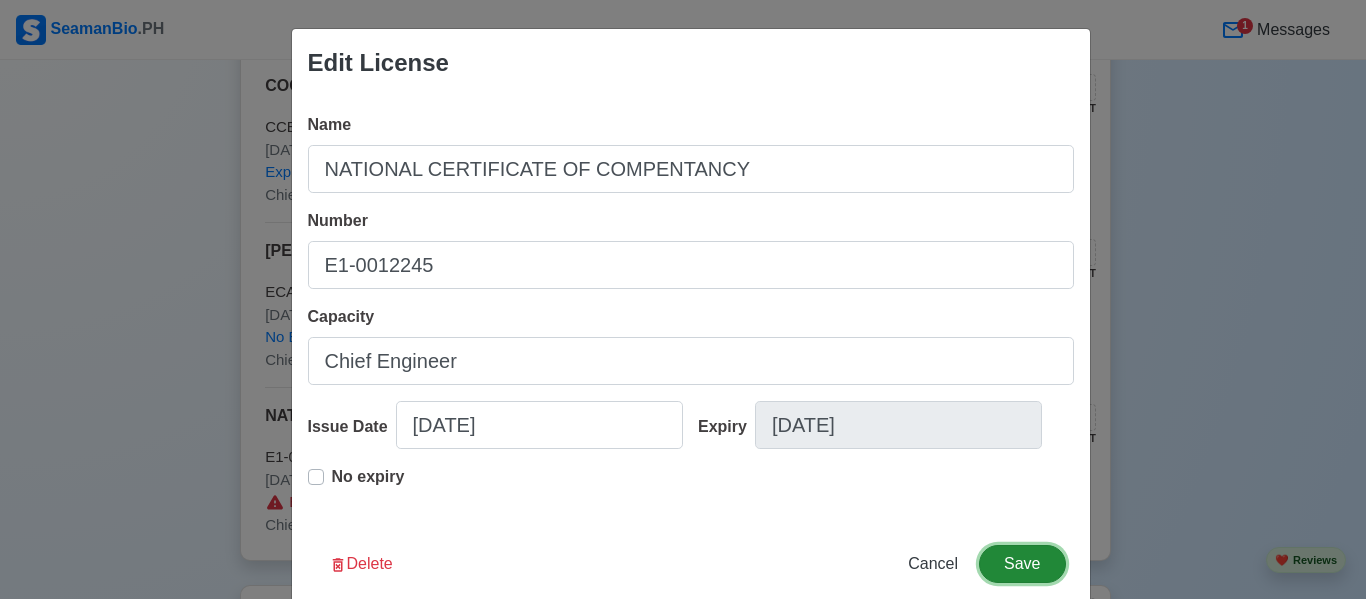 click on "Save" at bounding box center [1022, 564] 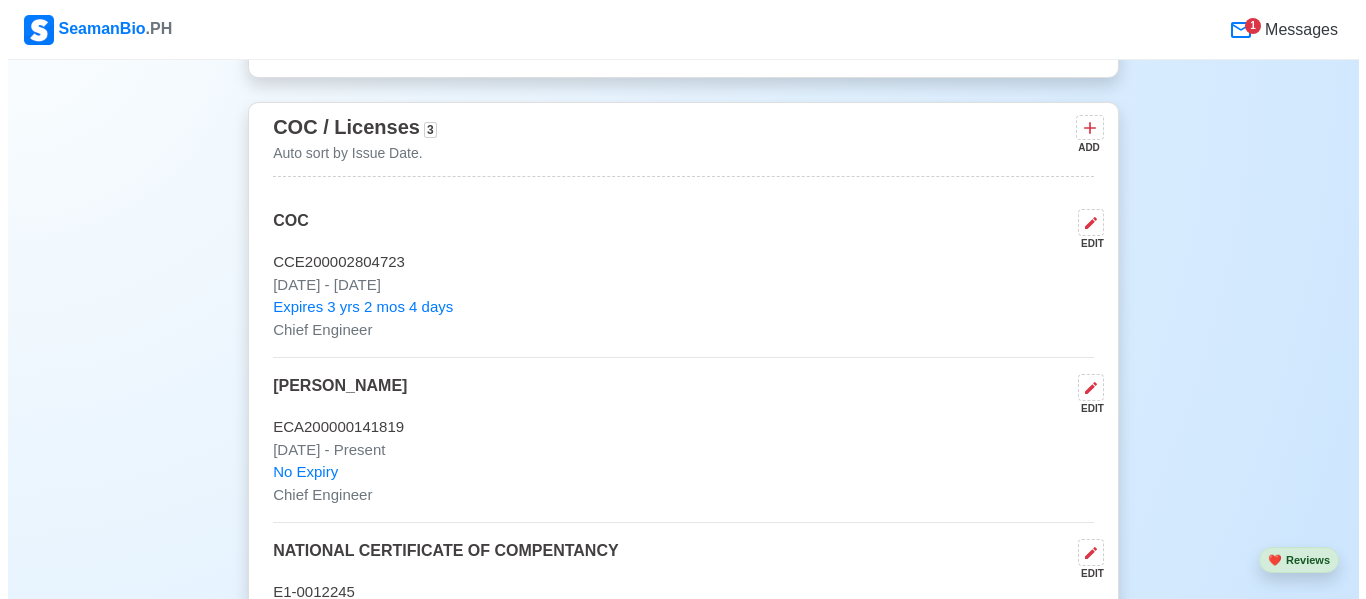 scroll, scrollTop: 3600, scrollLeft: 0, axis: vertical 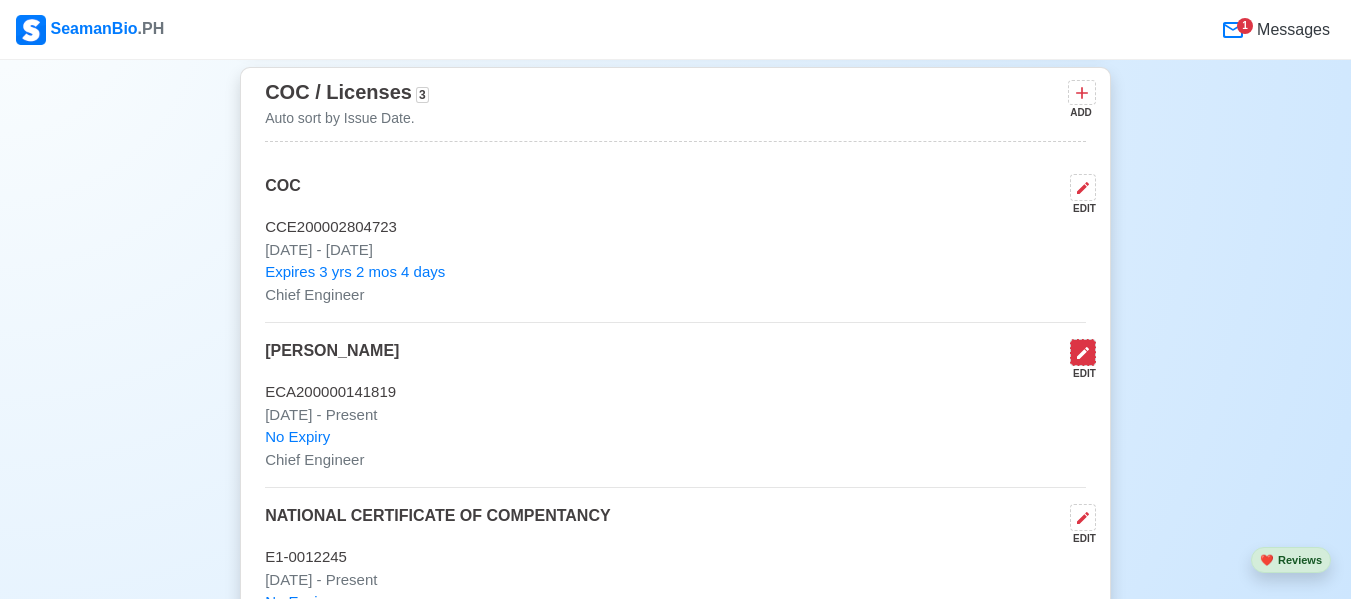 click 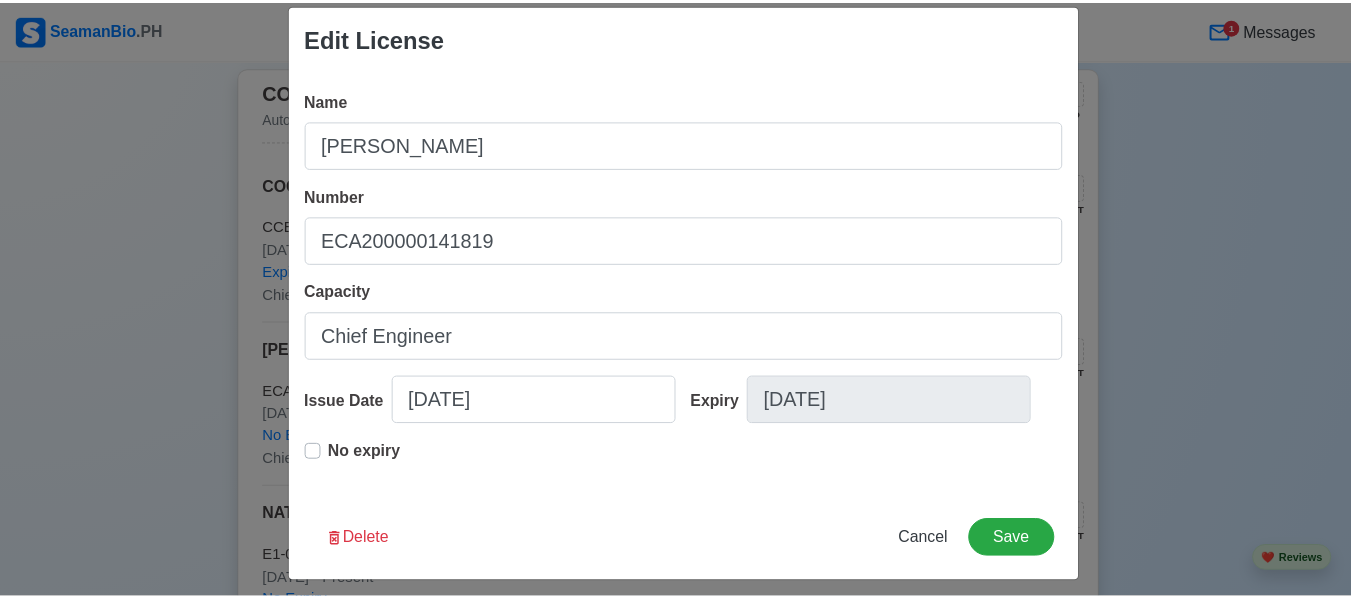 scroll, scrollTop: 37, scrollLeft: 0, axis: vertical 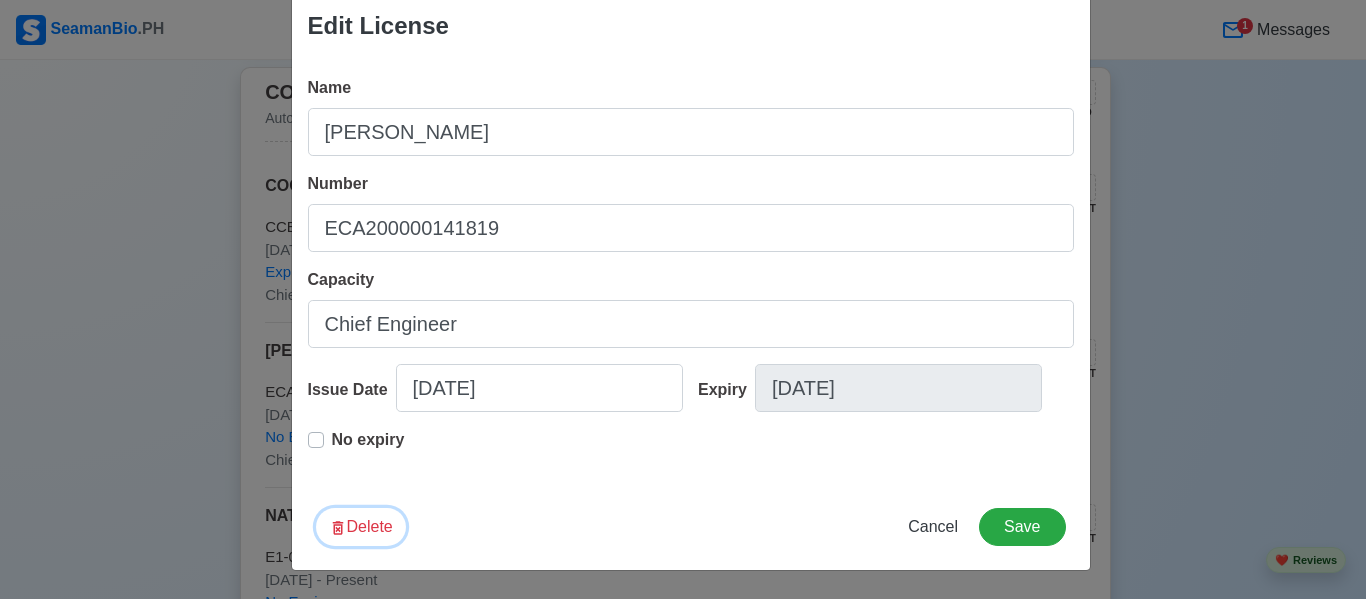 click on "Delete" at bounding box center [361, 527] 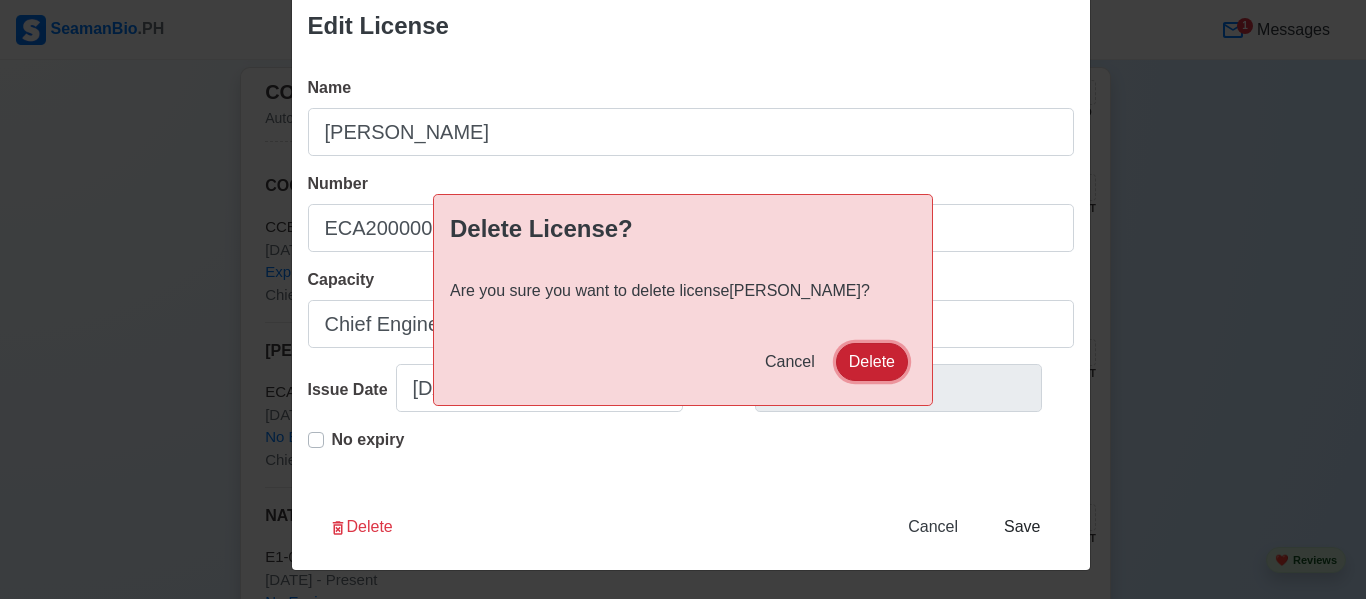 click on "Delete" at bounding box center (872, 362) 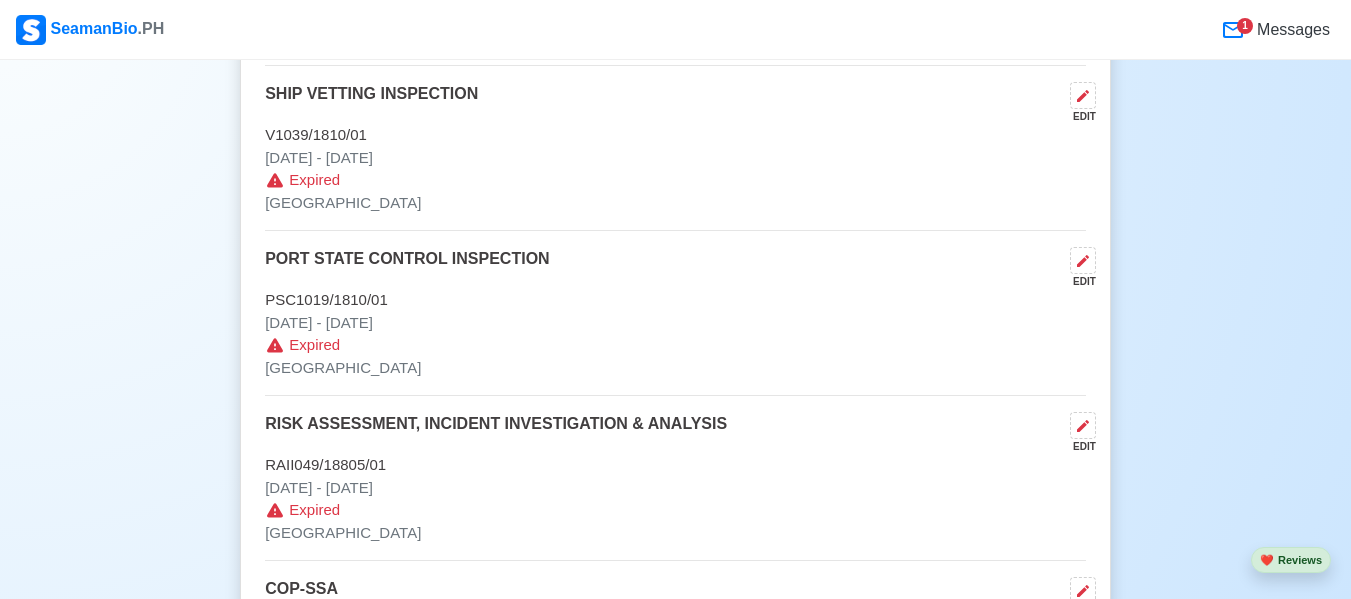 scroll, scrollTop: 5359, scrollLeft: 0, axis: vertical 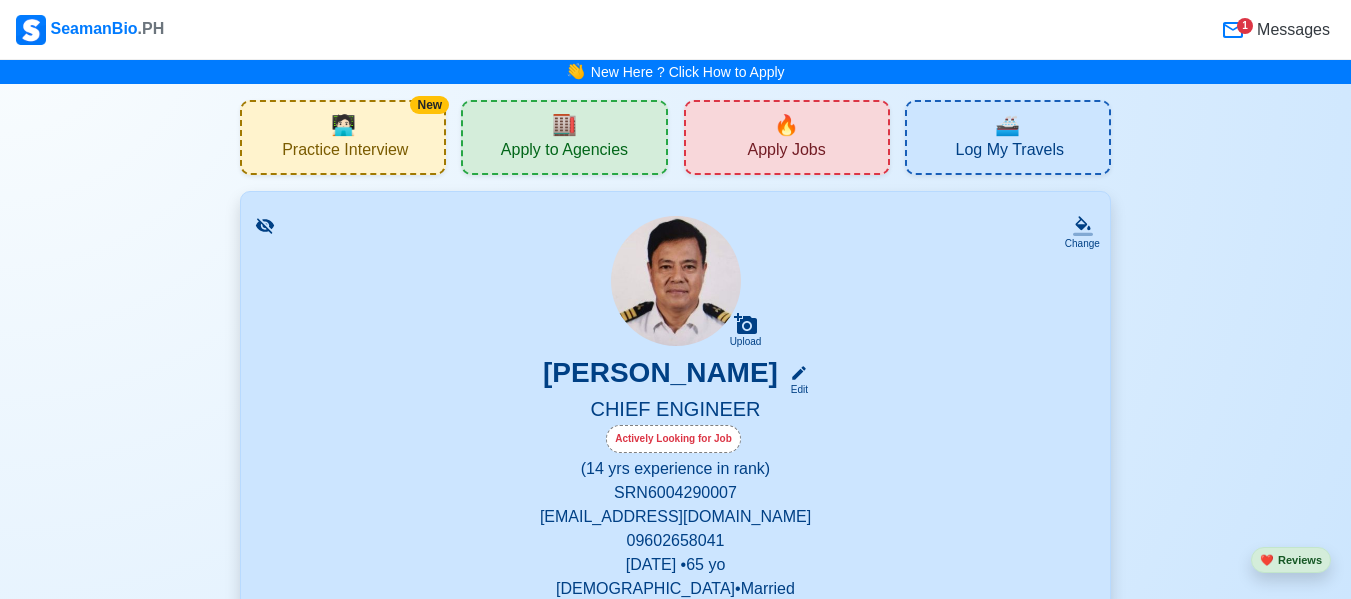 click on "🏬   Apply to Agencies" at bounding box center (564, 137) 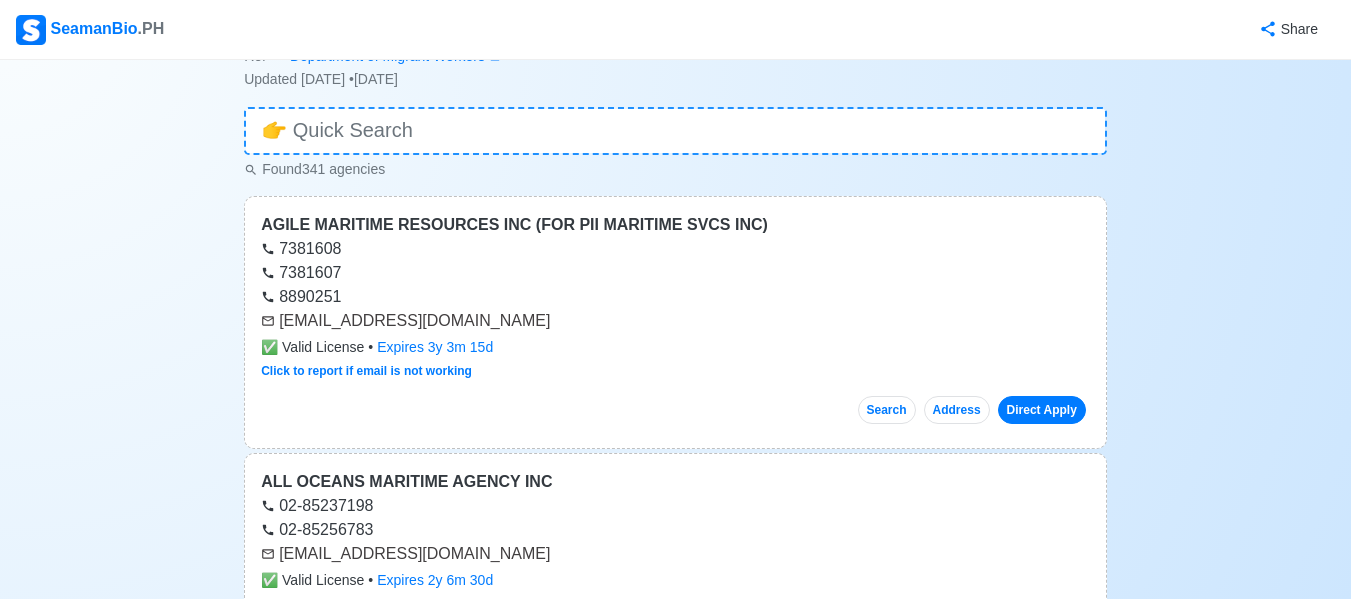 scroll, scrollTop: 200, scrollLeft: 0, axis: vertical 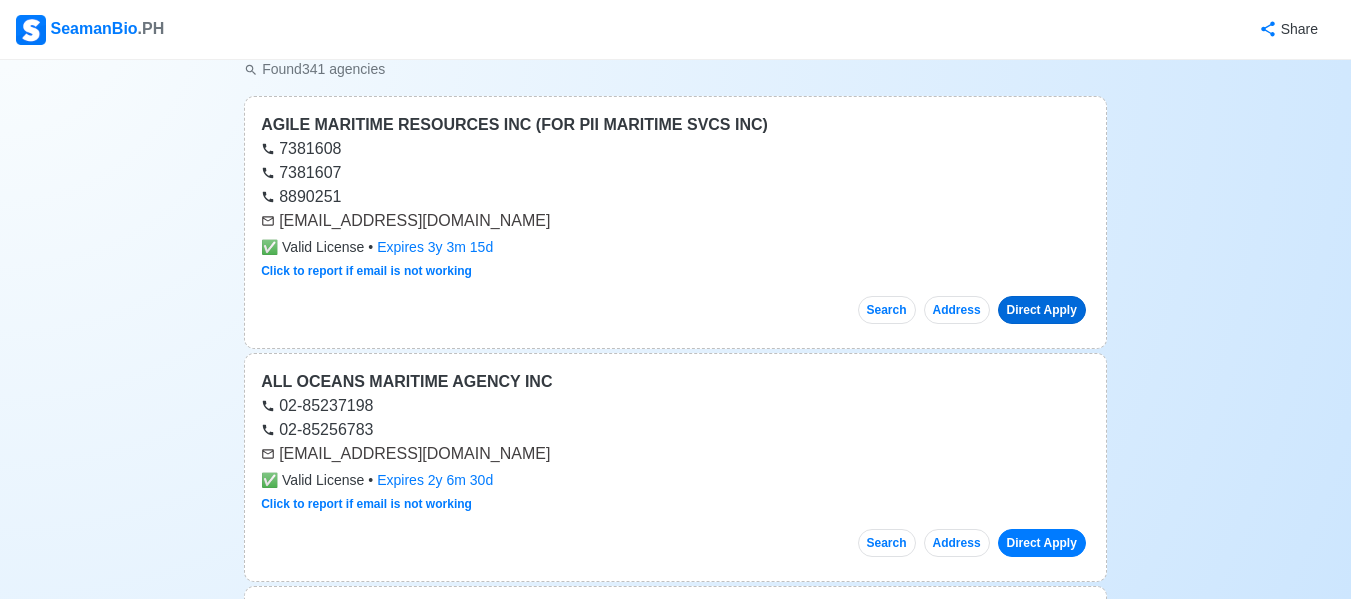 click on "Direct Apply" at bounding box center [1042, 310] 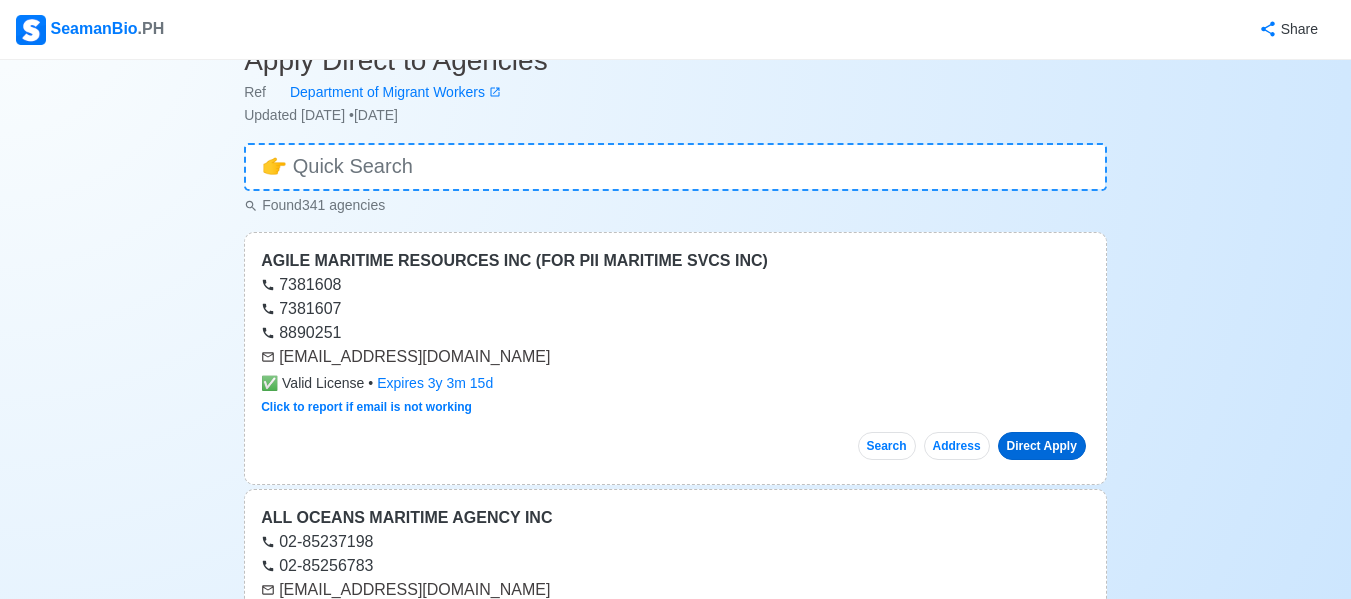 scroll, scrollTop: 100, scrollLeft: 0, axis: vertical 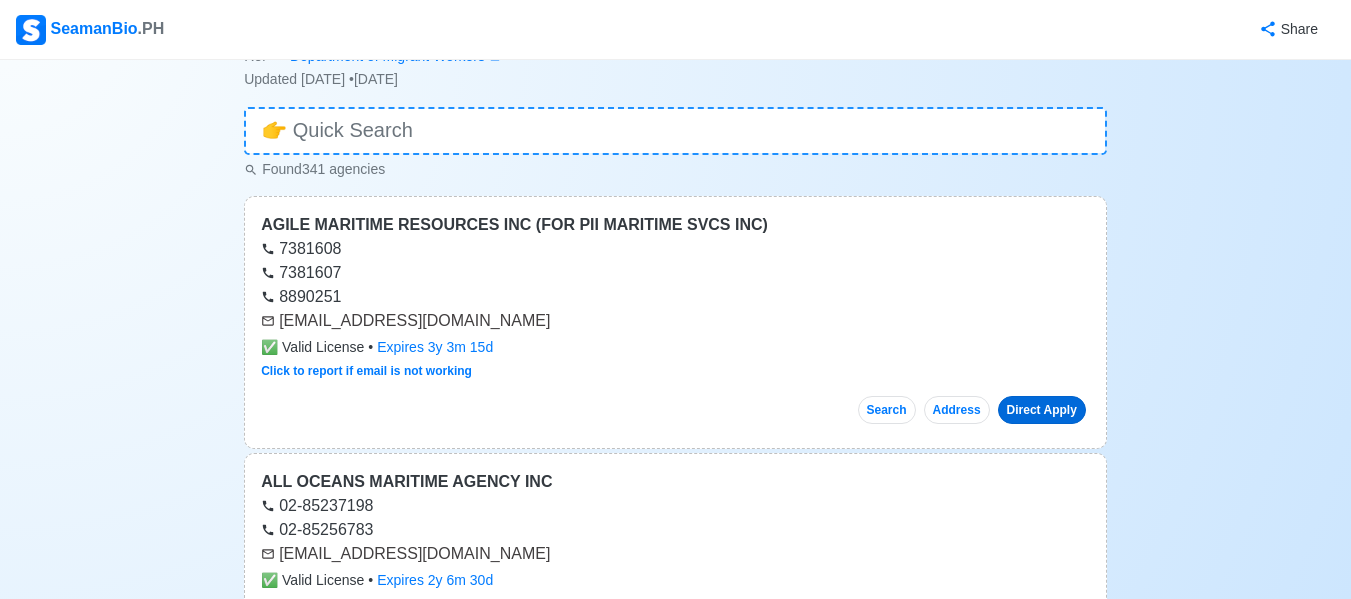 drag, startPoint x: 1013, startPoint y: 396, endPoint x: 1114, endPoint y: 463, distance: 121.20231 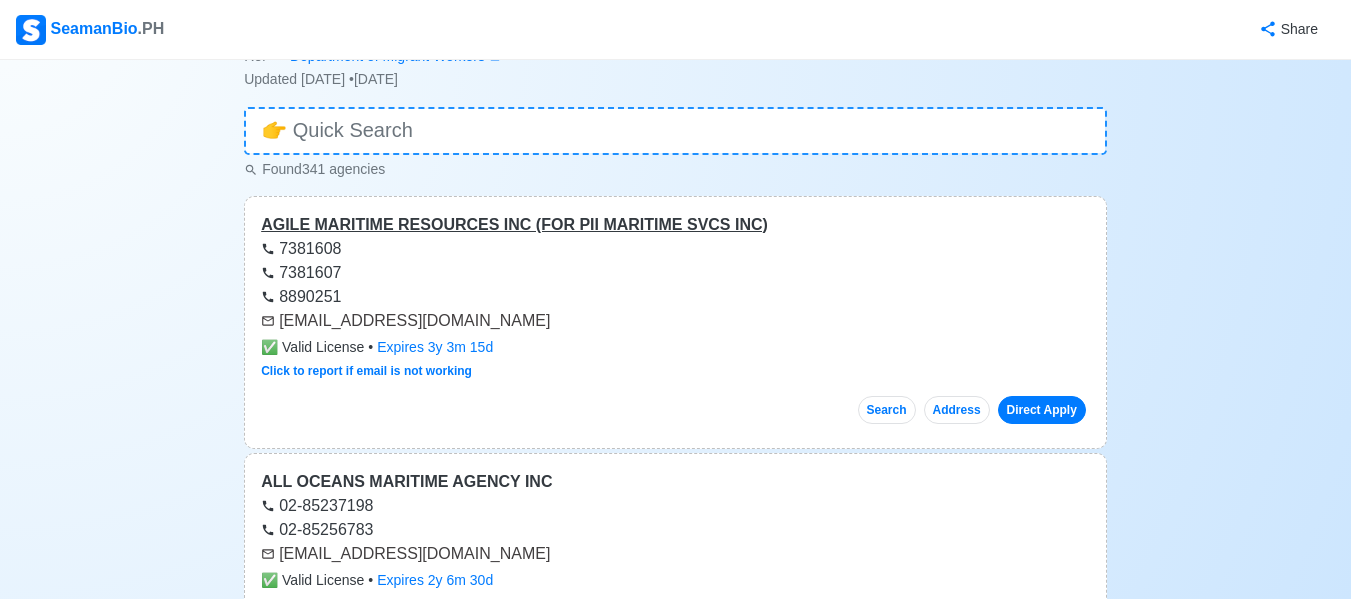 click on "AGILE MARITIME RESOURCES INC (FOR PII MARITIME SVCS INC)" at bounding box center [675, 225] 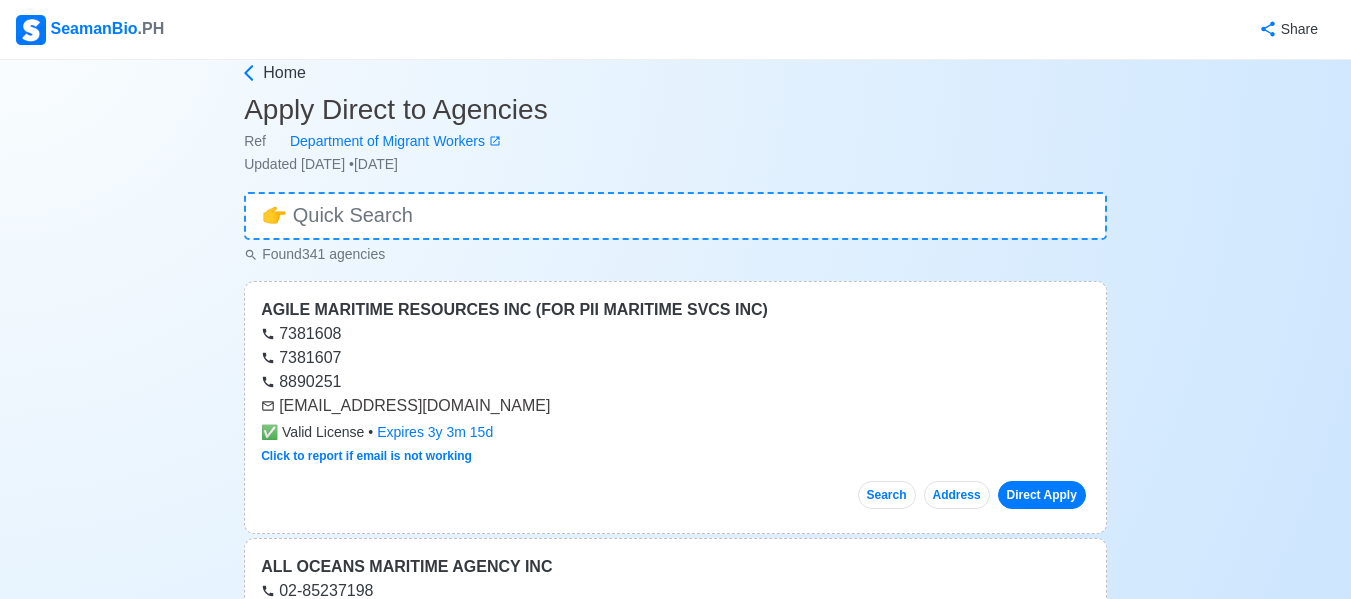 scroll, scrollTop: 0, scrollLeft: 0, axis: both 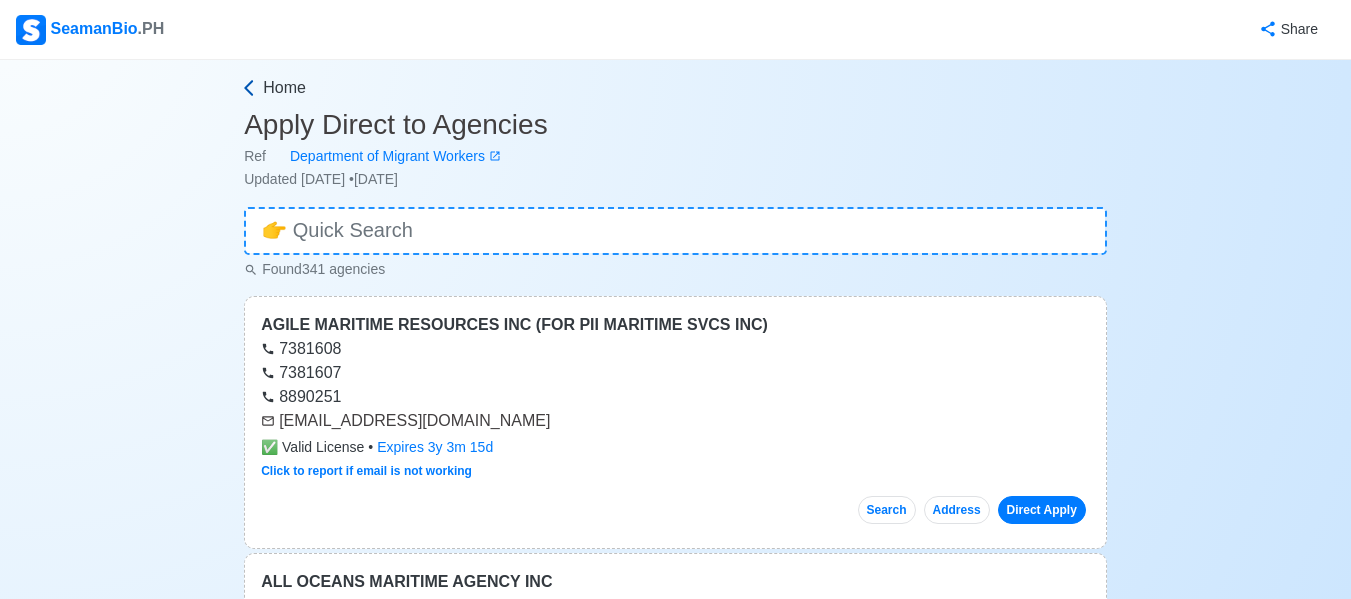 click on "Home" at bounding box center [284, 88] 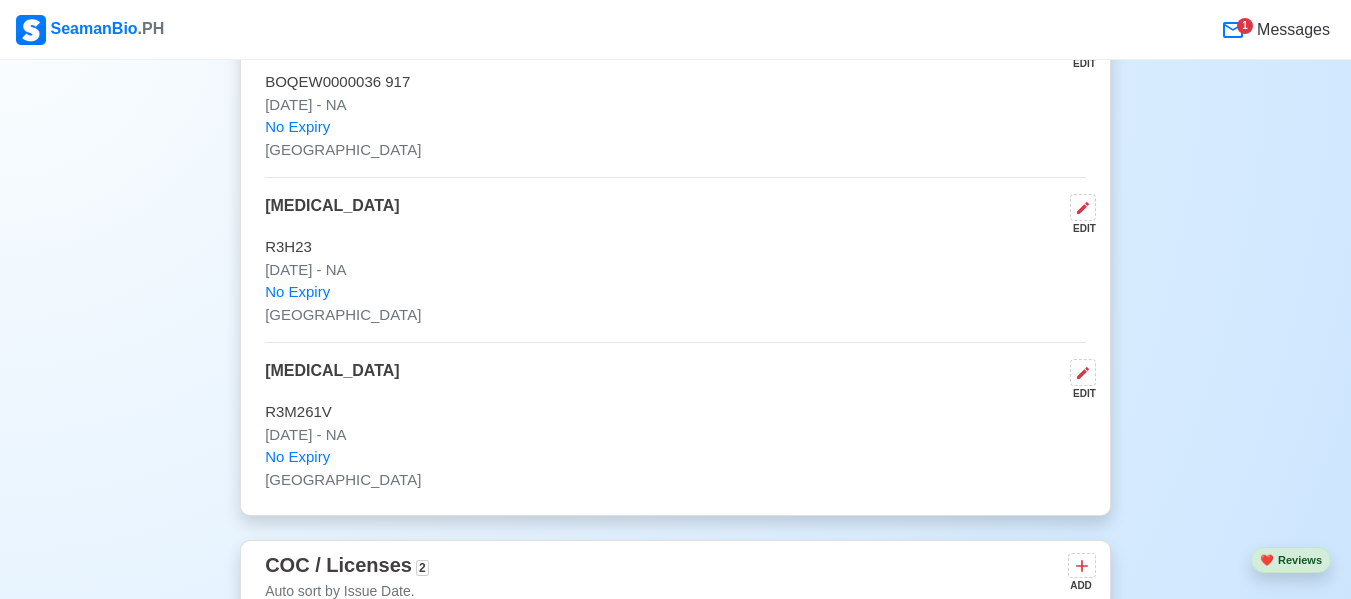 scroll, scrollTop: 3500, scrollLeft: 0, axis: vertical 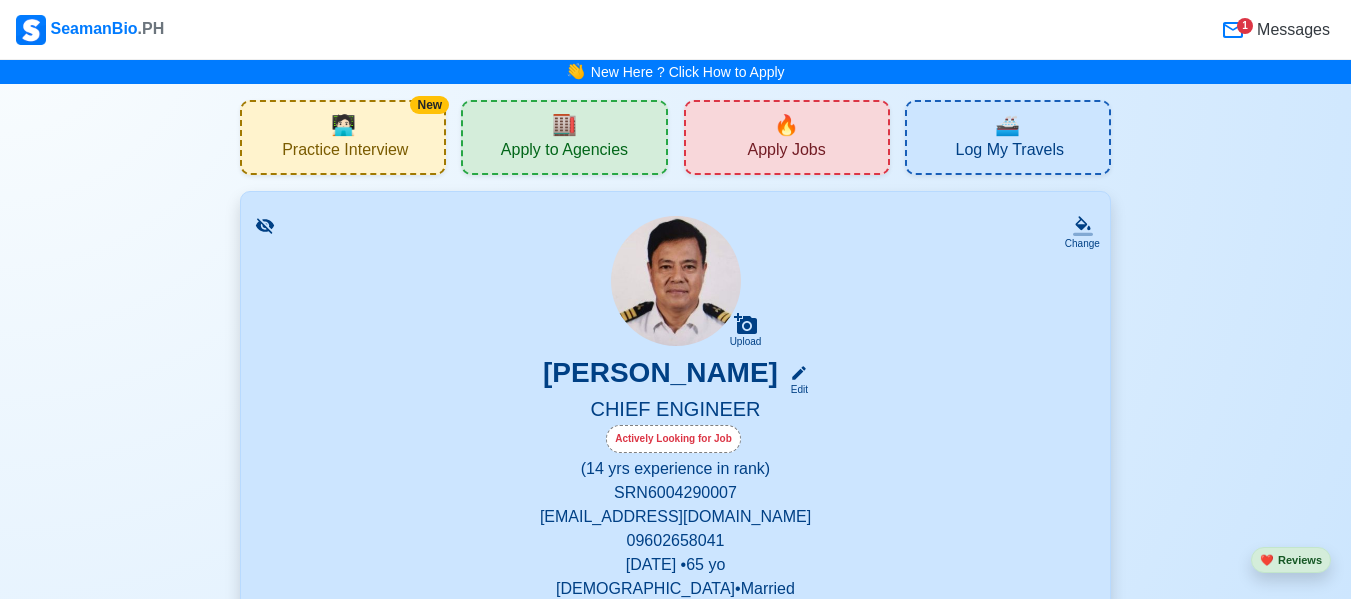 click on "🏬   Apply to Agencies" at bounding box center [564, 137] 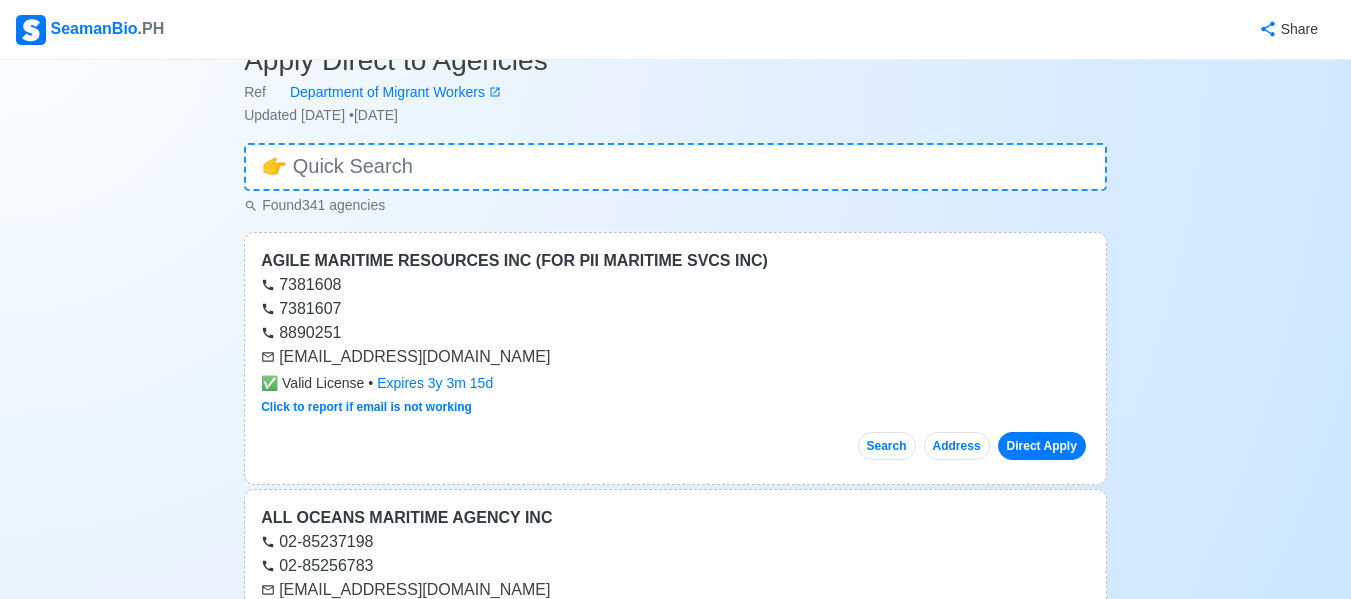 scroll, scrollTop: 100, scrollLeft: 0, axis: vertical 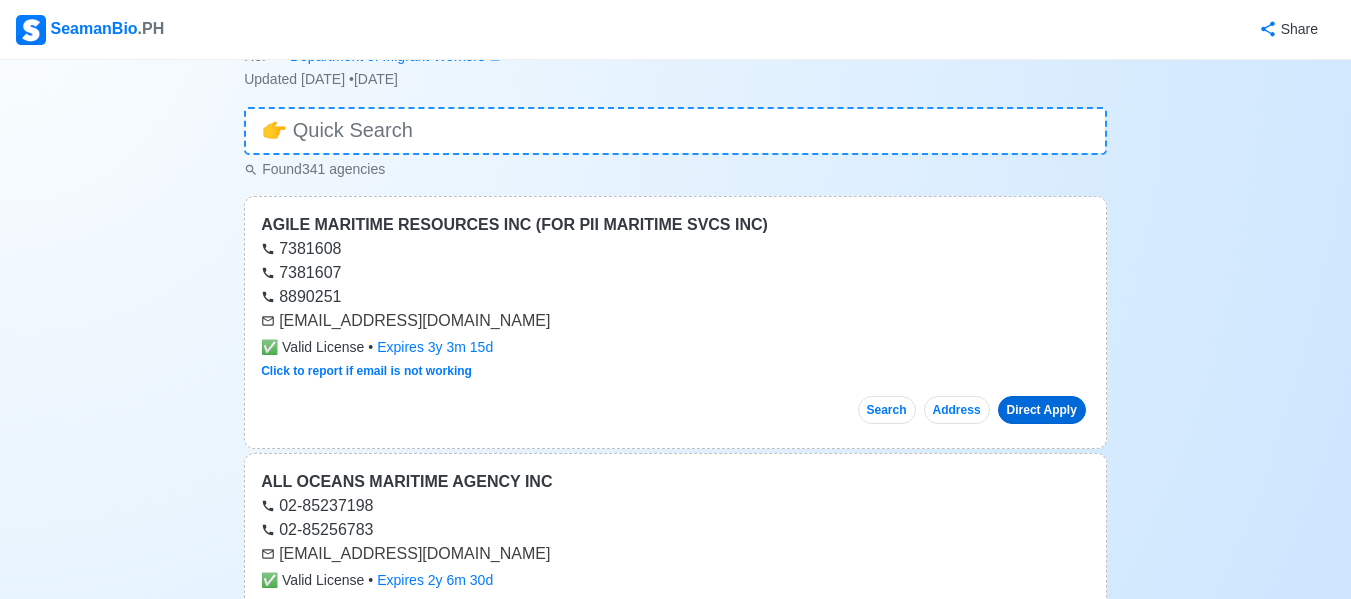 click on "Direct Apply" at bounding box center (1042, 410) 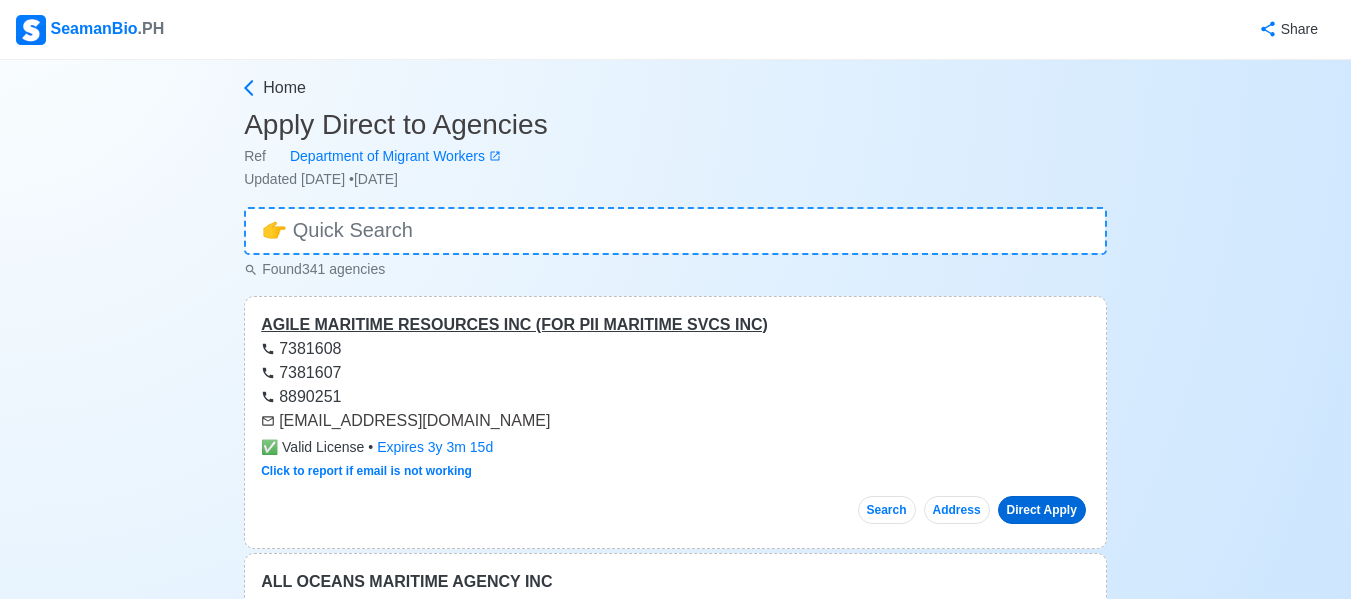 scroll, scrollTop: 100, scrollLeft: 0, axis: vertical 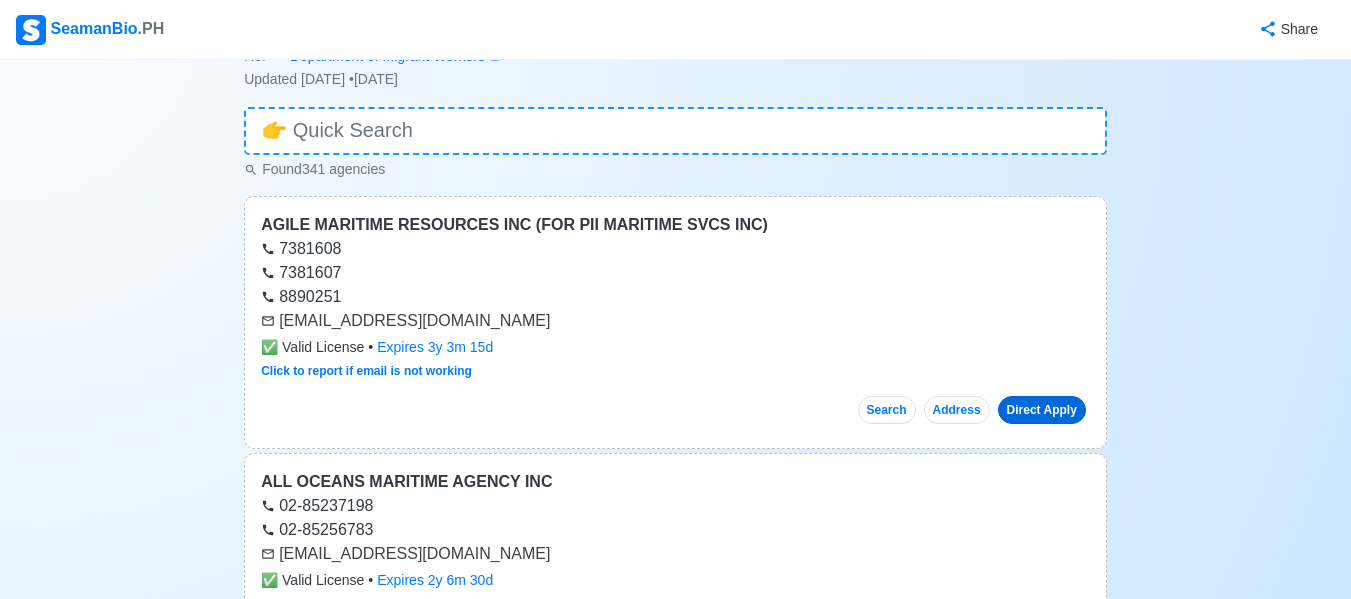 click on "Direct Apply" at bounding box center [1042, 410] 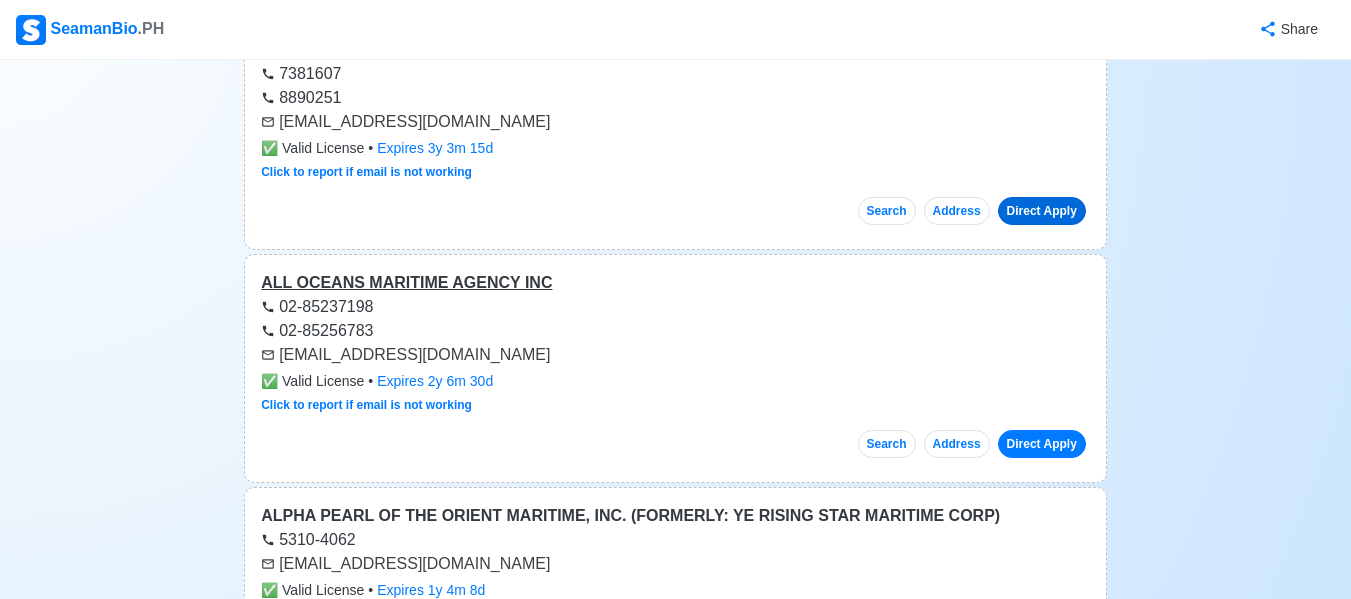 scroll, scrollTop: 300, scrollLeft: 0, axis: vertical 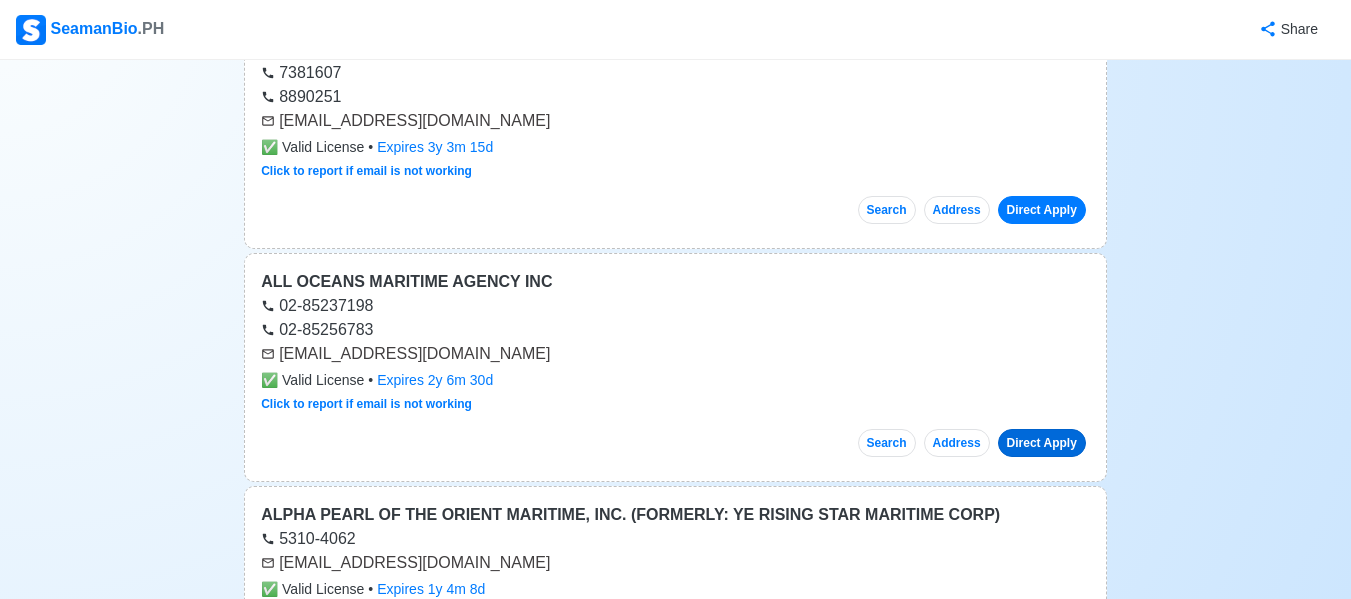 click on "Direct Apply" at bounding box center [1042, 443] 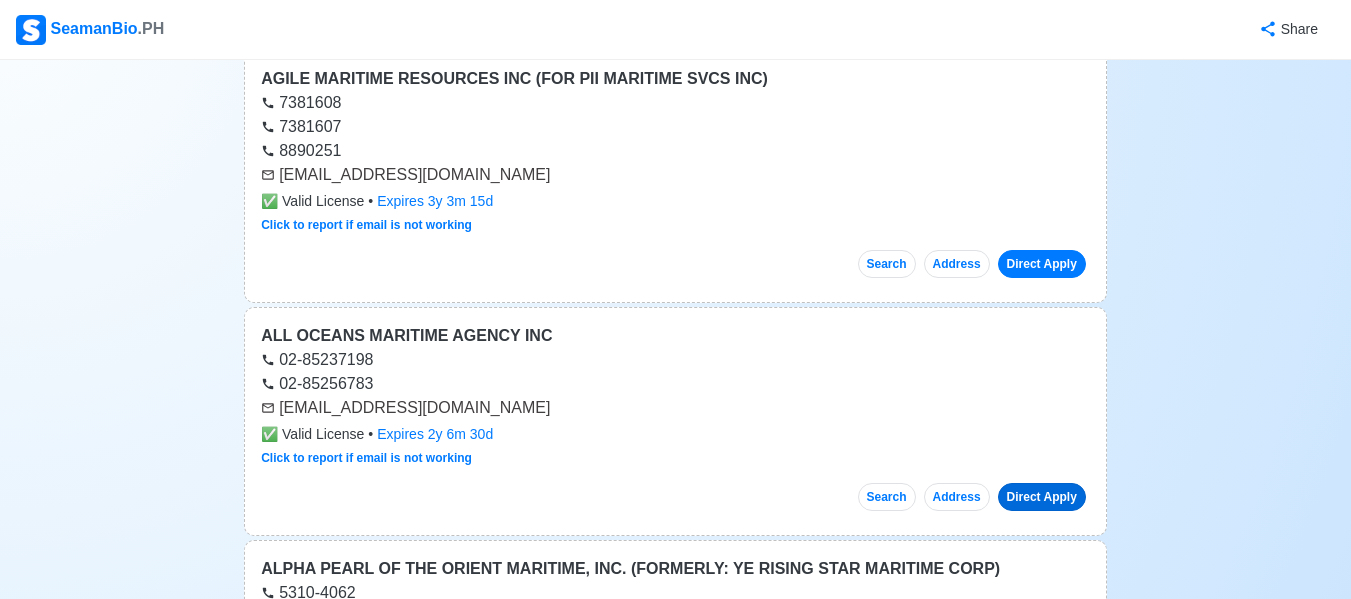 scroll, scrollTop: 200, scrollLeft: 0, axis: vertical 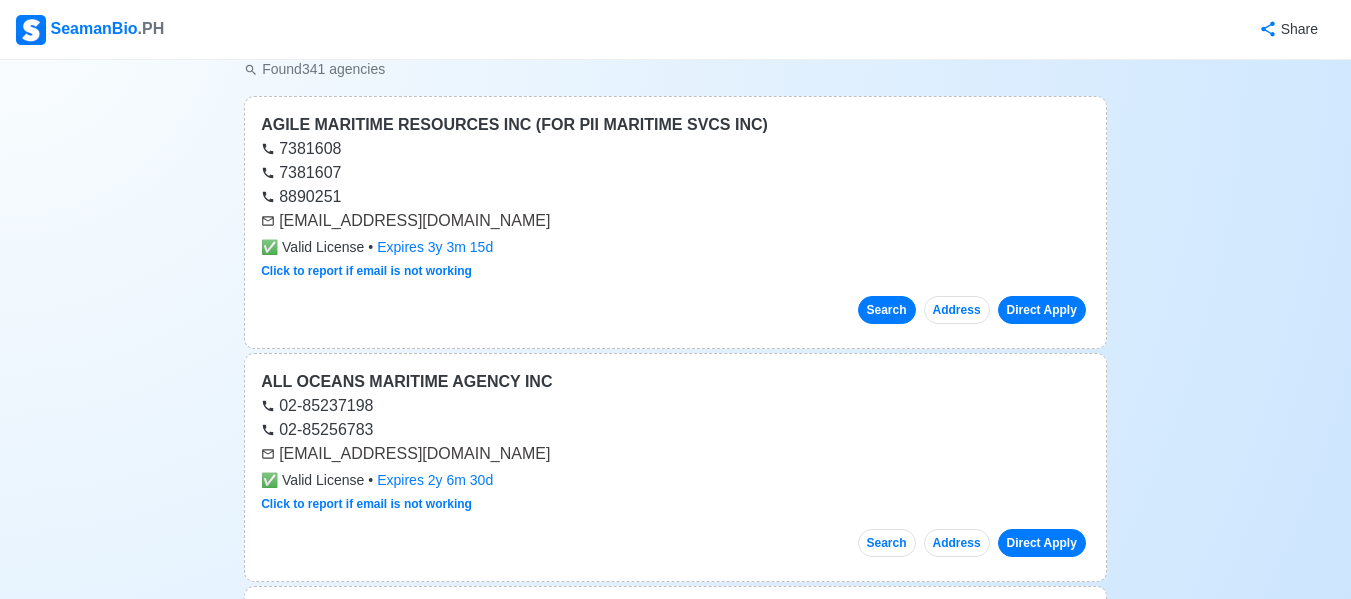click on "Search" at bounding box center [887, 310] 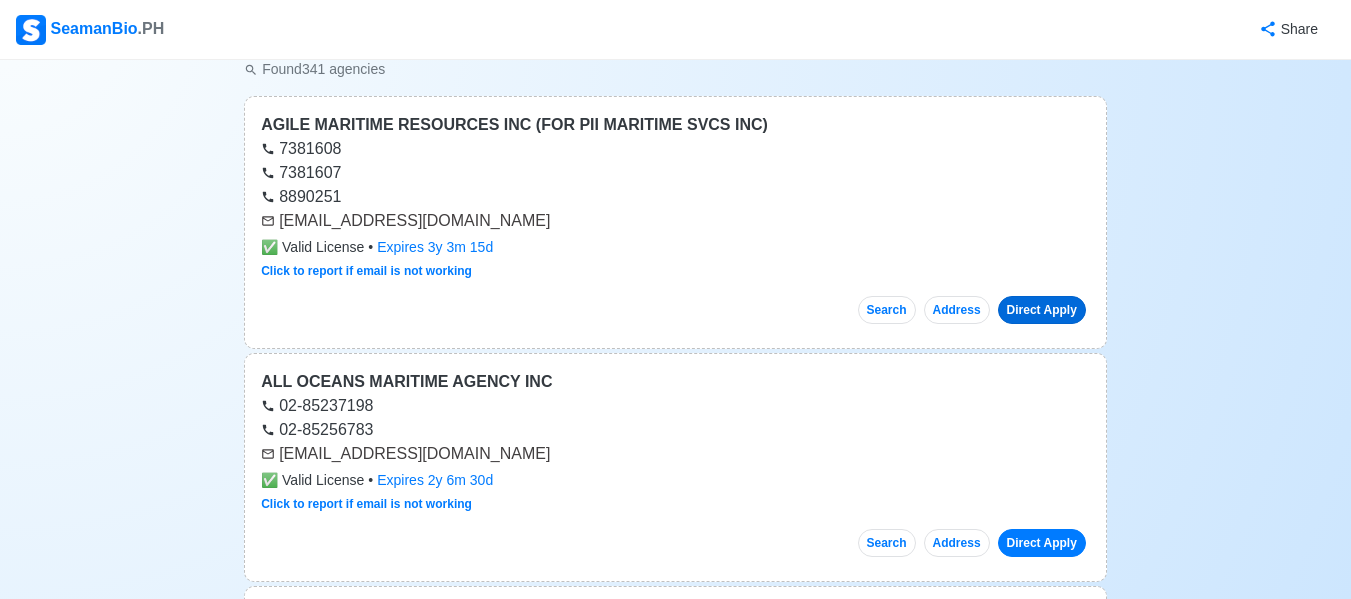click on "Direct Apply" at bounding box center (1042, 310) 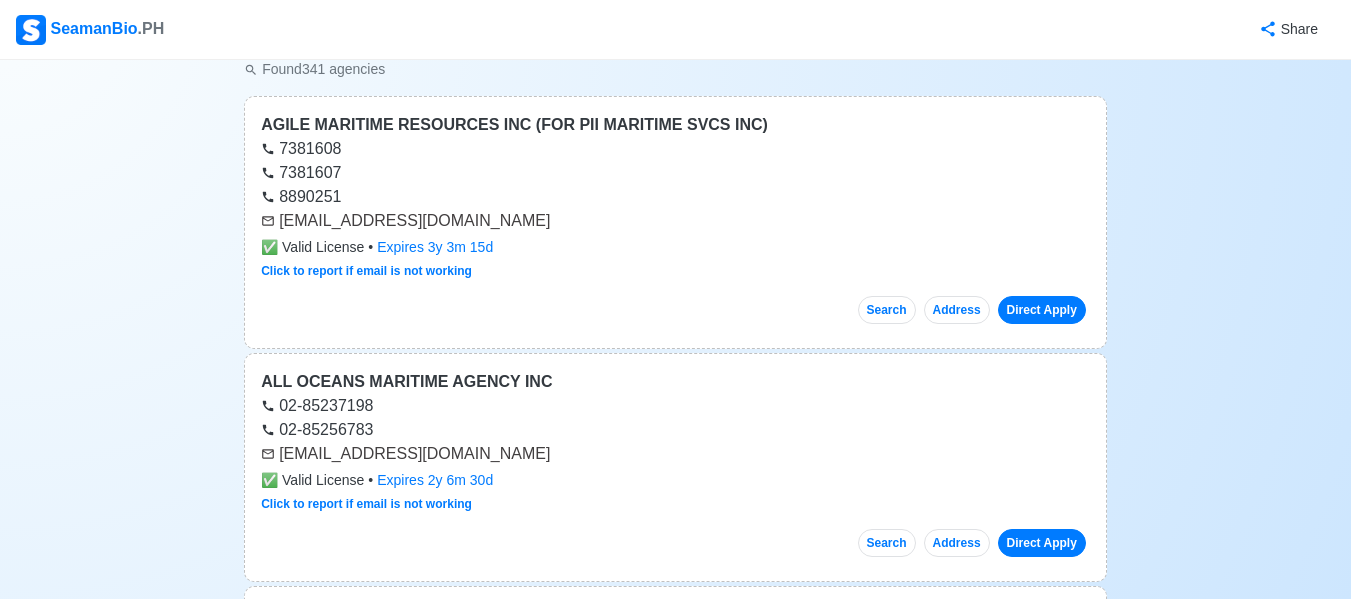 drag, startPoint x: 1068, startPoint y: 308, endPoint x: 1055, endPoint y: 66, distance: 242.34892 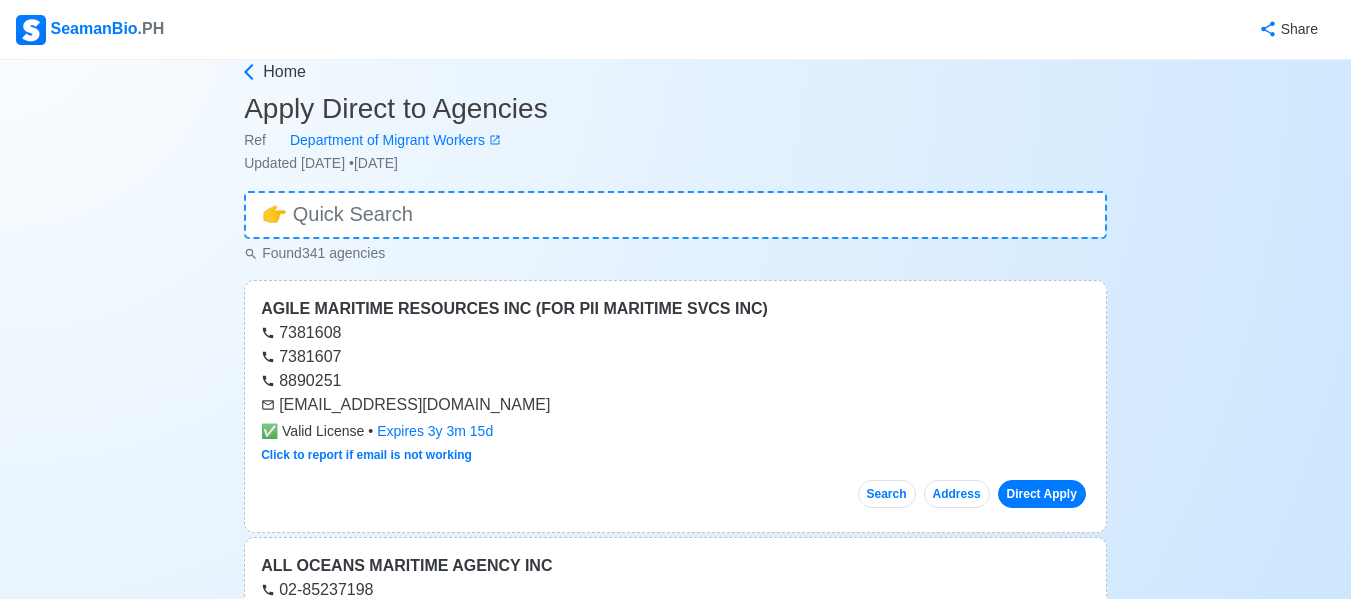 scroll, scrollTop: 0, scrollLeft: 0, axis: both 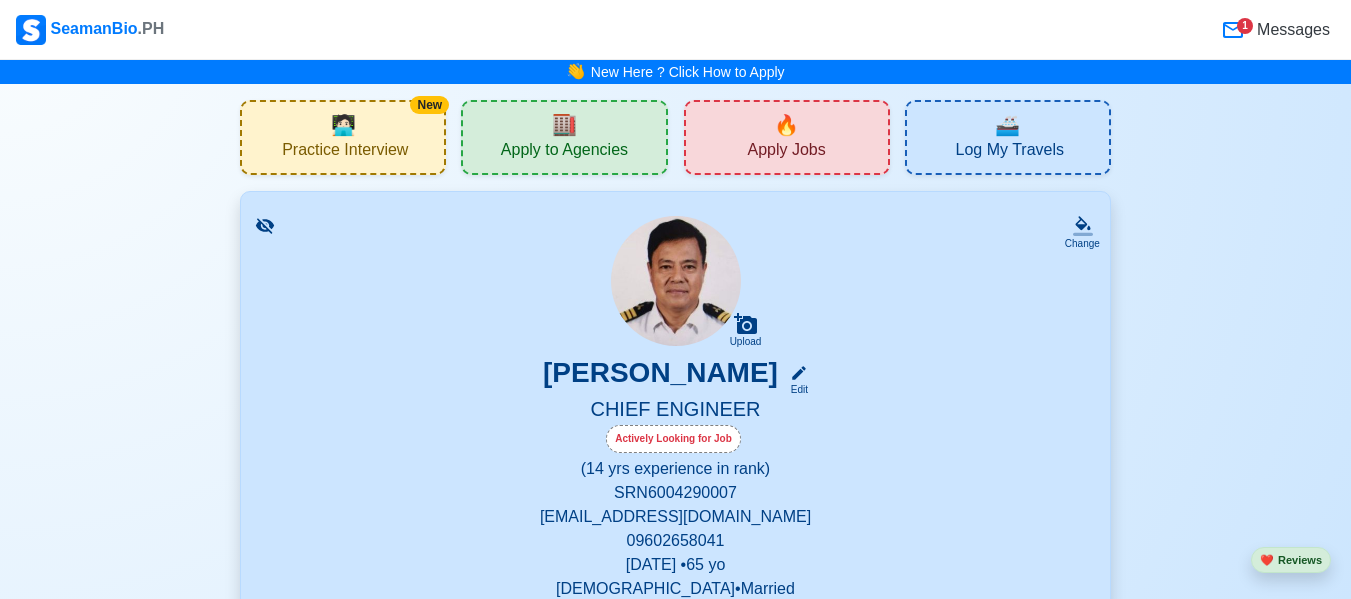 click on "🔥 Apply Jobs" at bounding box center (787, 137) 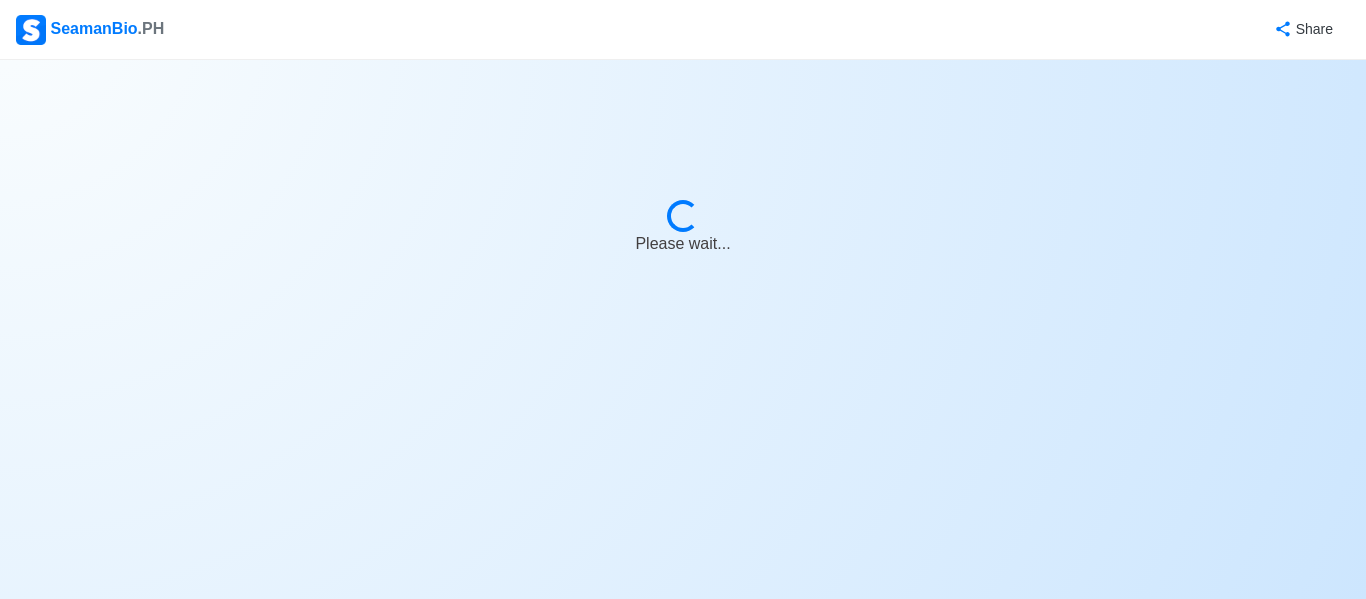 select on "Chief Engineer" 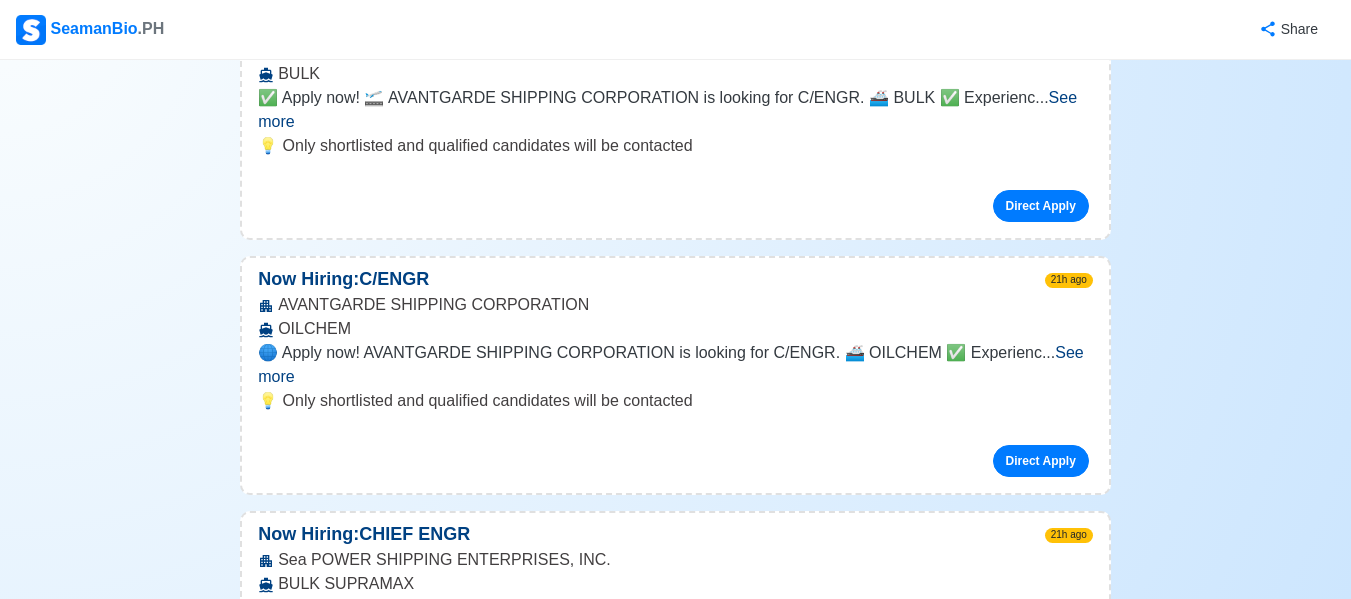 scroll, scrollTop: 1200, scrollLeft: 0, axis: vertical 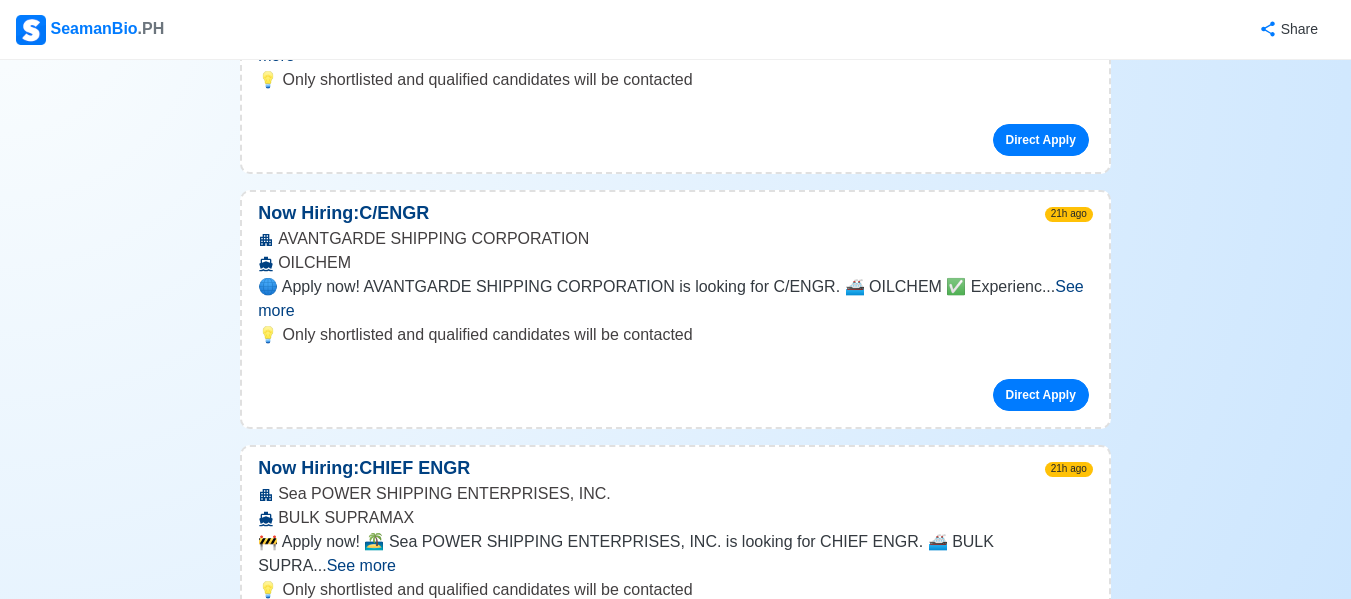 click on "See more" at bounding box center [361, 565] 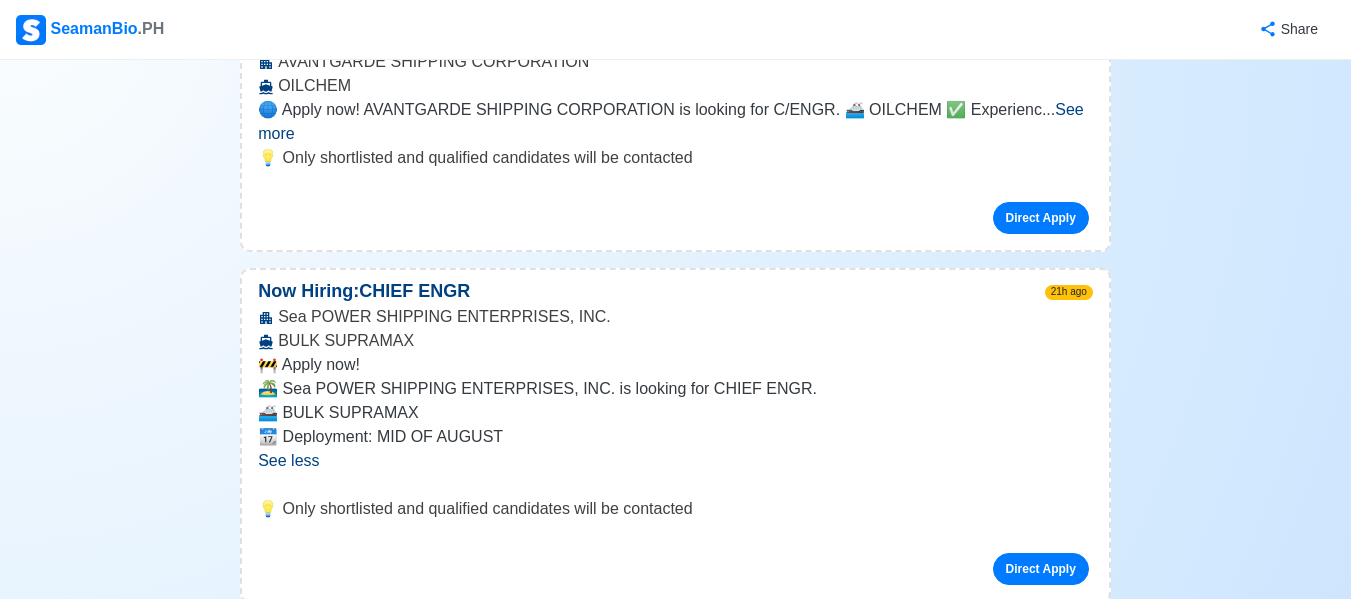 scroll, scrollTop: 1400, scrollLeft: 0, axis: vertical 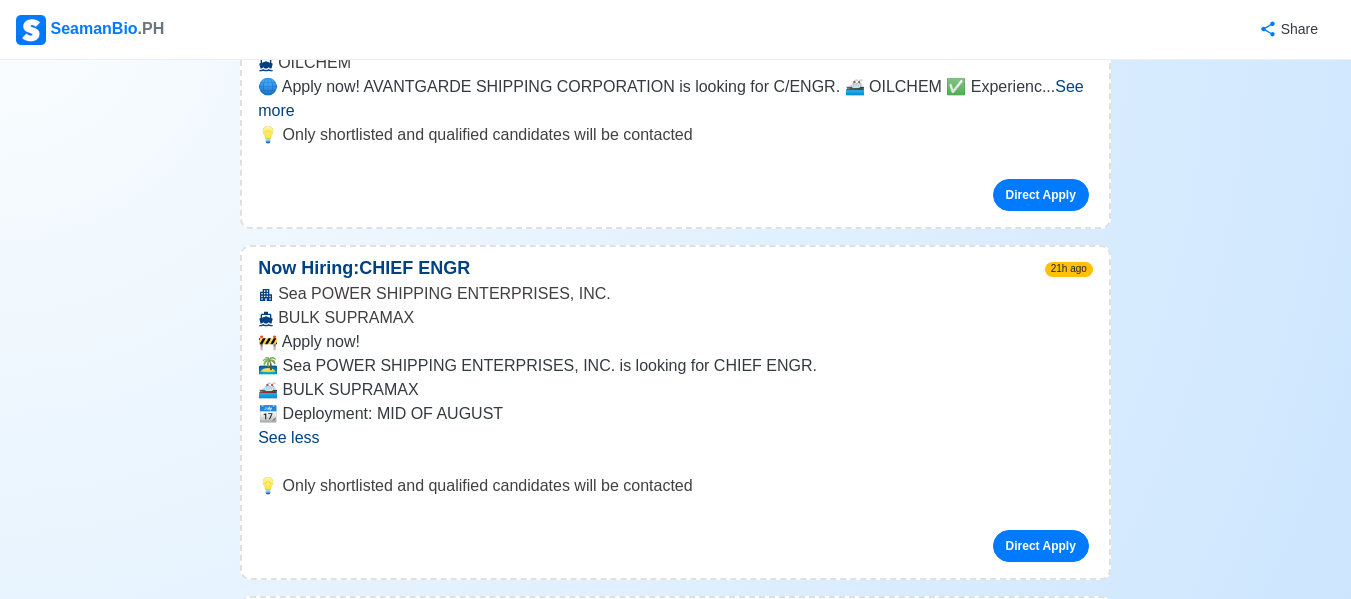 click on "21h ago" at bounding box center (1077, 268) 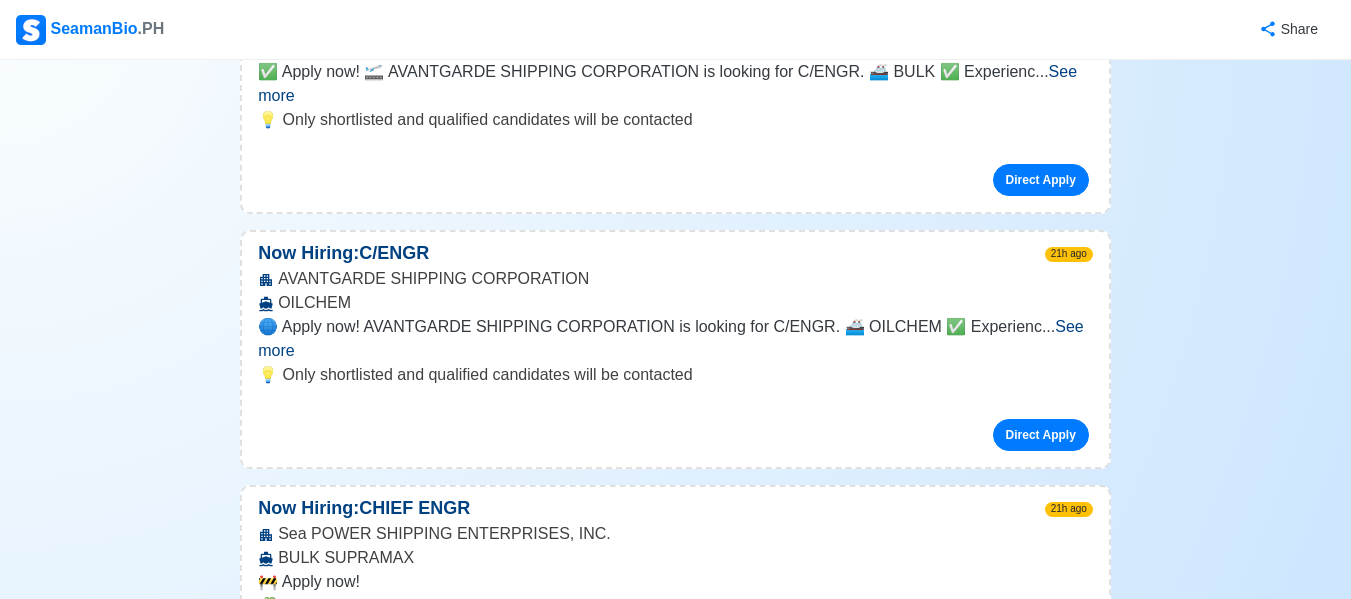 scroll, scrollTop: 1100, scrollLeft: 0, axis: vertical 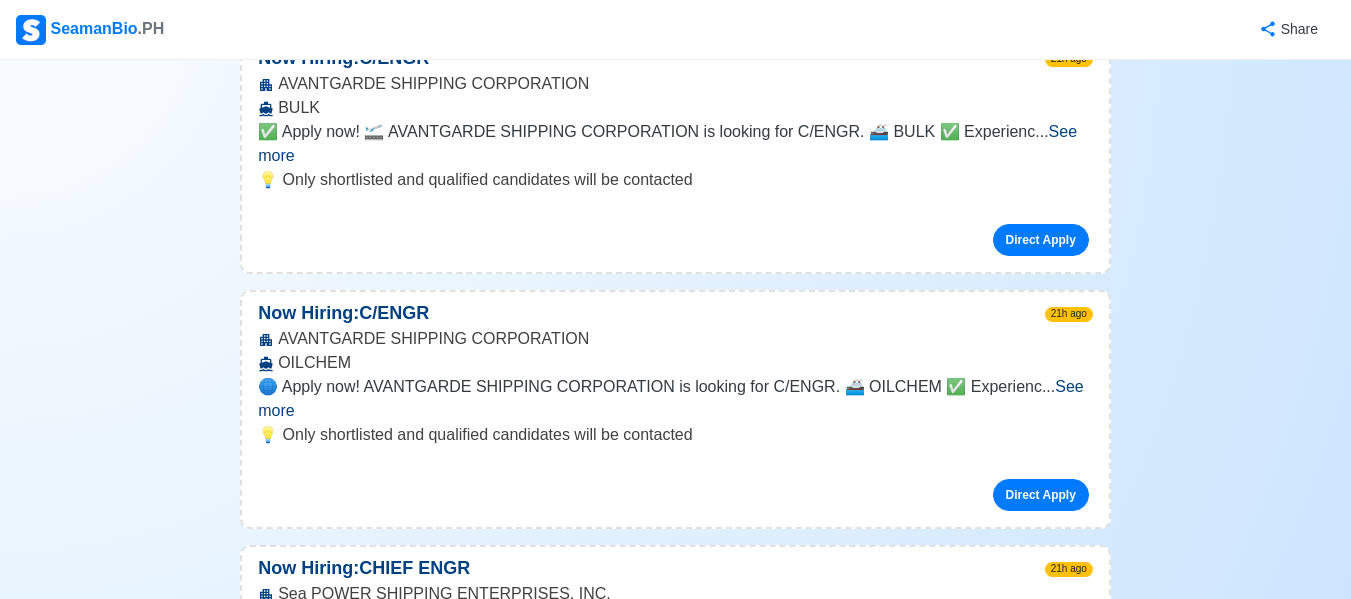 click on "See more" at bounding box center (671, 398) 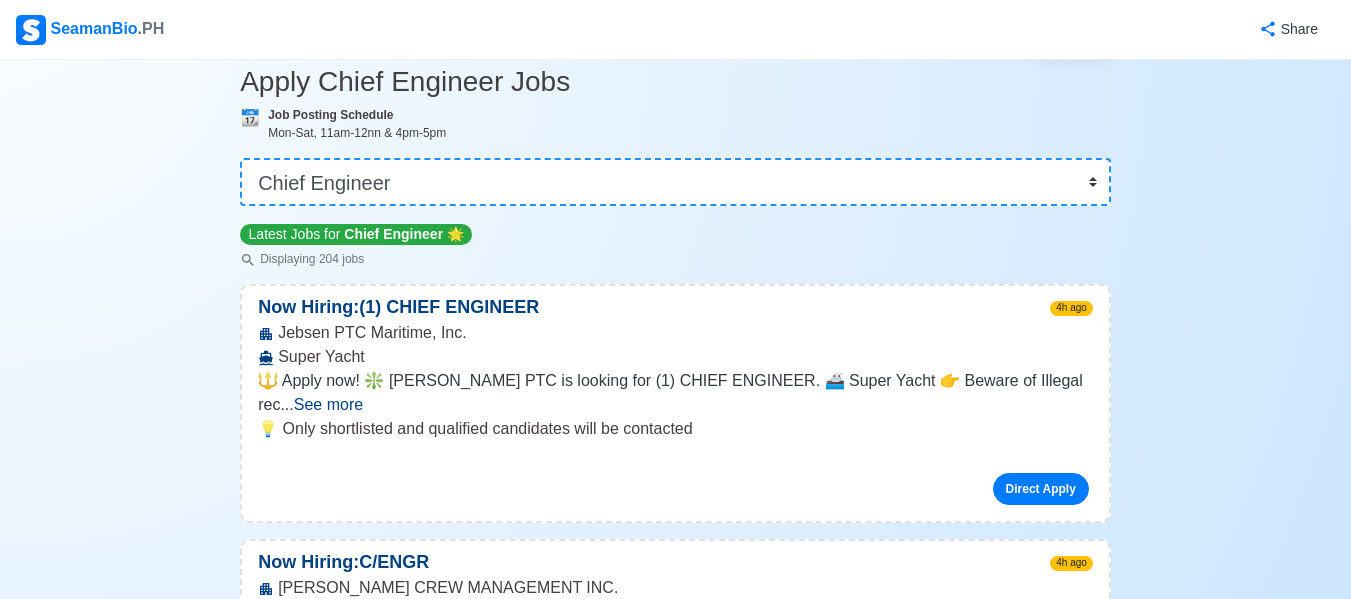 scroll, scrollTop: 200, scrollLeft: 0, axis: vertical 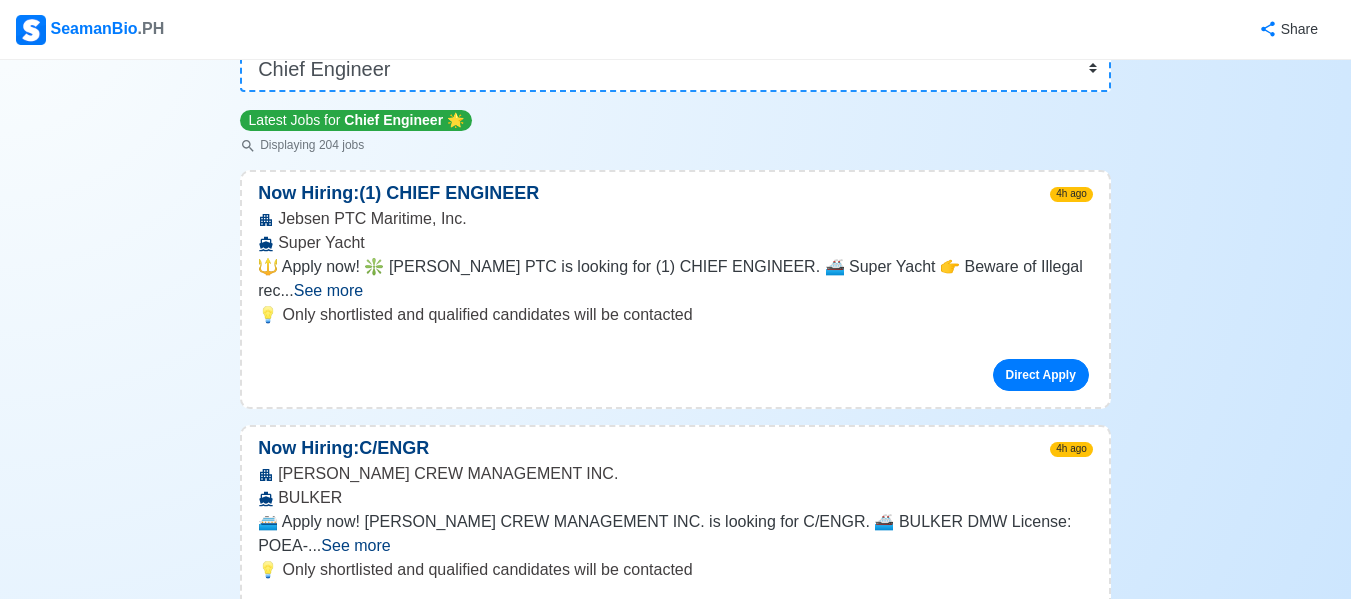 click on "Now Hiring:  (1) CHIEF ENGINEER 4h ago Jebsen PTC Maritime, Inc.   Super Yacht 🔱 Apply now! ❇️ JEBSEN PTC is looking for (1) CHIEF ENGINEER. 🚢 Super Yacht 👉 Beware of Illegal rec ...  See more ...  See more 💡 Only shortlisted and qualified candidates will be contacted Direct Apply" at bounding box center [675, 289] 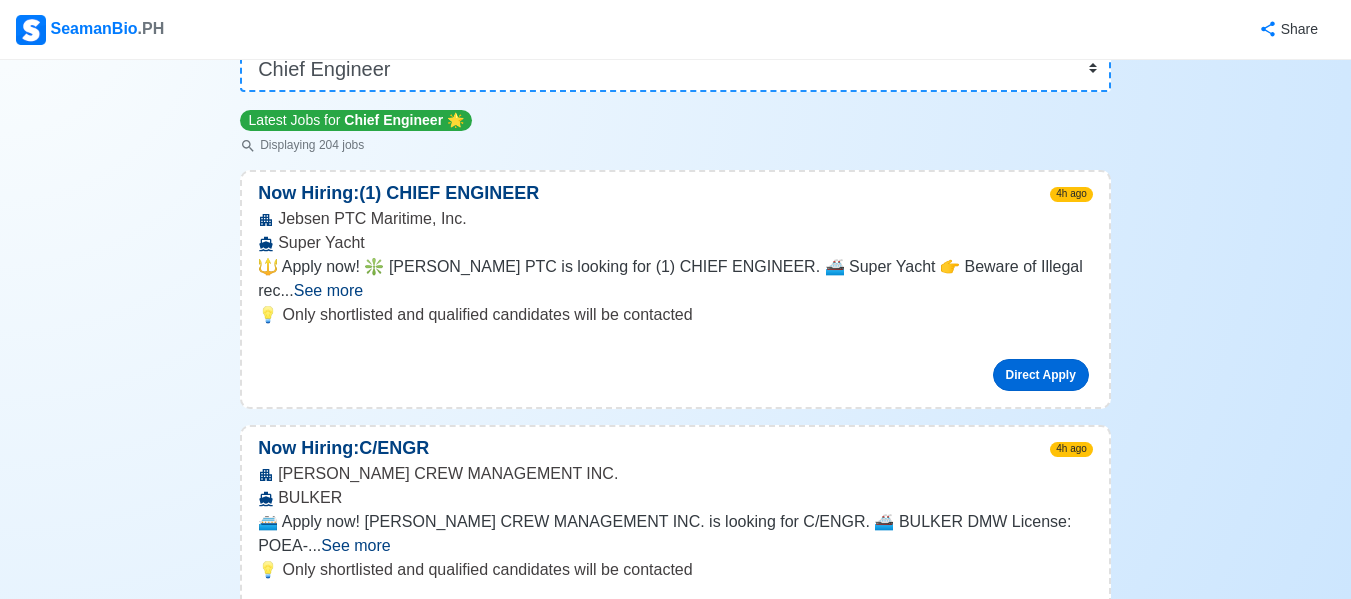 click on "Direct Apply" at bounding box center (1041, 375) 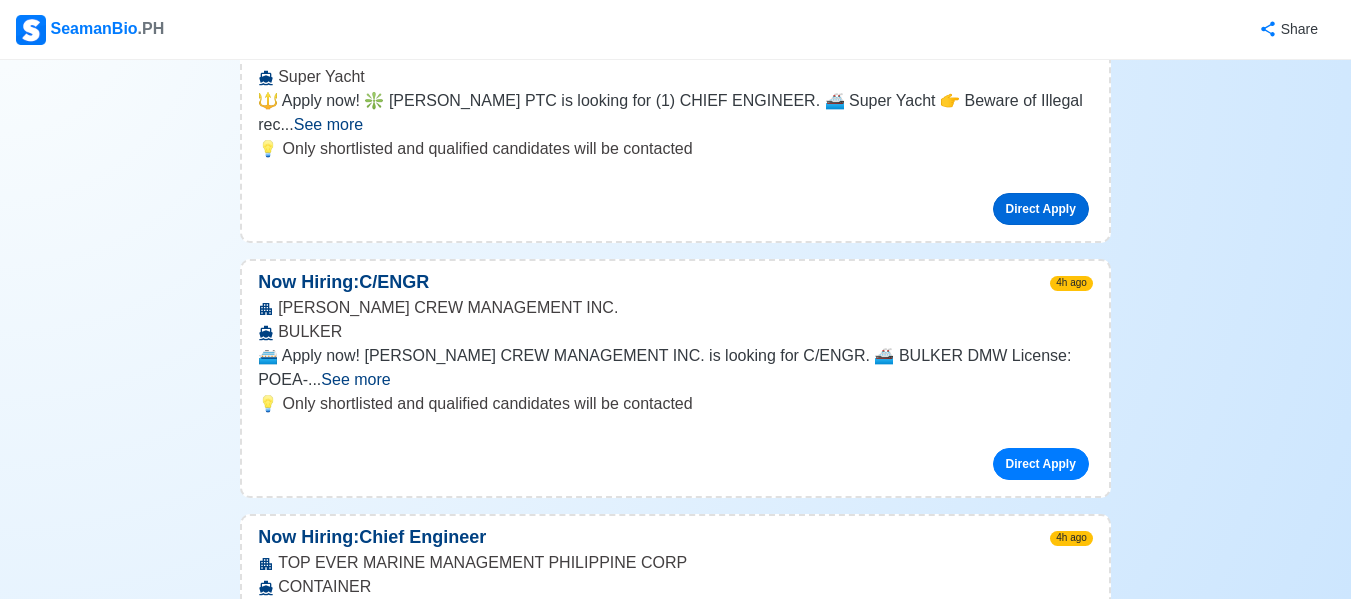 scroll, scrollTop: 400, scrollLeft: 0, axis: vertical 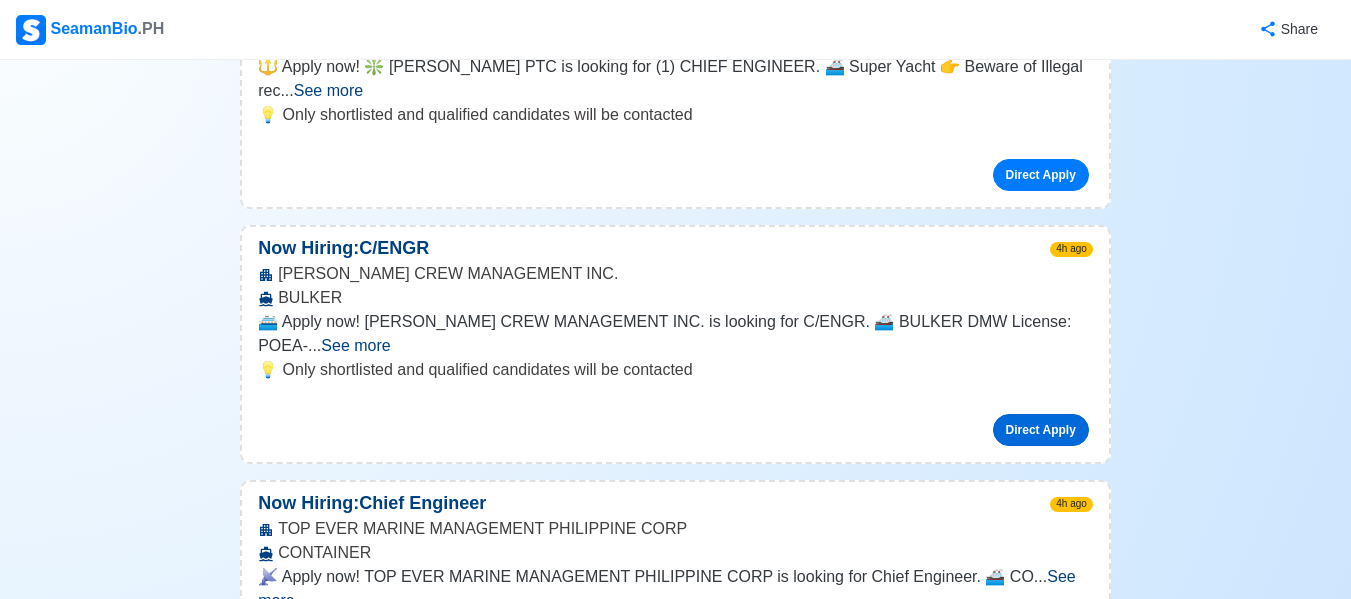 click on "Direct Apply" at bounding box center [1041, 430] 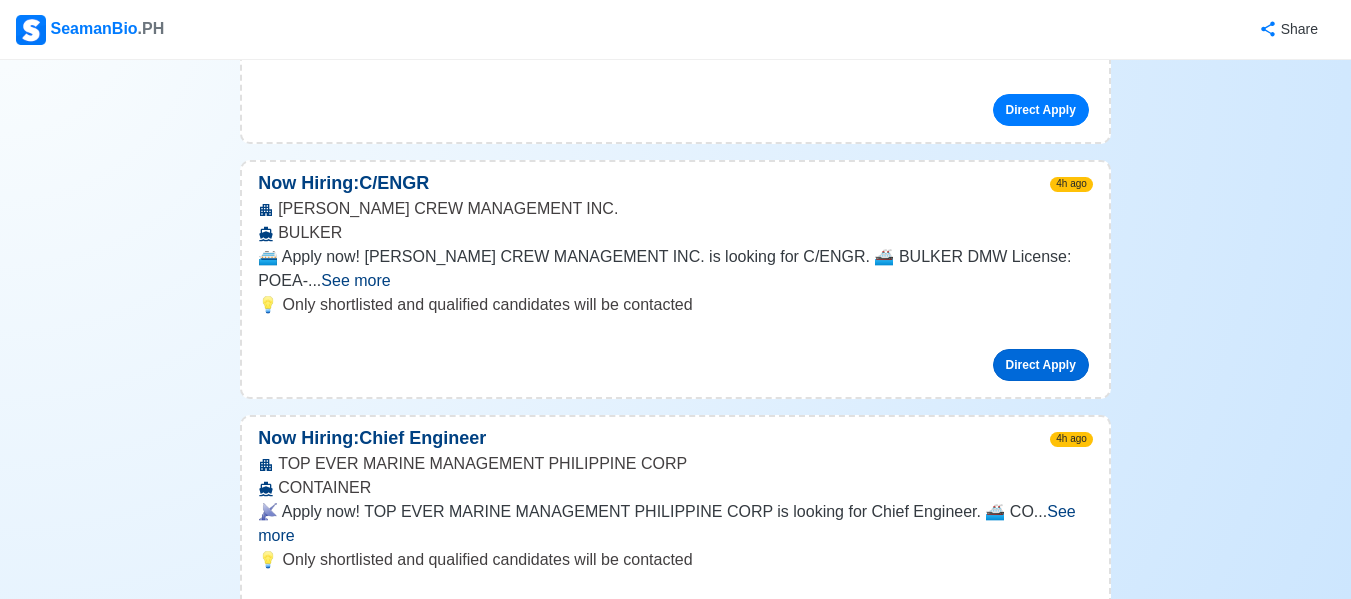 scroll, scrollTop: 500, scrollLeft: 0, axis: vertical 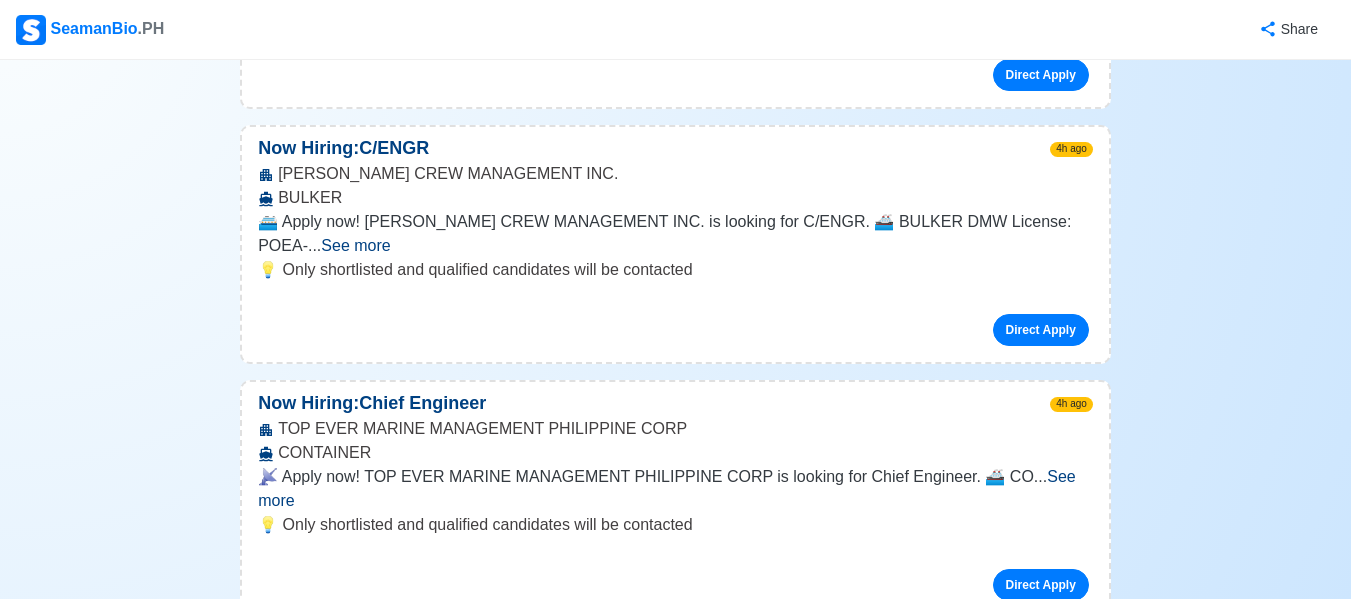 click on "See more" at bounding box center [667, 488] 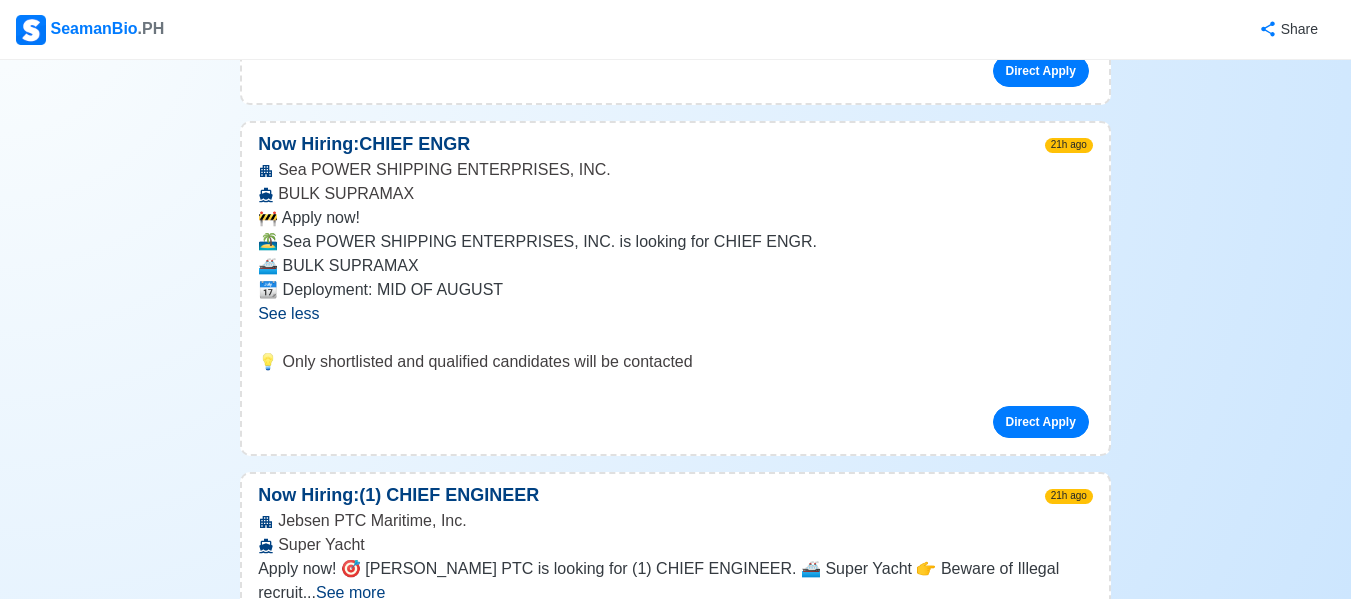 scroll, scrollTop: 1800, scrollLeft: 0, axis: vertical 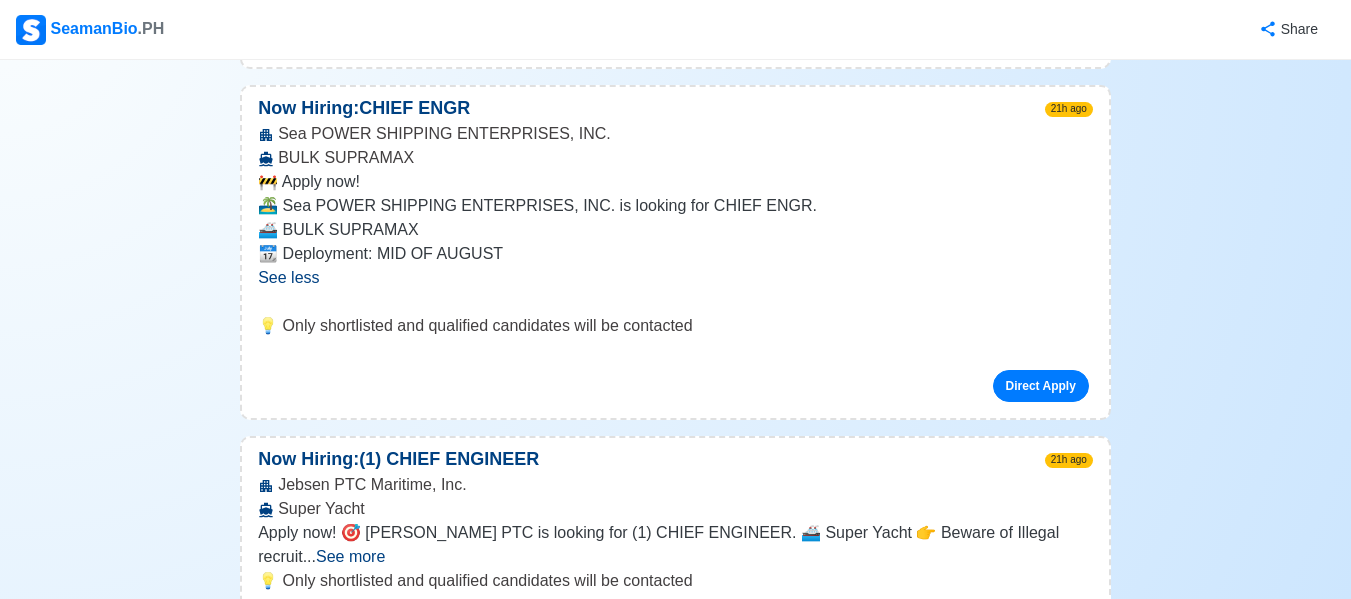 click on "See more" at bounding box center (350, 556) 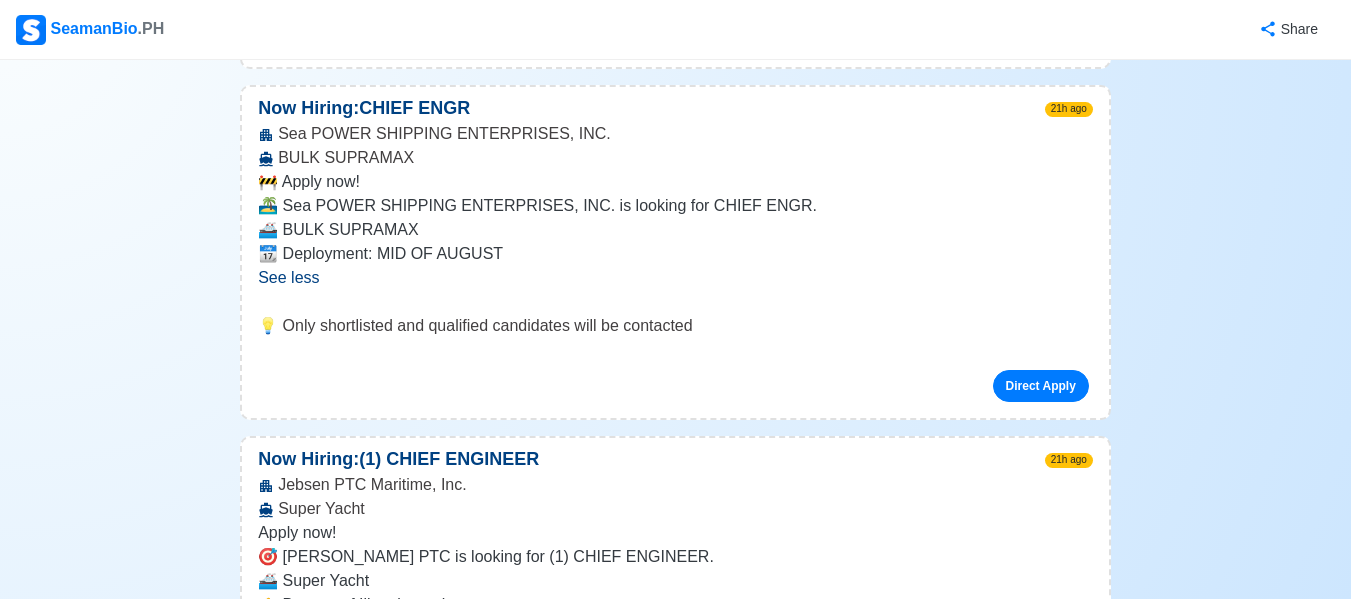 scroll, scrollTop: 1700, scrollLeft: 0, axis: vertical 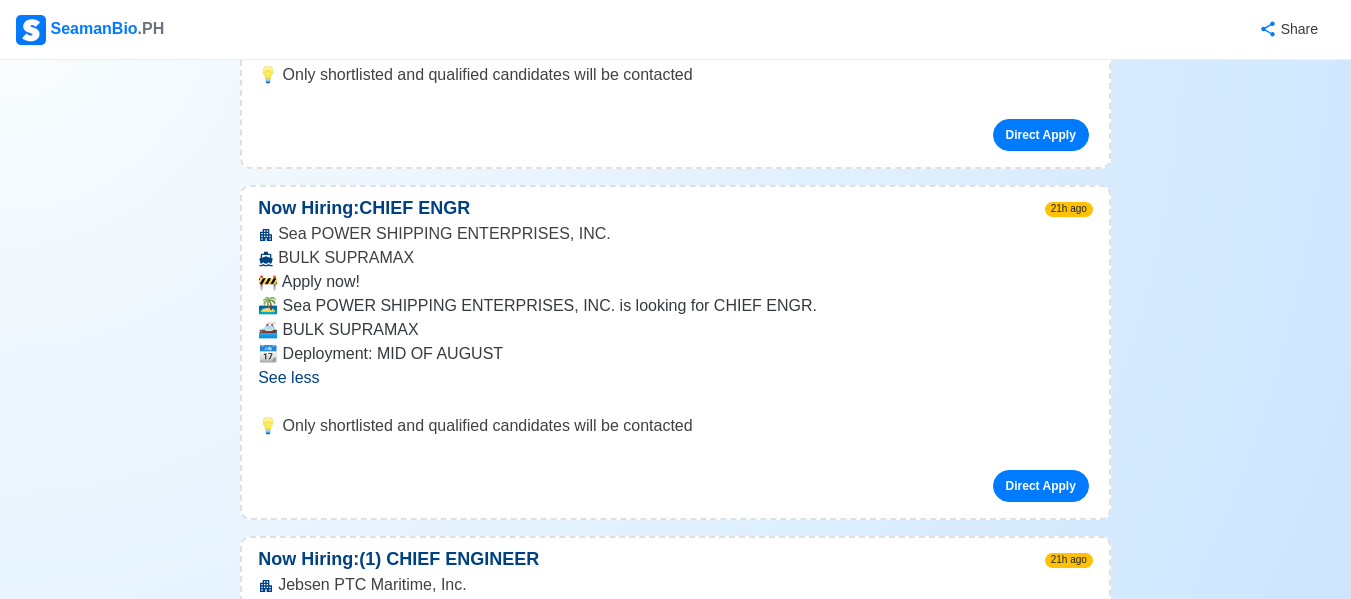 click on "🚧 Apply now!  🏝️ Sea POWER SHIPPING ENTERPRISES, INC. is looking for CHIEF ENGR.  🚢 BULK SUPRAMAX  📆 Deployment: MID OF AUGUST       ...  See more   See less" at bounding box center [675, 330] 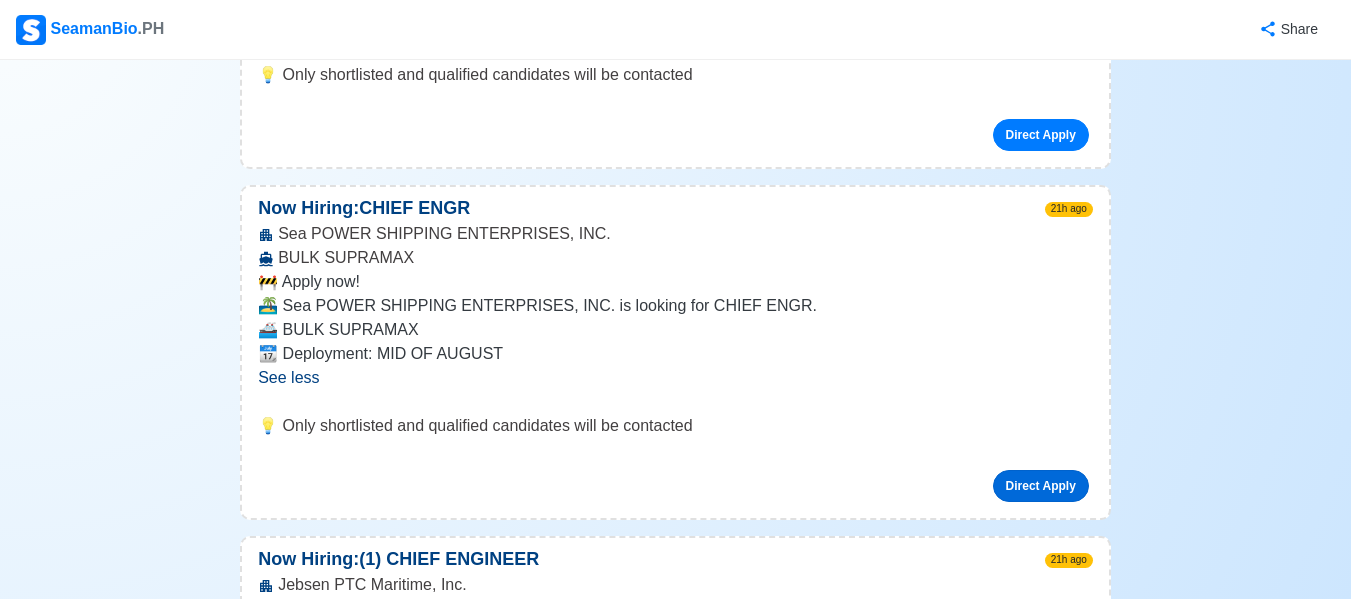 click on "Direct Apply" at bounding box center [1041, 486] 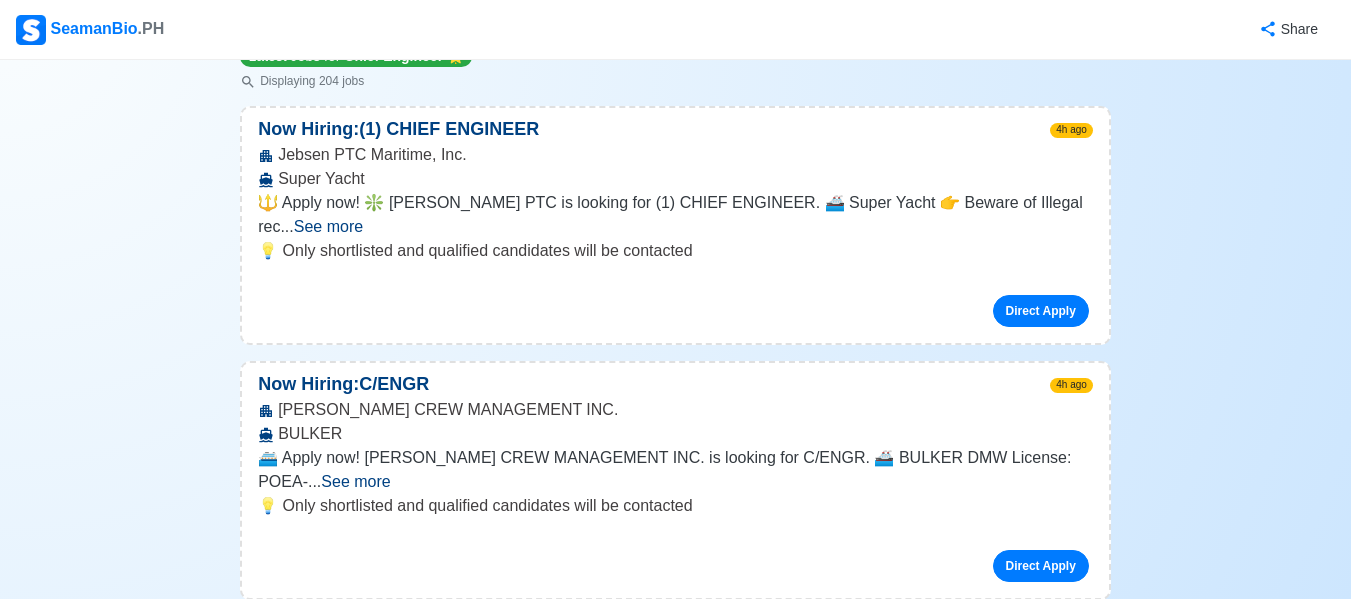scroll, scrollTop: 300, scrollLeft: 0, axis: vertical 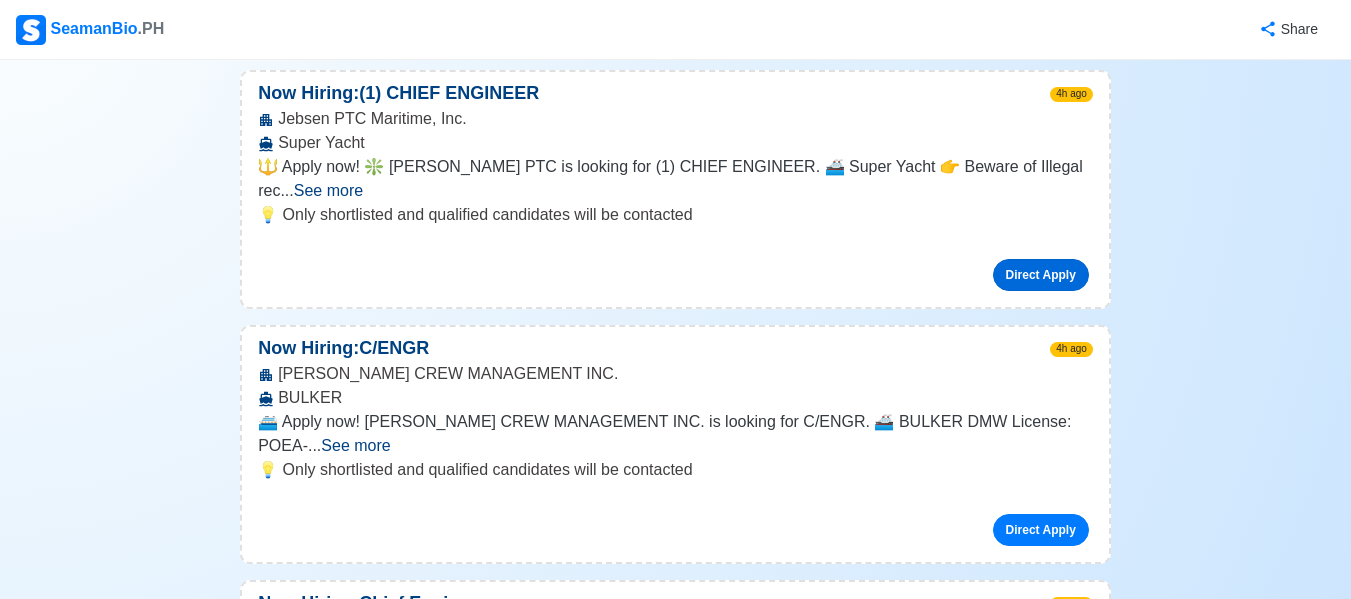 click on "Direct Apply" at bounding box center (1041, 275) 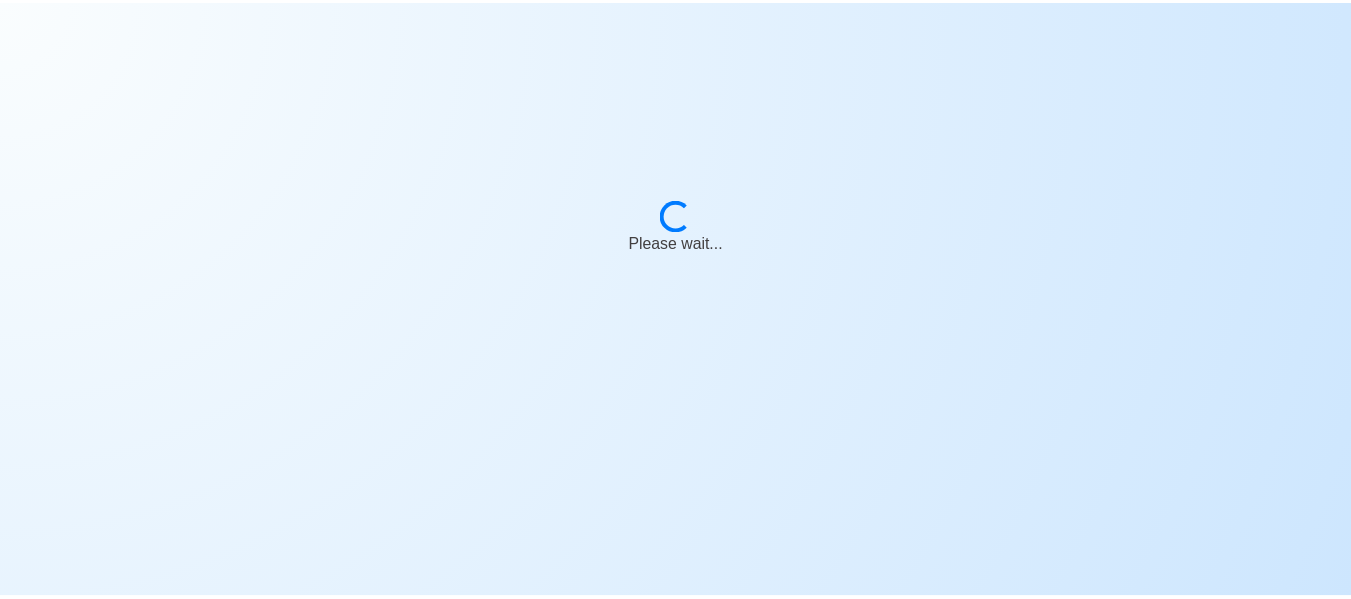 scroll, scrollTop: 0, scrollLeft: 0, axis: both 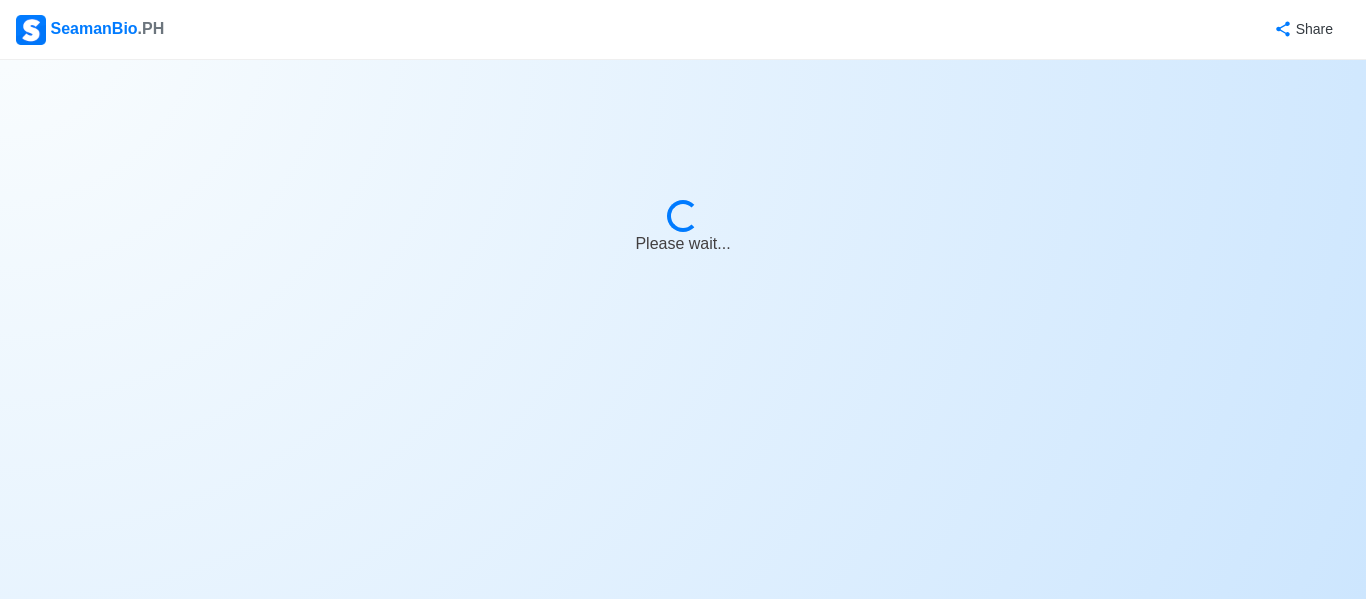 select on "Chief Engineer" 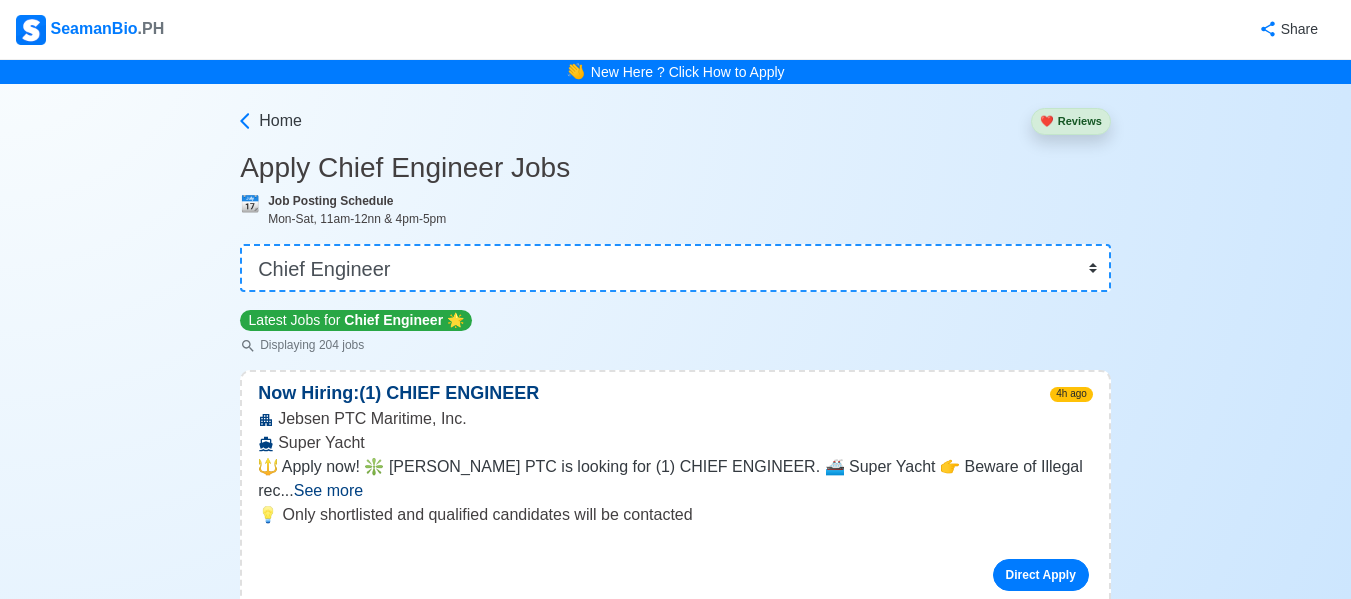 scroll, scrollTop: 100, scrollLeft: 0, axis: vertical 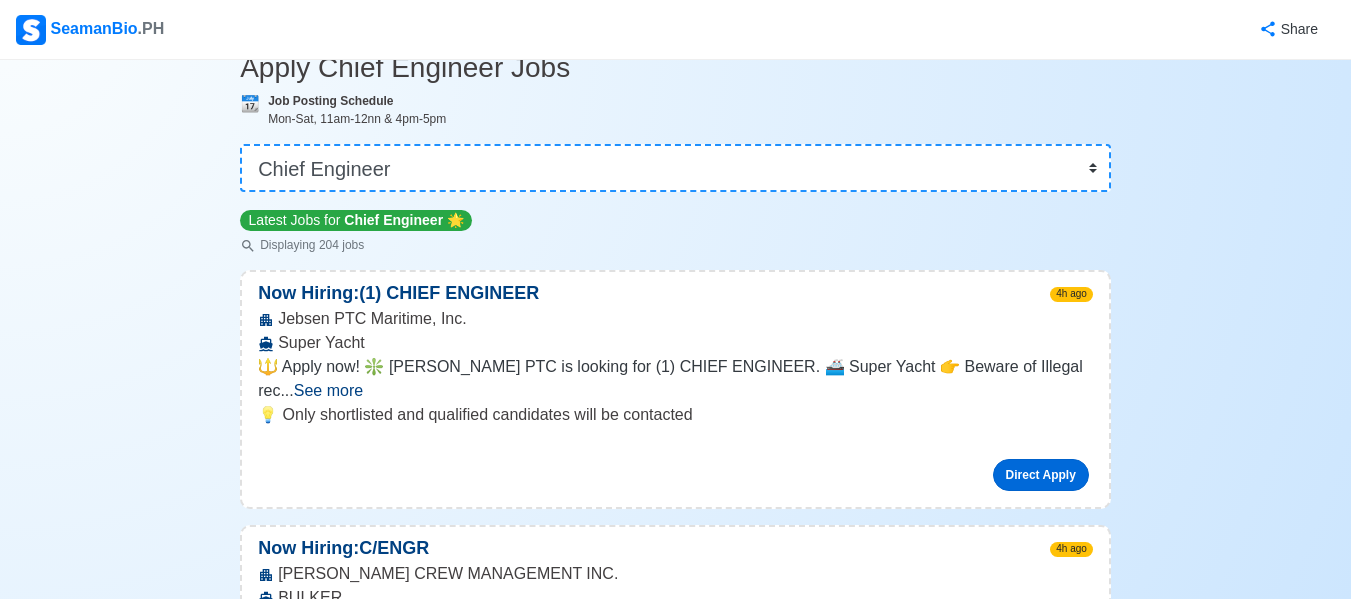 click on "Direct Apply" at bounding box center [1041, 475] 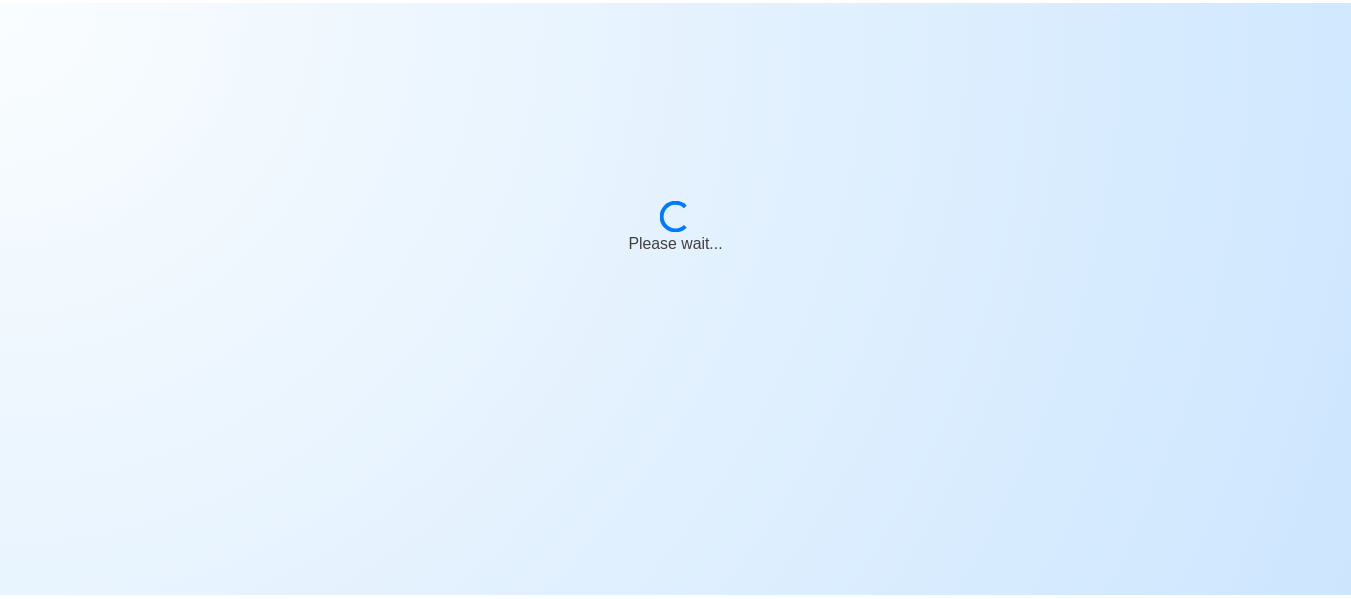 scroll, scrollTop: 0, scrollLeft: 0, axis: both 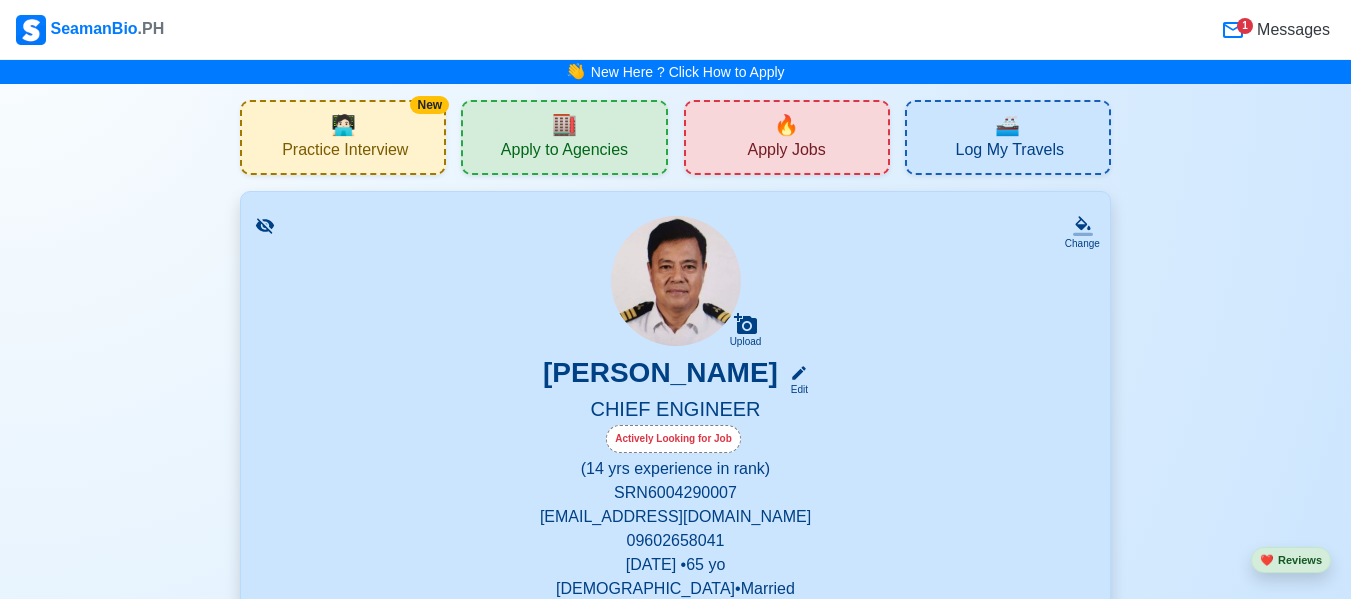 click on "🔥" at bounding box center [786, 125] 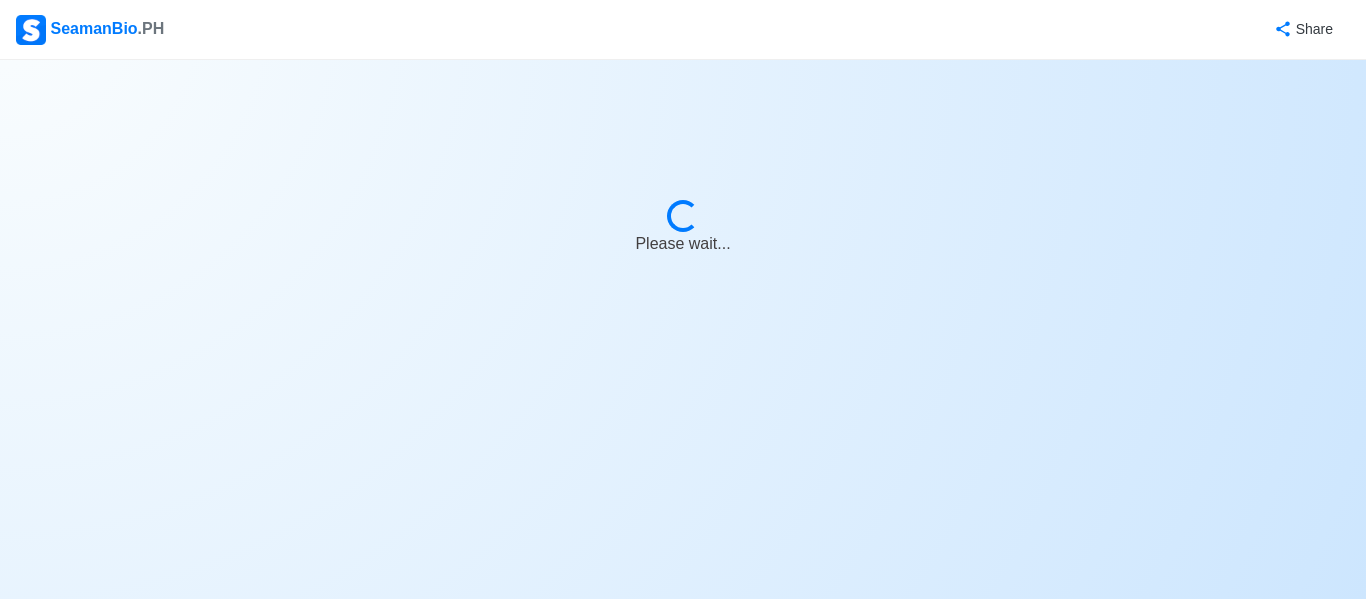 select on "Chief Engineer" 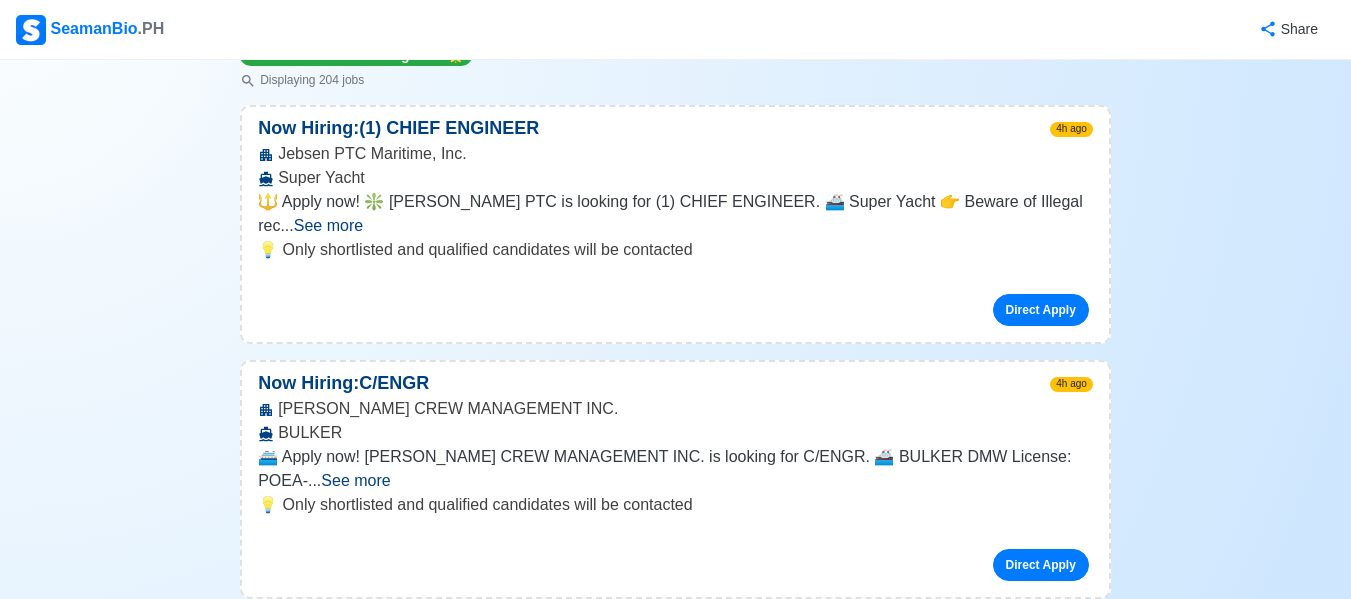 scroll, scrollTop: 300, scrollLeft: 0, axis: vertical 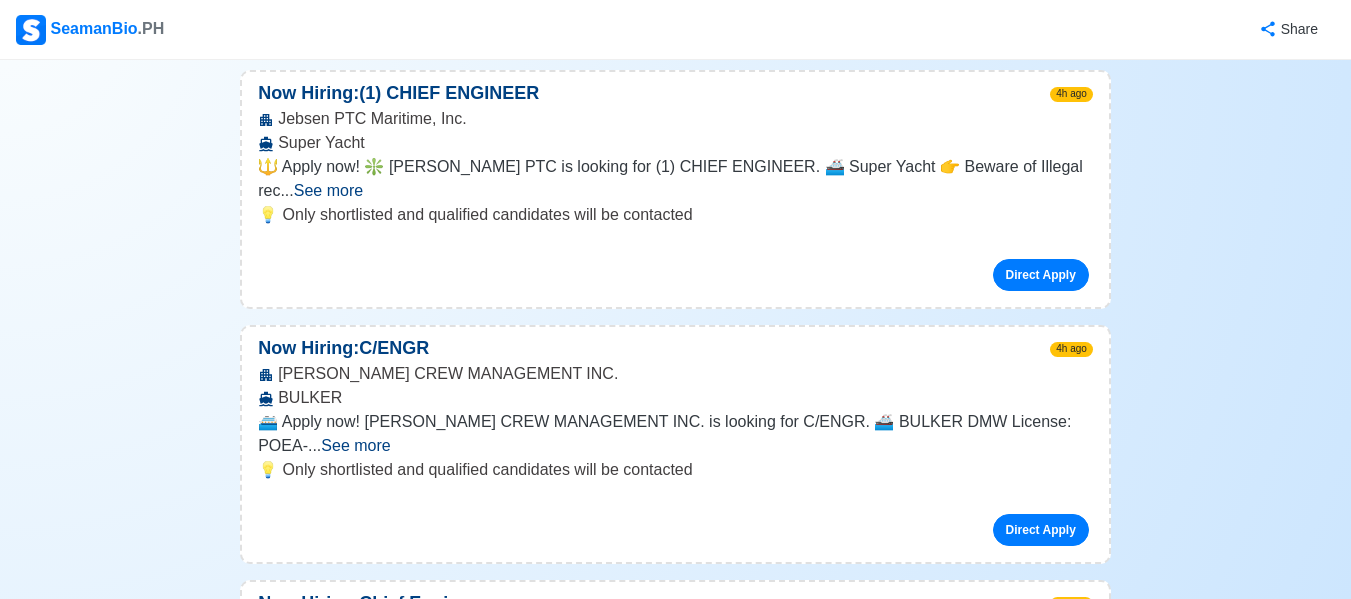 click on "See more" at bounding box center [328, 190] 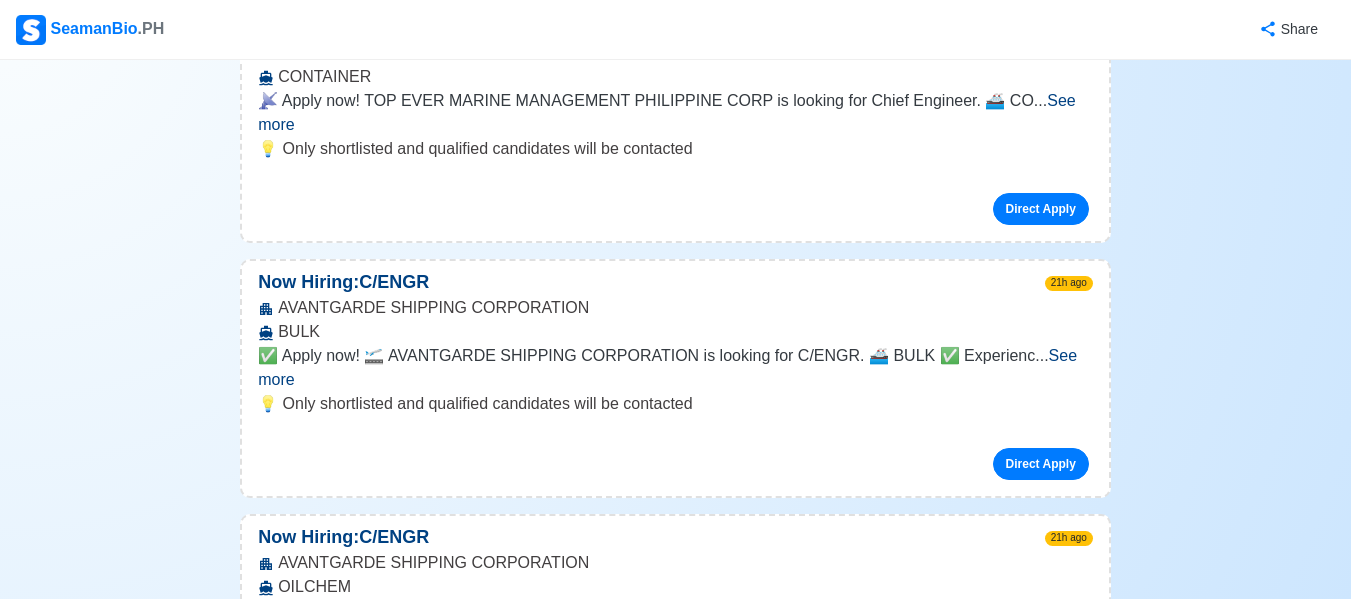 scroll, scrollTop: 1000, scrollLeft: 0, axis: vertical 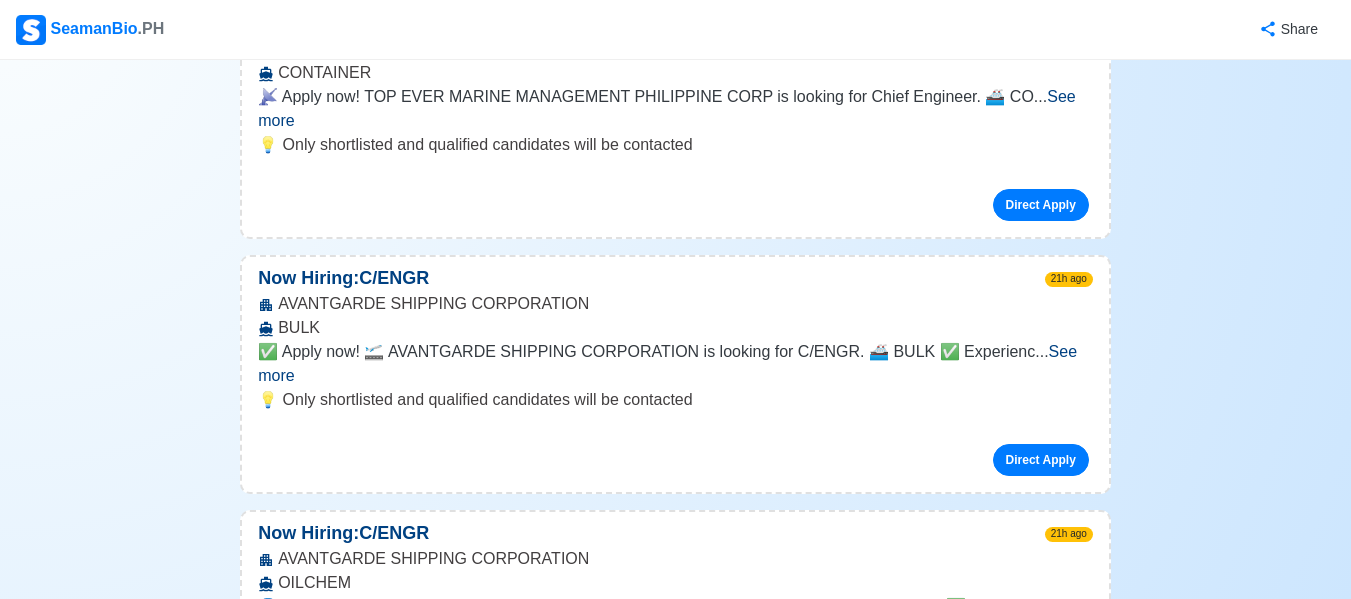 click on "See more" at bounding box center [667, 363] 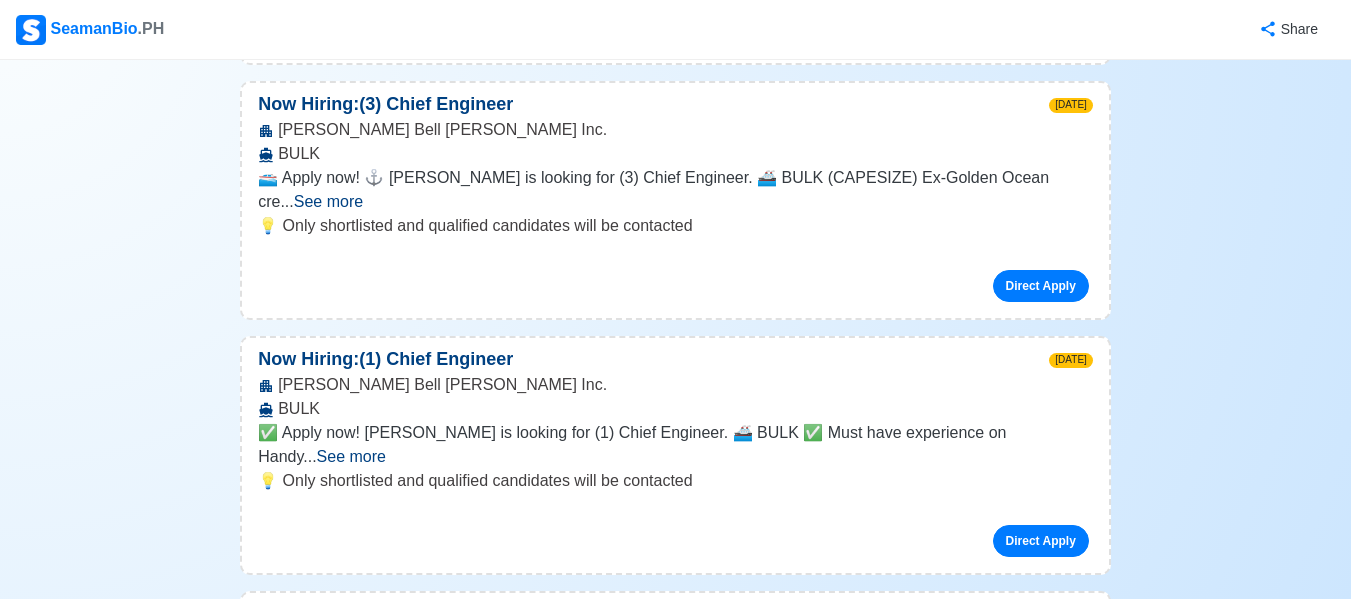 scroll, scrollTop: 7400, scrollLeft: 0, axis: vertical 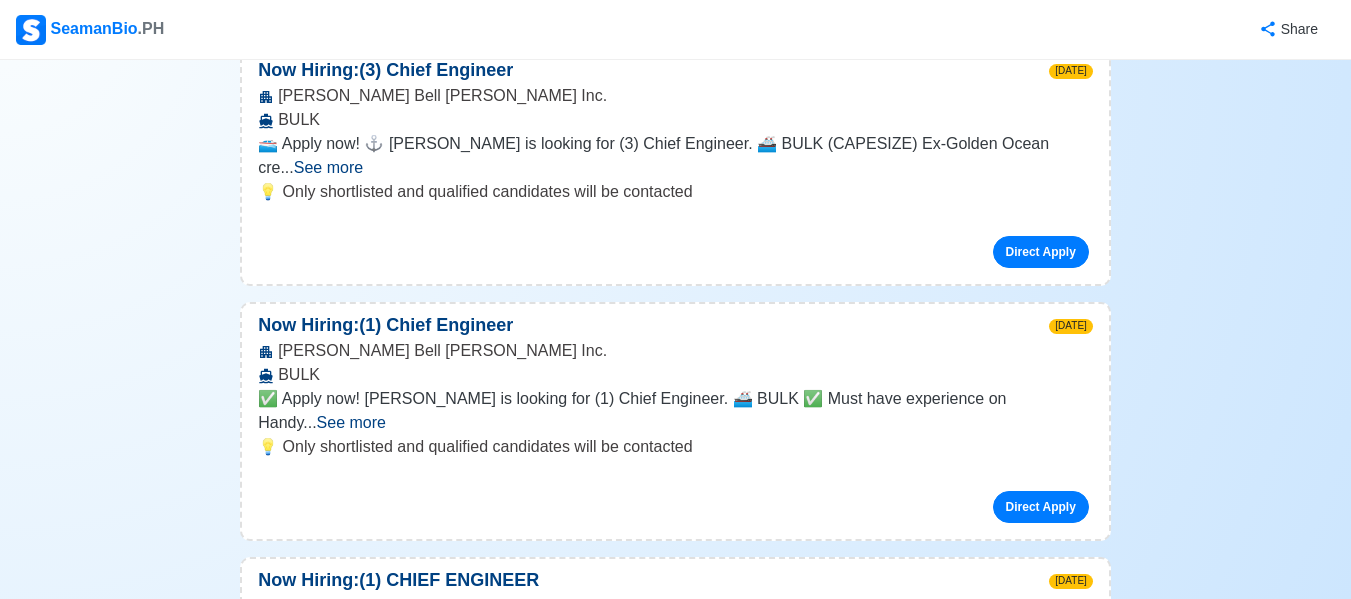 click on "See more" at bounding box center (316, 932) 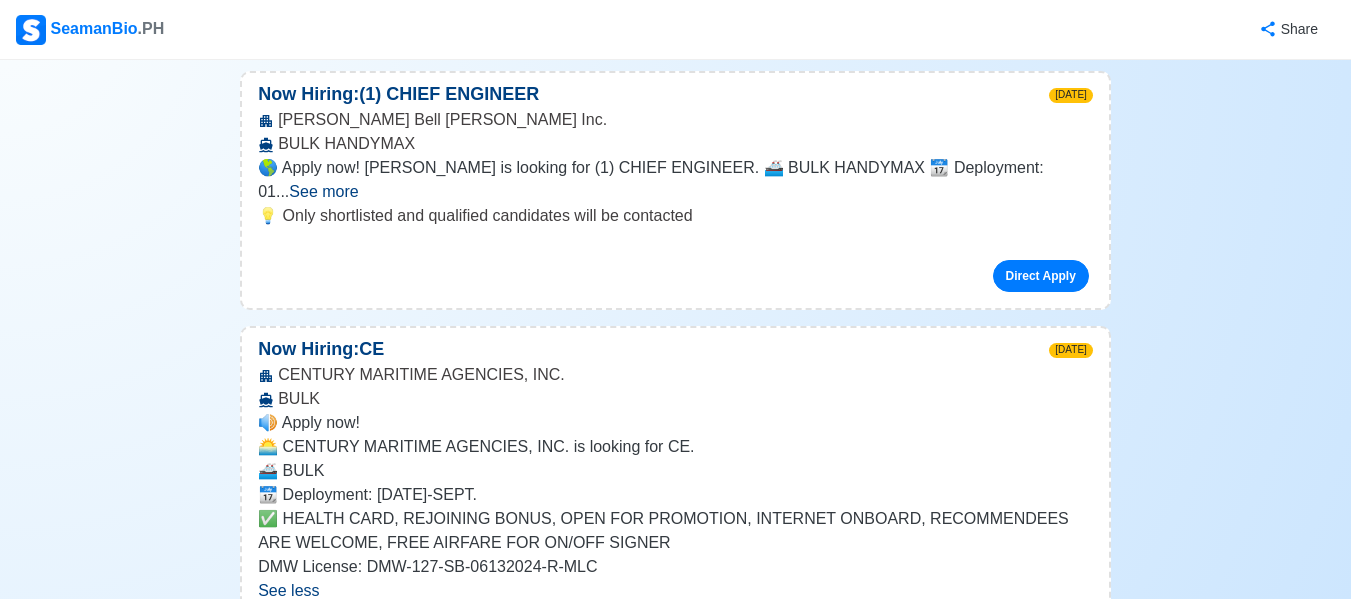 scroll, scrollTop: 7900, scrollLeft: 0, axis: vertical 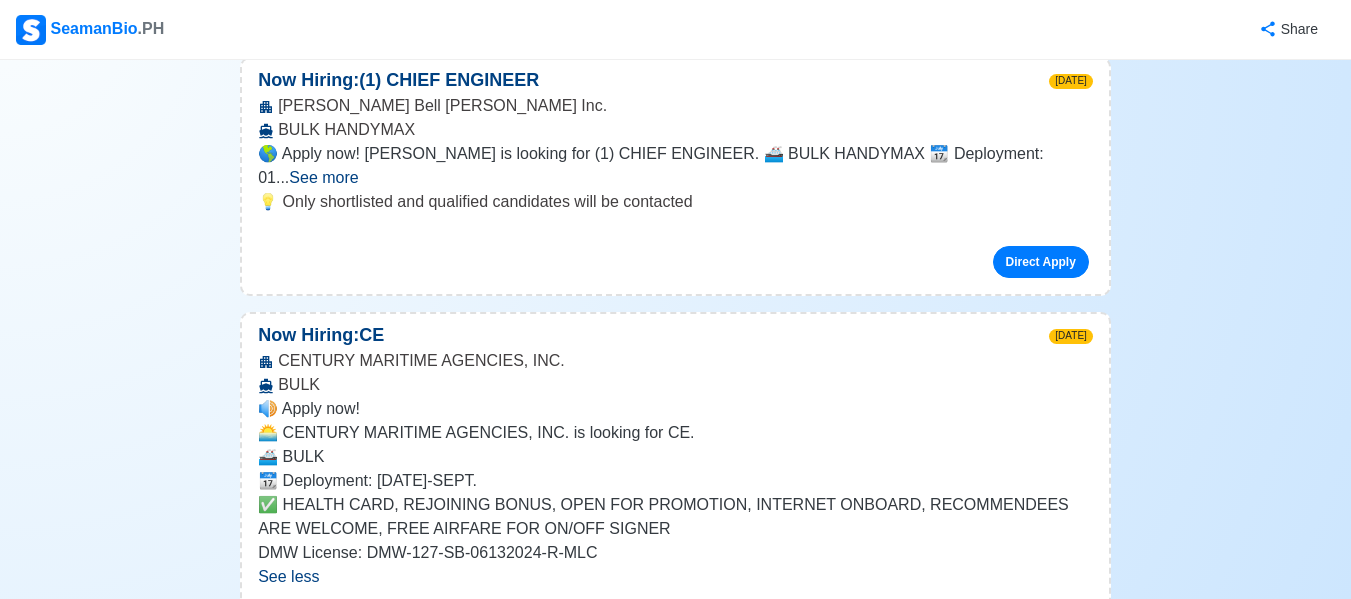 click on "See more" at bounding box center (671, 843) 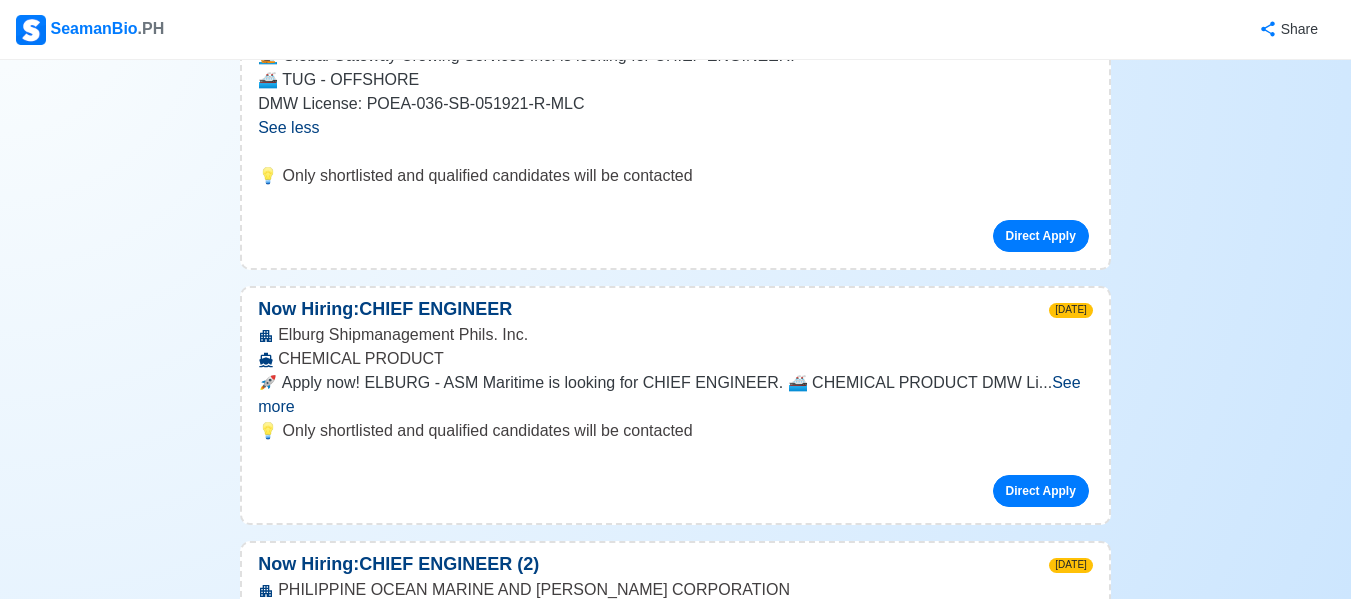 scroll, scrollTop: 8800, scrollLeft: 0, axis: vertical 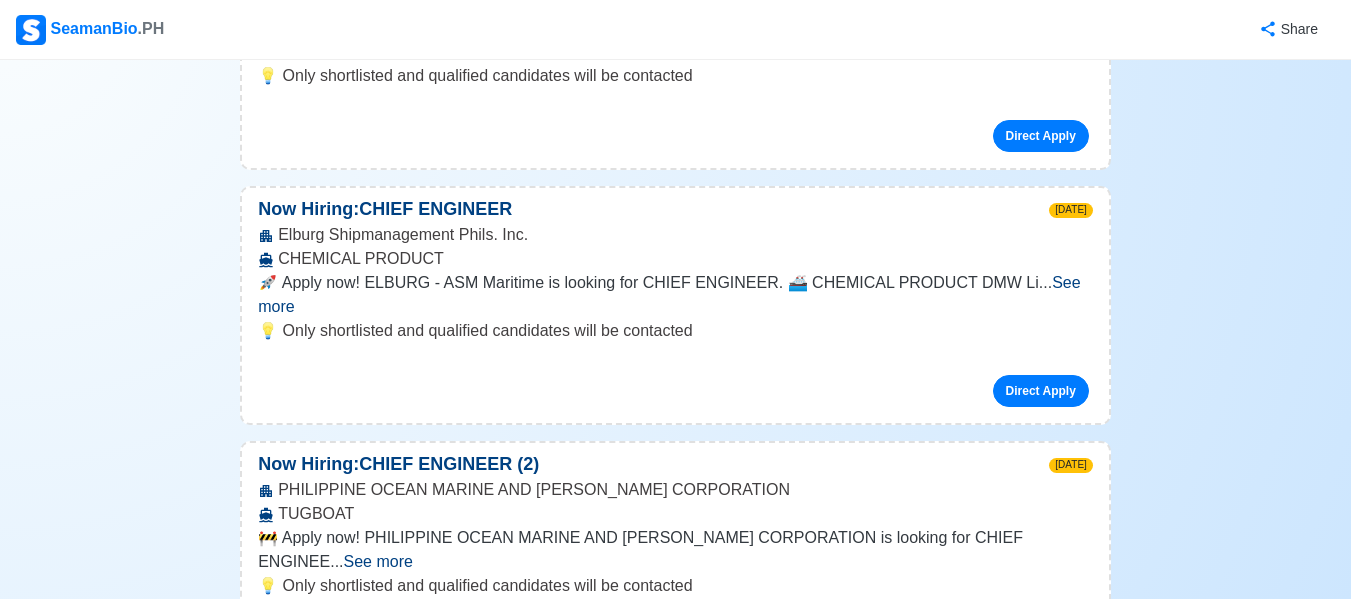 click on "See more" at bounding box center (666, 1059) 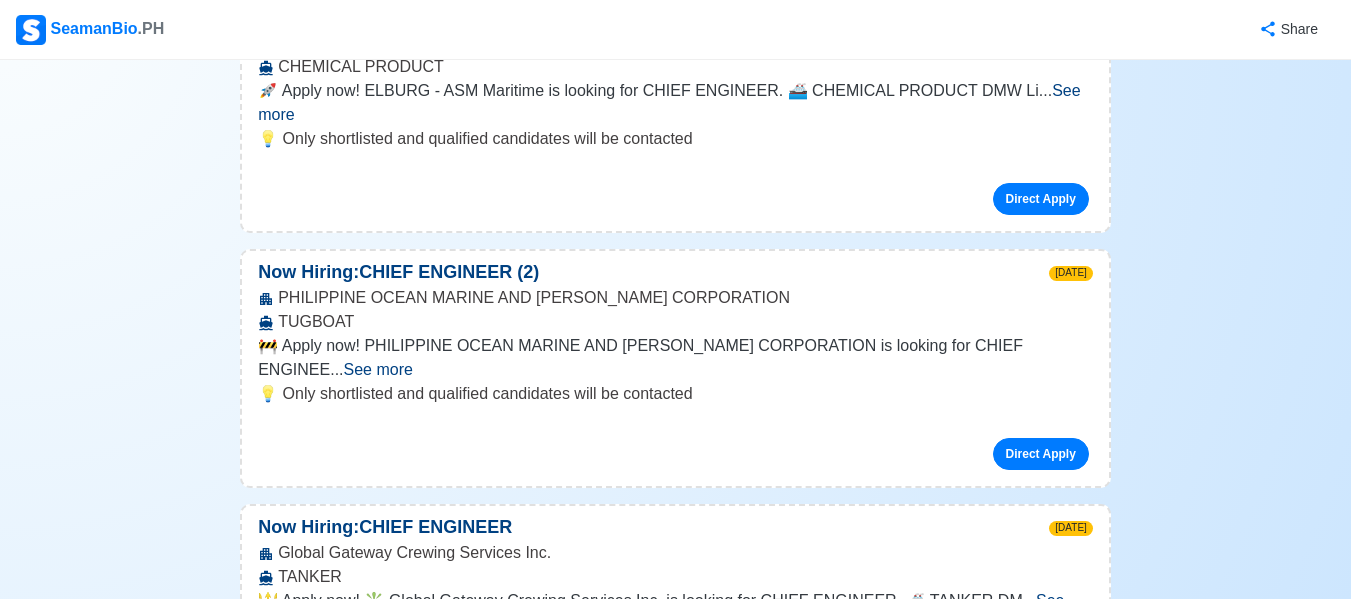scroll, scrollTop: 9200, scrollLeft: 0, axis: vertical 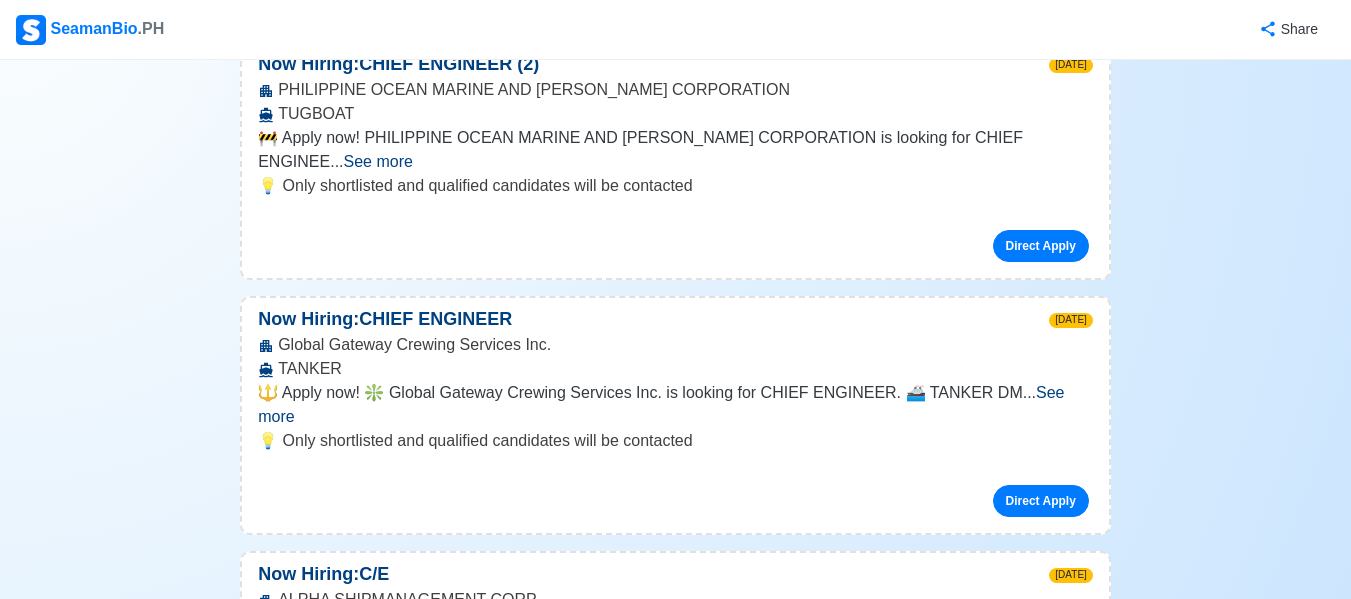 click on "See more" at bounding box center [671, 1106] 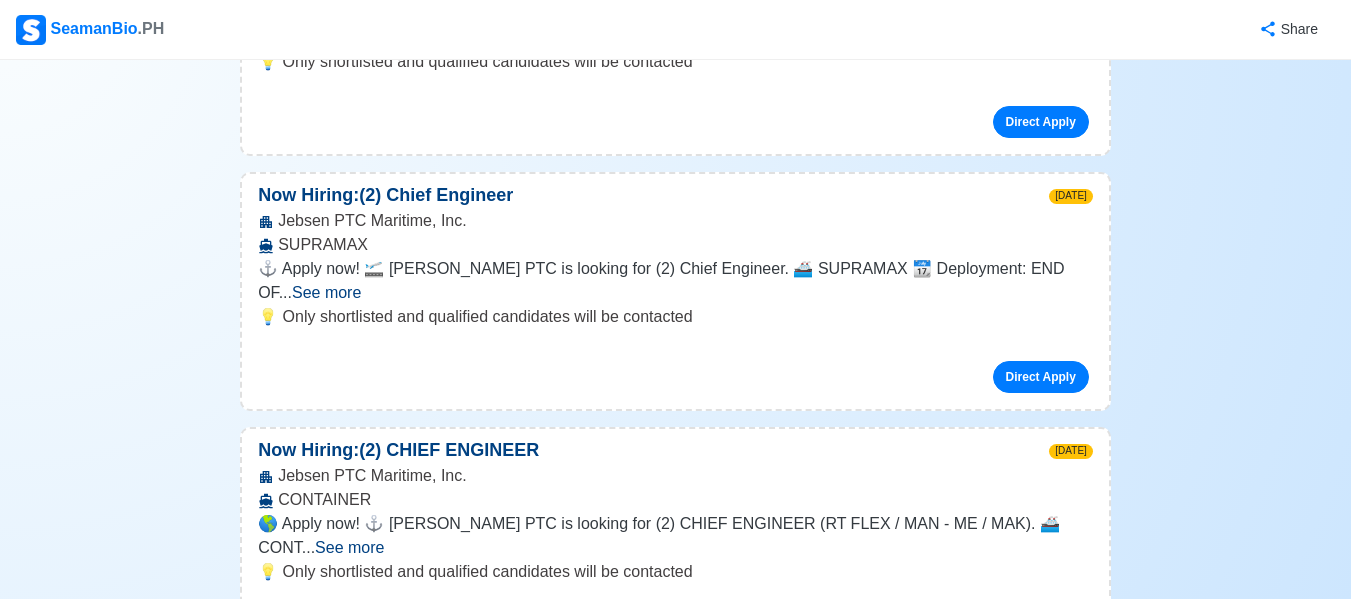 scroll, scrollTop: 11800, scrollLeft: 0, axis: vertical 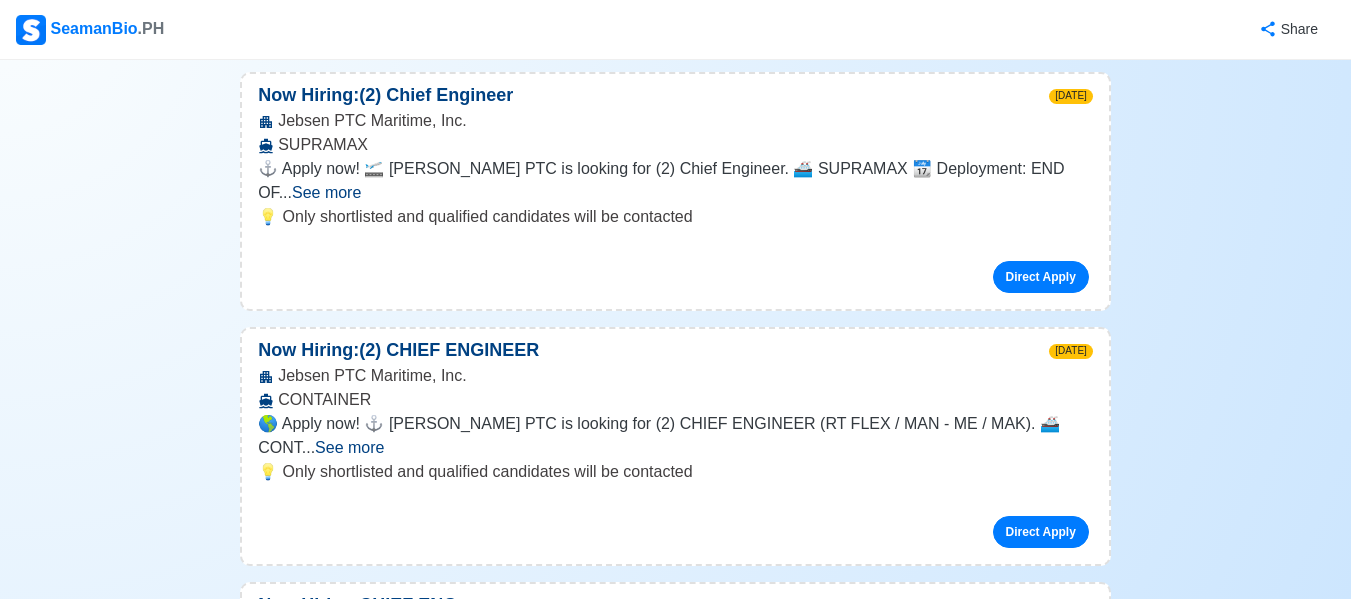 click on "See more" at bounding box center (667, 1176) 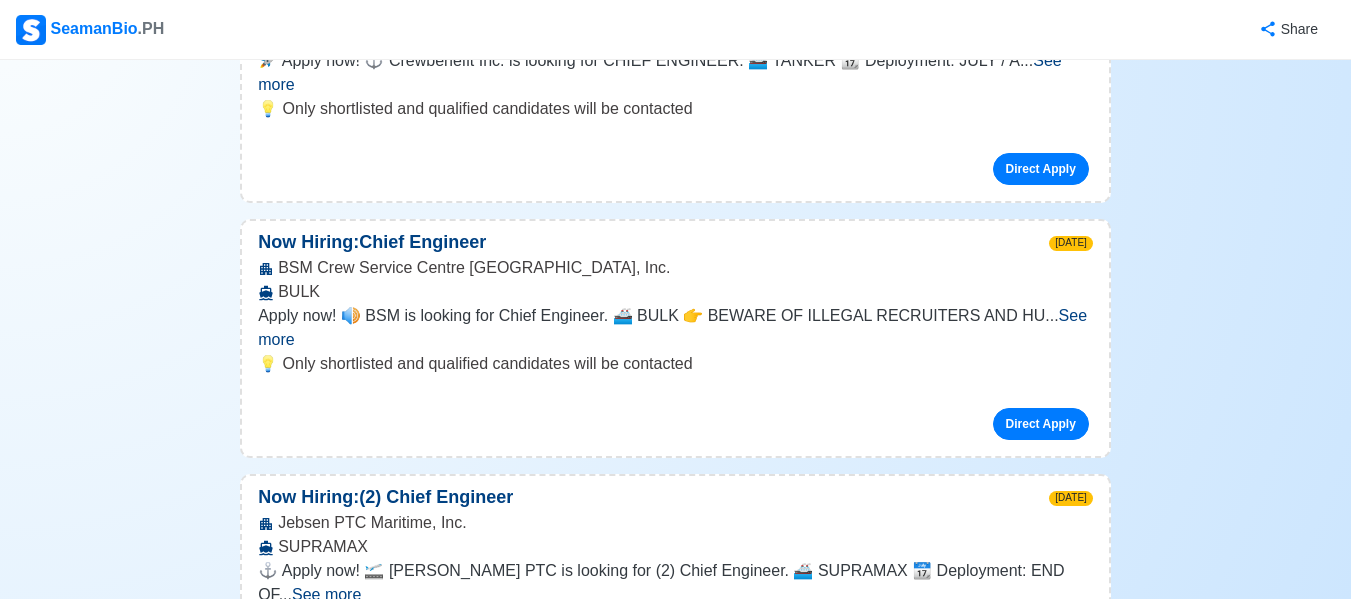 scroll, scrollTop: 11200, scrollLeft: 0, axis: vertical 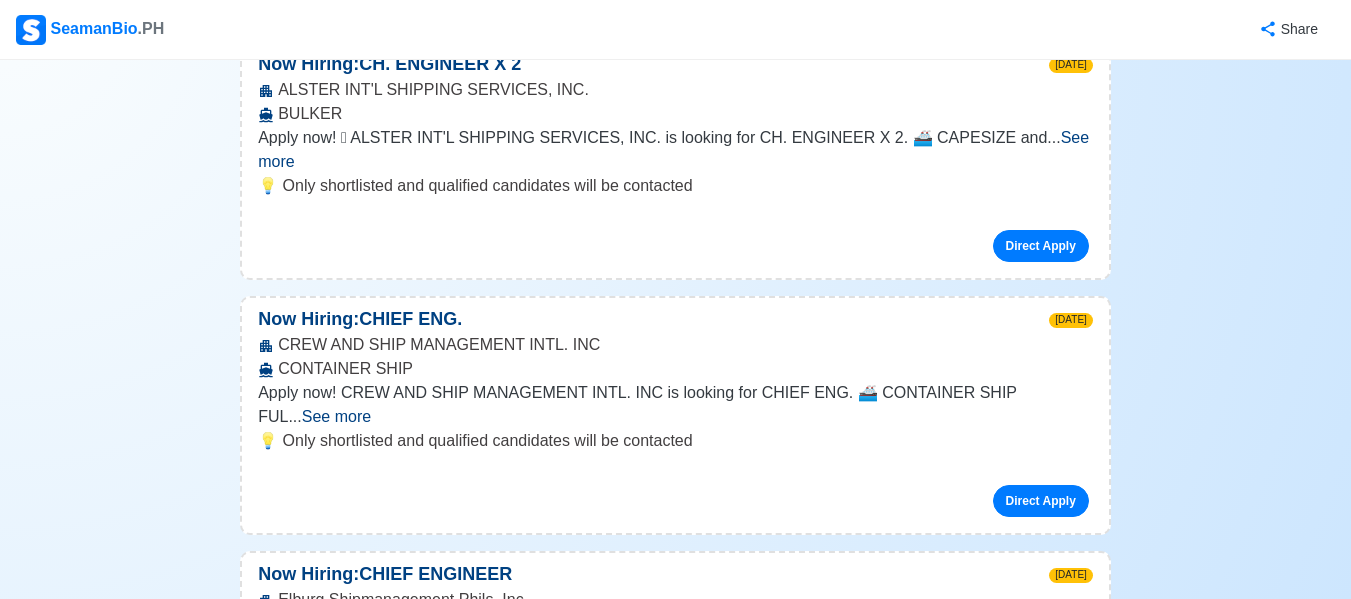 drag, startPoint x: 280, startPoint y: 190, endPoint x: 406, endPoint y: 188, distance: 126.01587 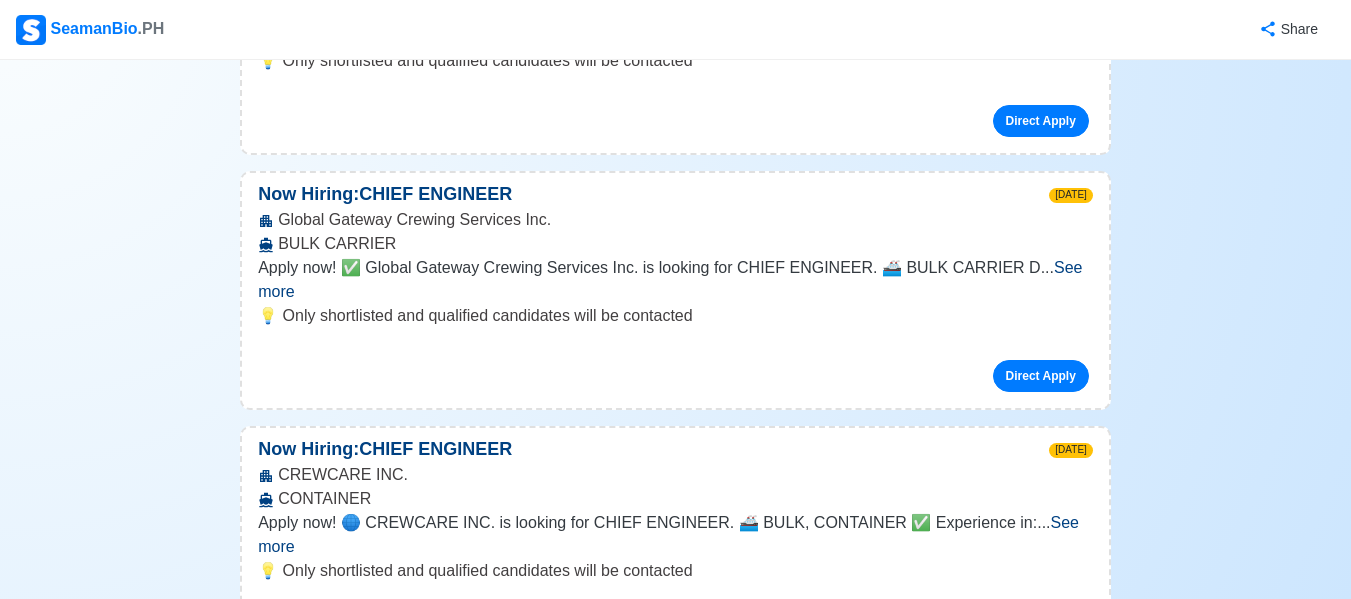 scroll, scrollTop: 16387, scrollLeft: 0, axis: vertical 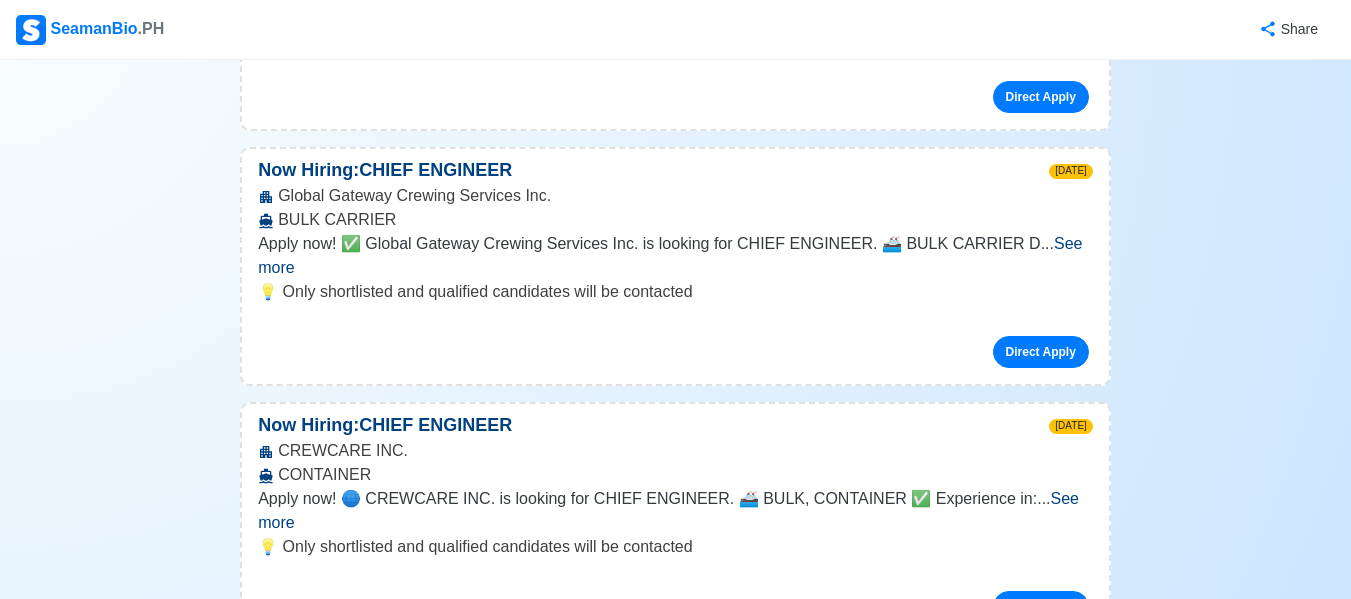 click on "See more" at bounding box center (671, 1530) 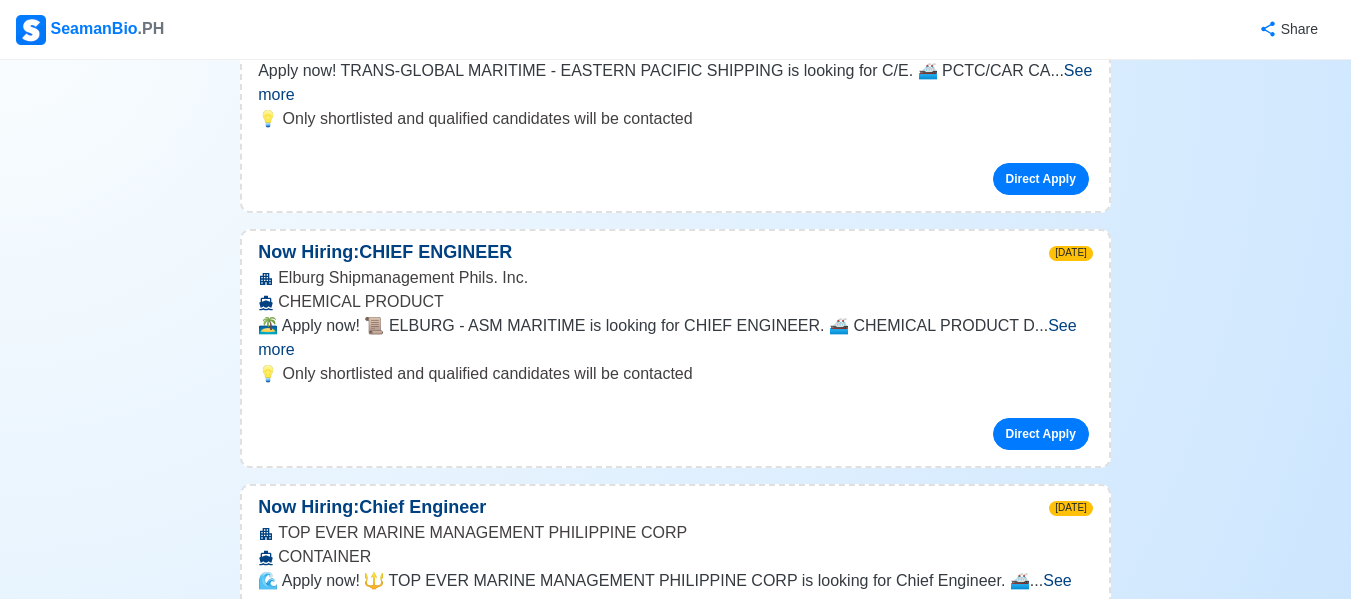 scroll, scrollTop: 17087, scrollLeft: 0, axis: vertical 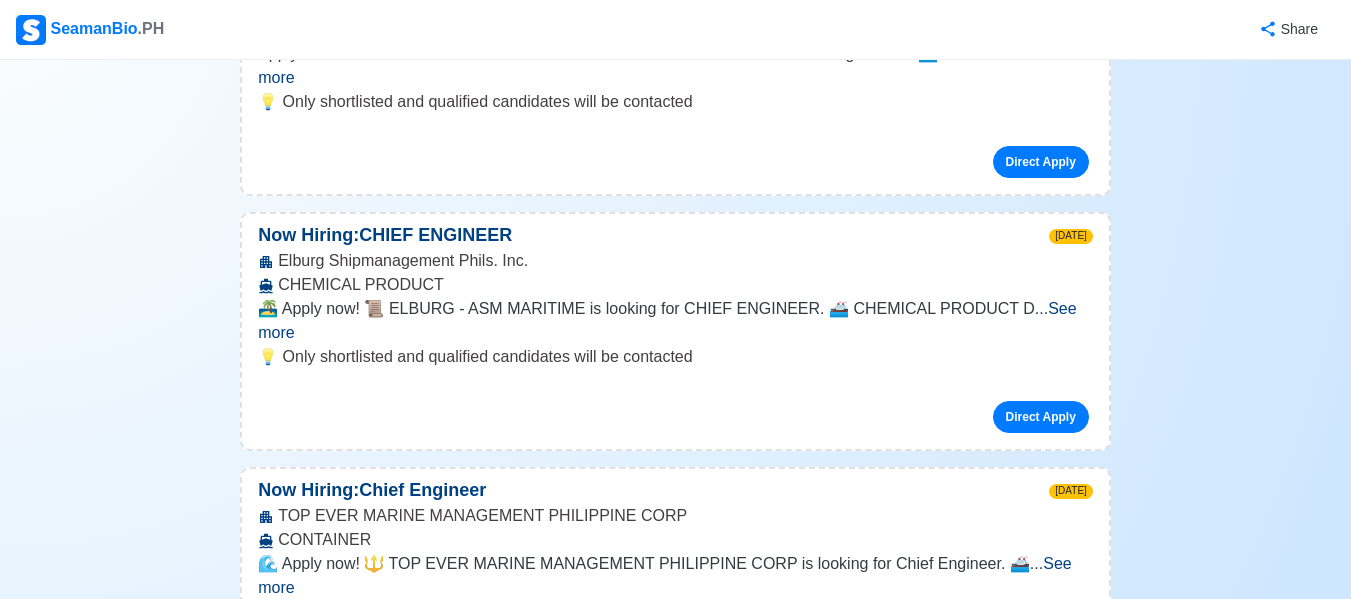 click on "See more" at bounding box center (658, 1643) 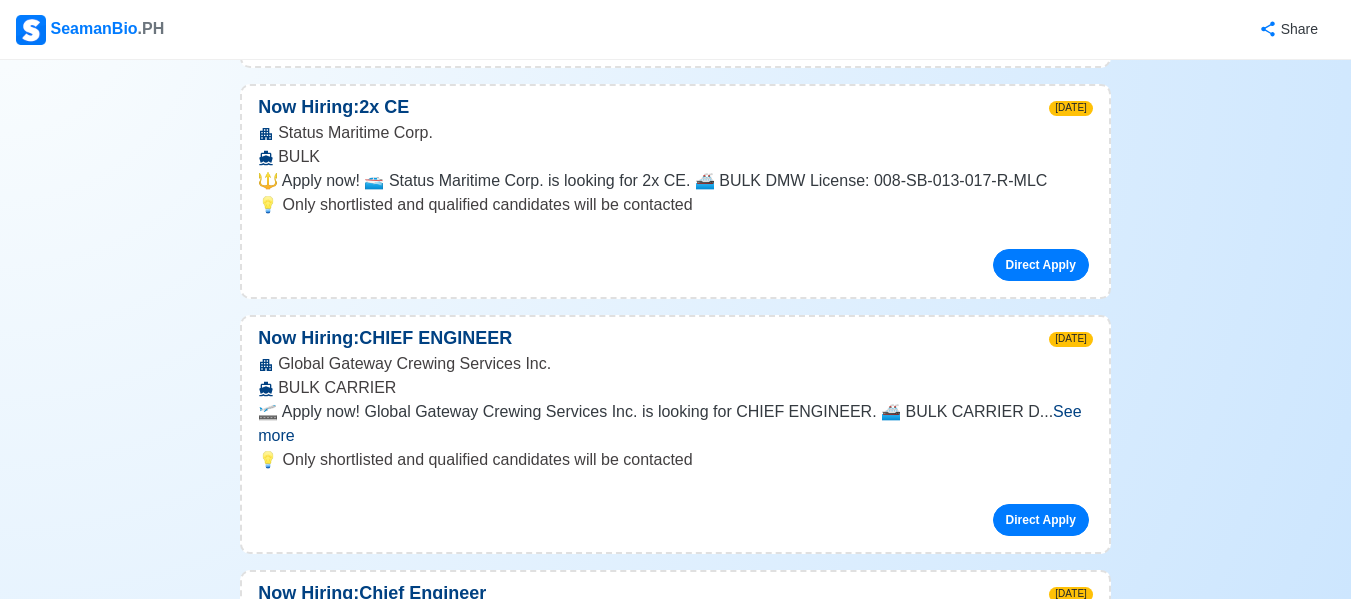 scroll, scrollTop: 18087, scrollLeft: 0, axis: vertical 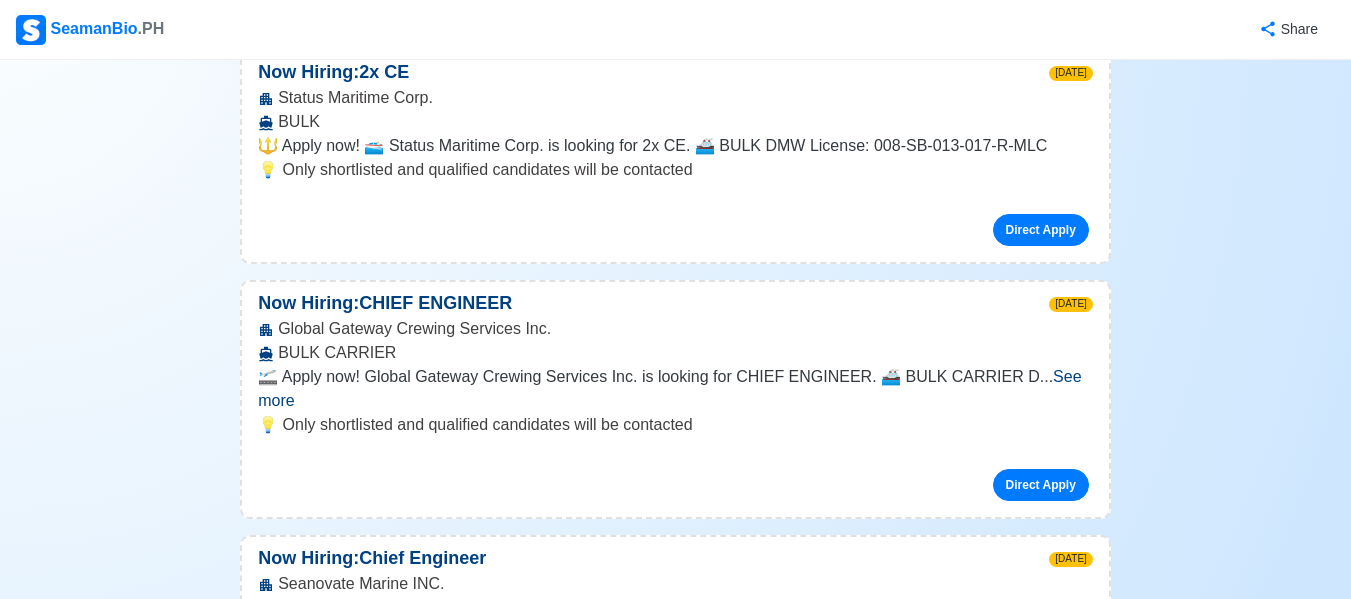 click on "See more" at bounding box center (430, 1588) 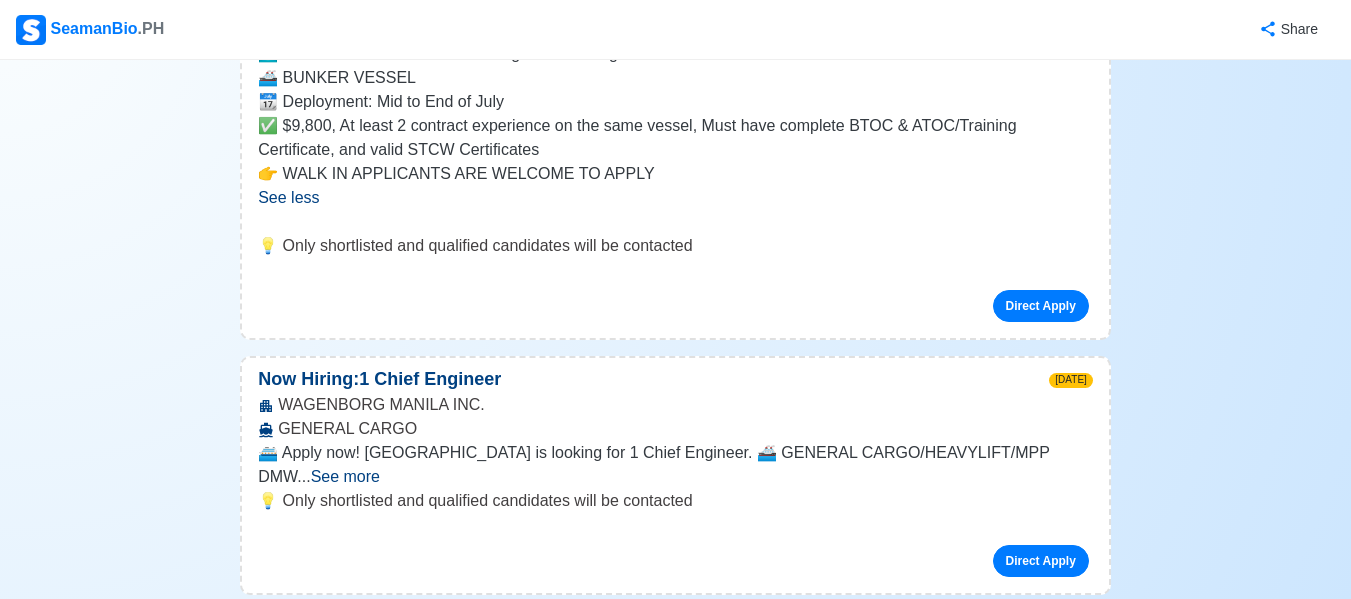 scroll, scrollTop: 18687, scrollLeft: 0, axis: vertical 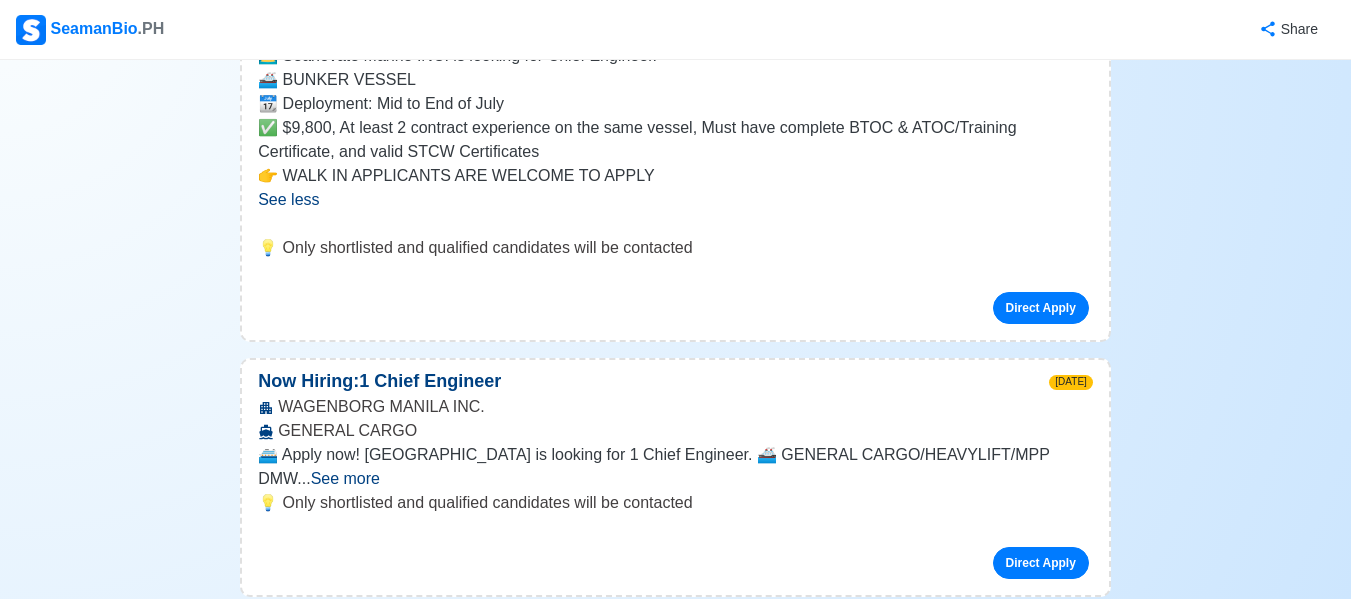 click on "See more" at bounding box center [665, 1654] 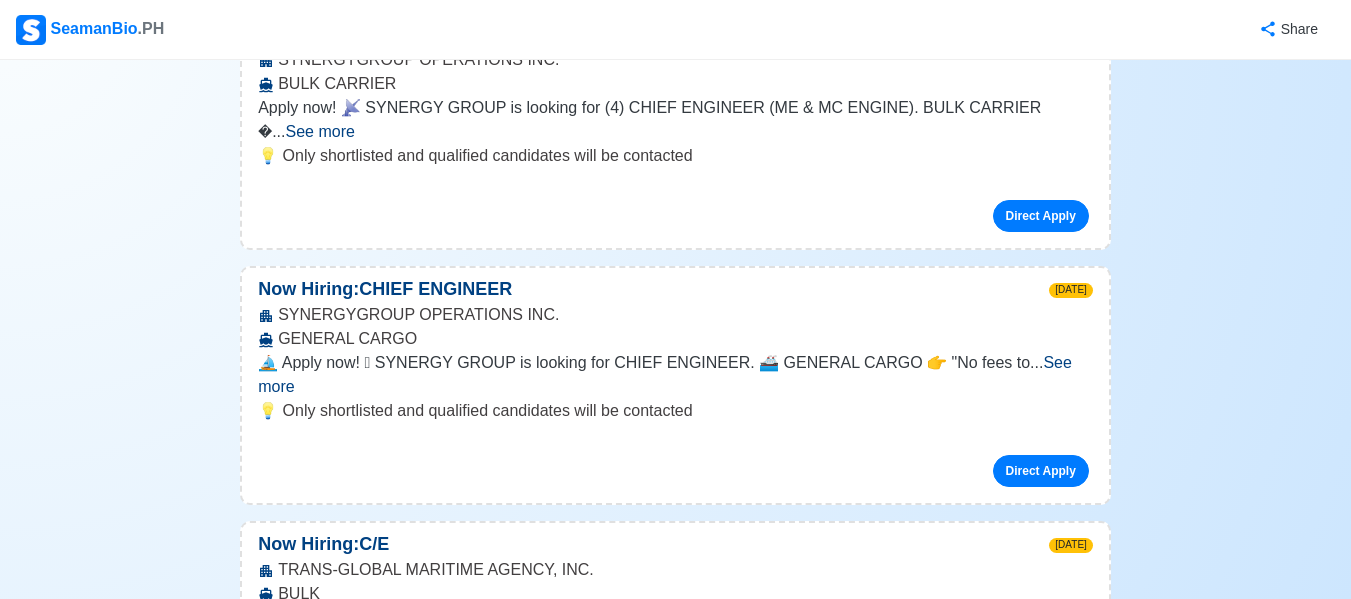 scroll, scrollTop: 20887, scrollLeft: 0, axis: vertical 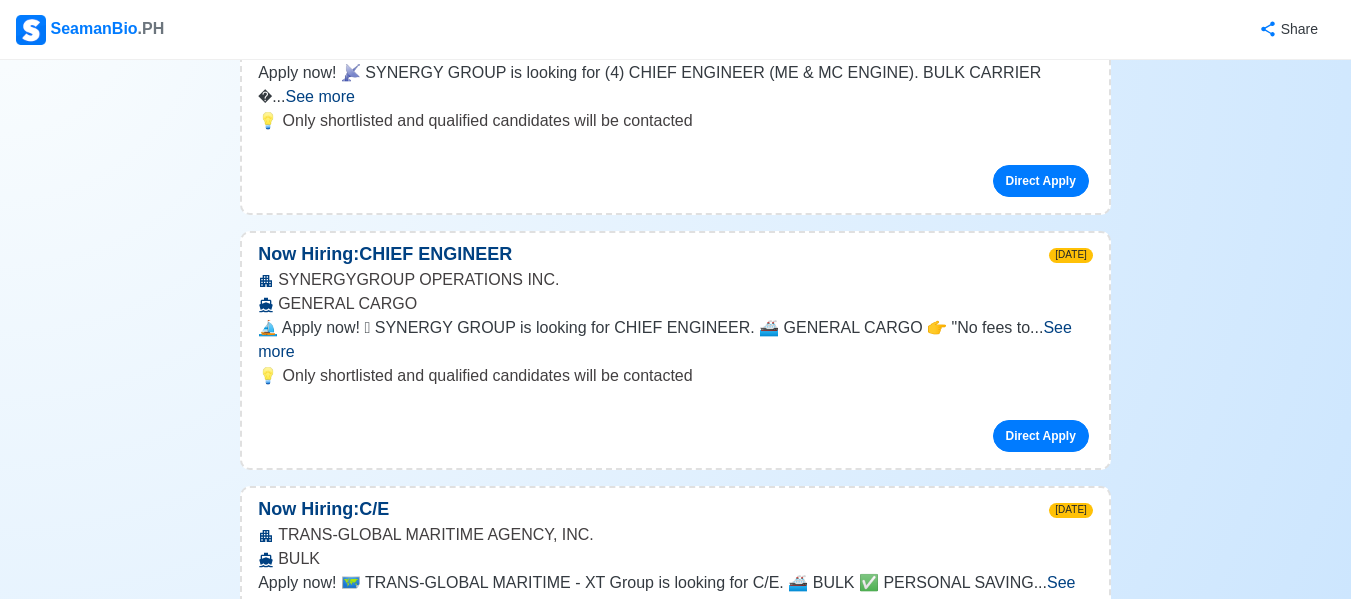 click on "See more" at bounding box center [670, 1869] 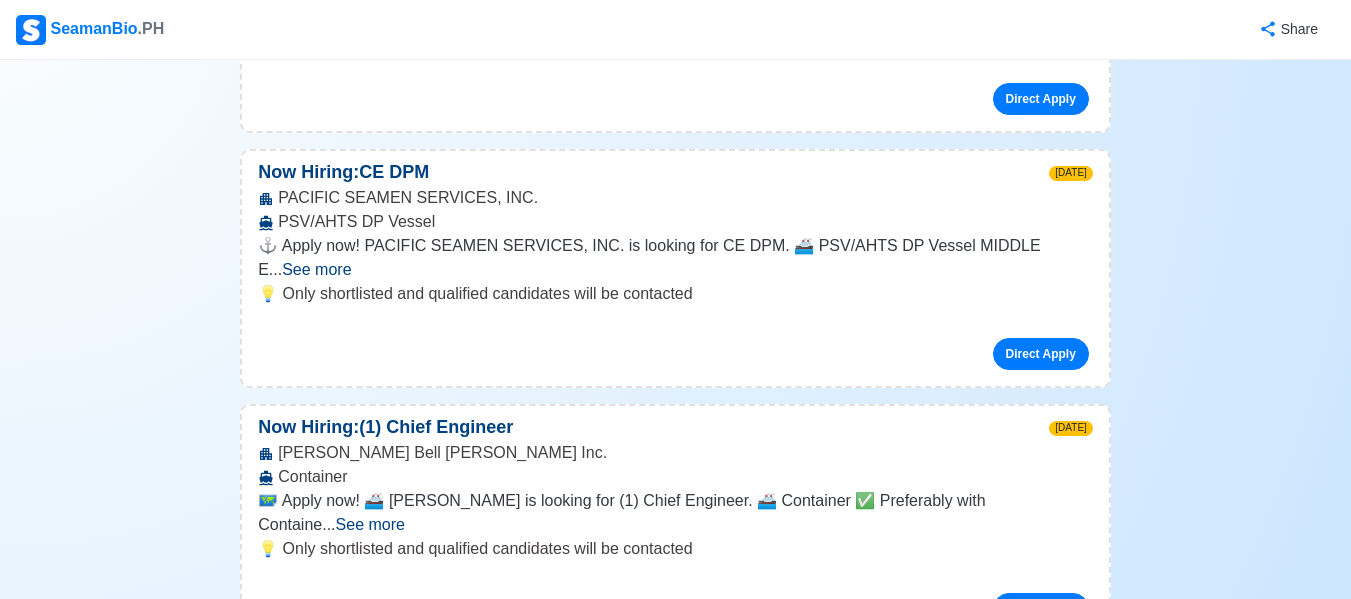 scroll, scrollTop: 26187, scrollLeft: 0, axis: vertical 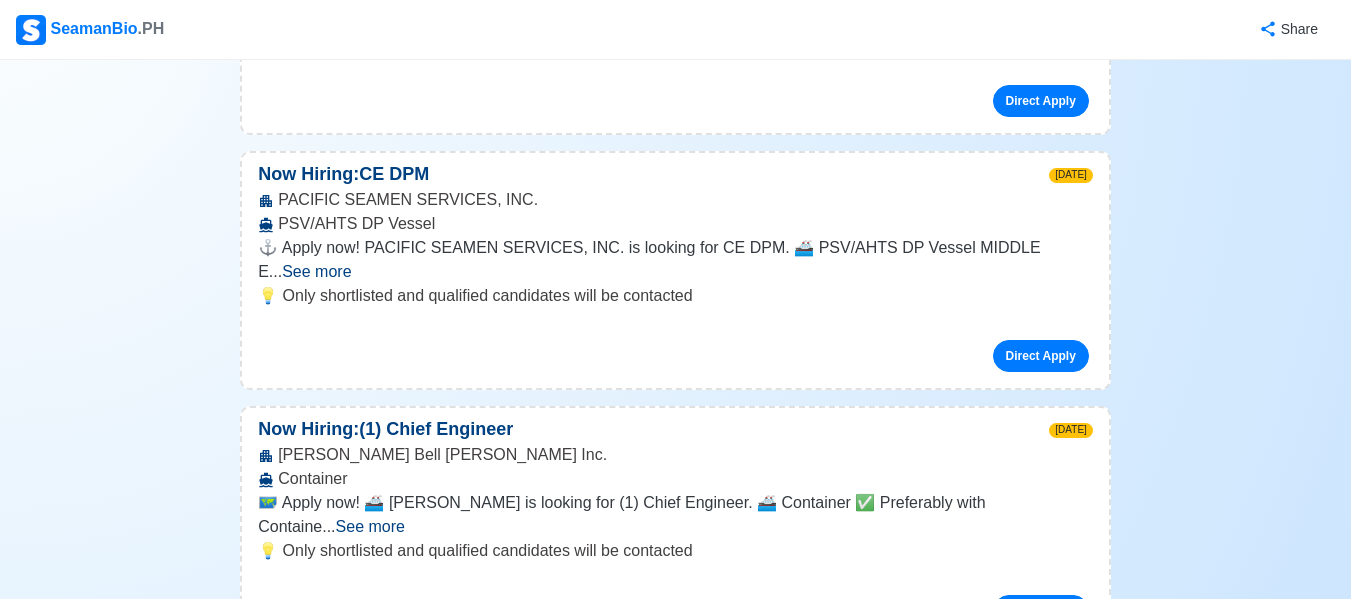 click on "See more" at bounding box center [673, 2251] 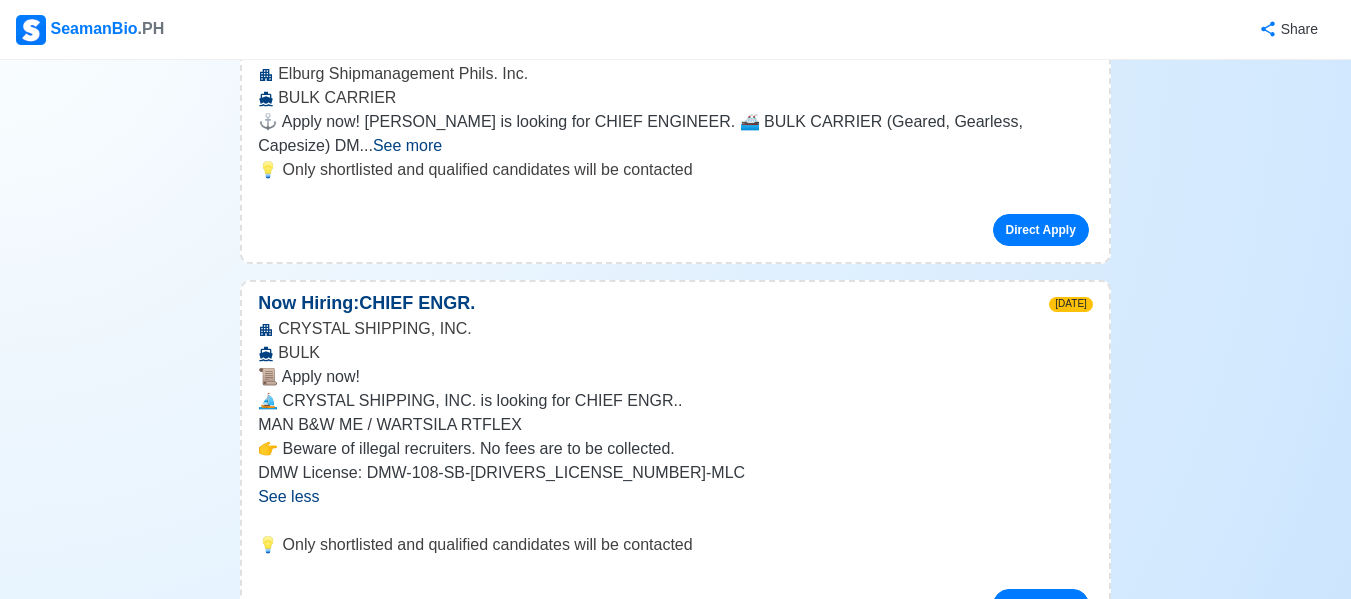 scroll, scrollTop: 28087, scrollLeft: 0, axis: vertical 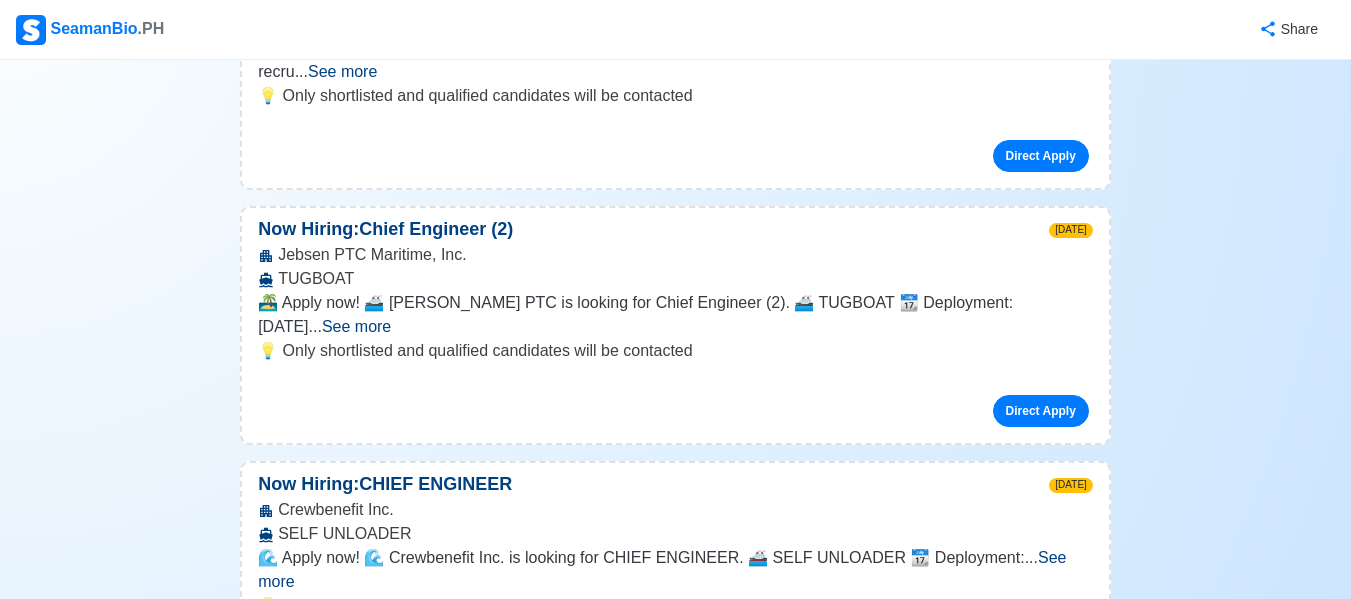 click on "See more" at bounding box center (659, 2609) 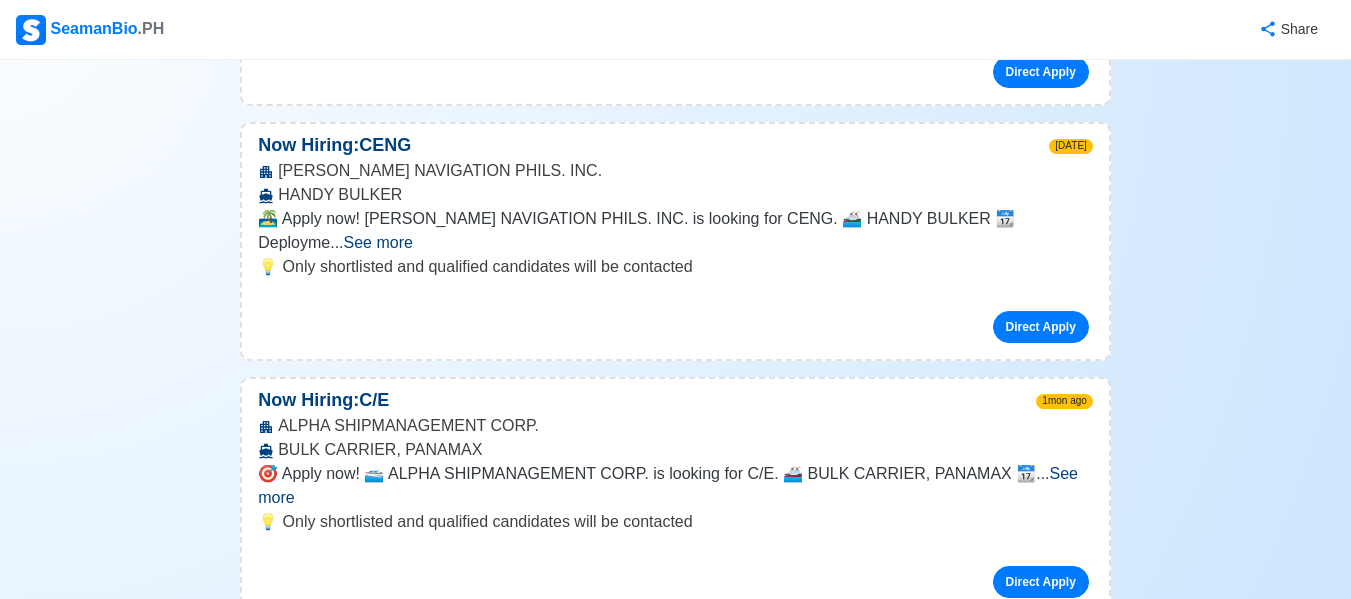 scroll, scrollTop: 31384, scrollLeft: 0, axis: vertical 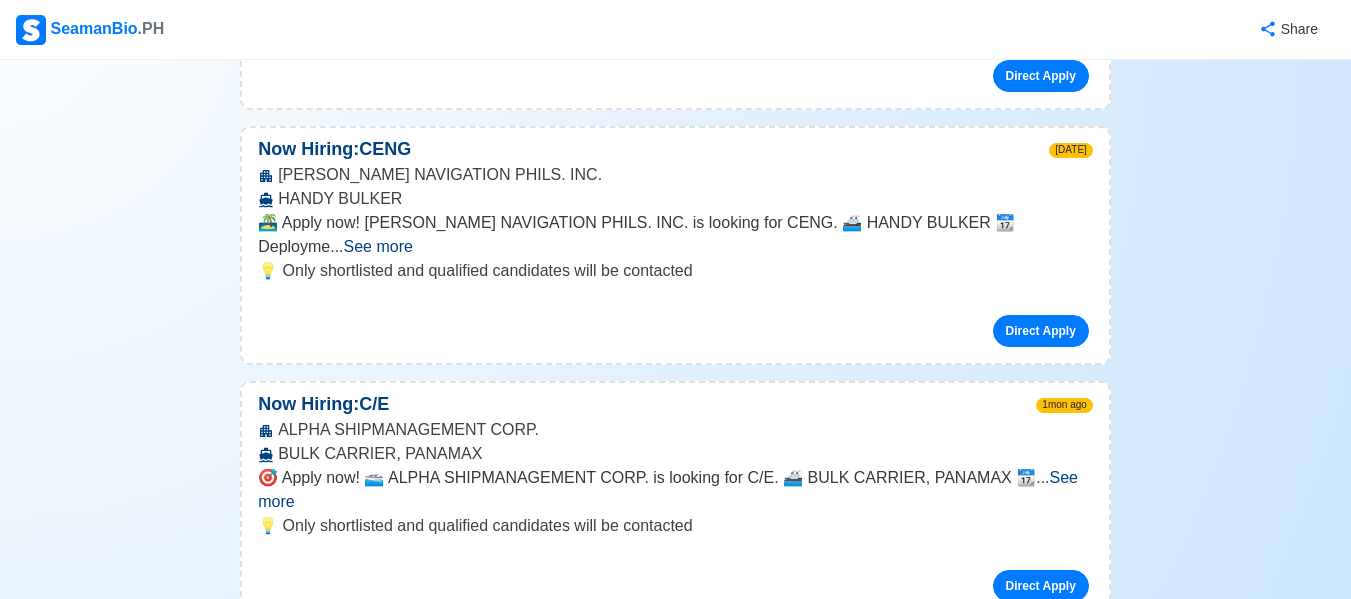 click on "See more" at bounding box center [667, 2625] 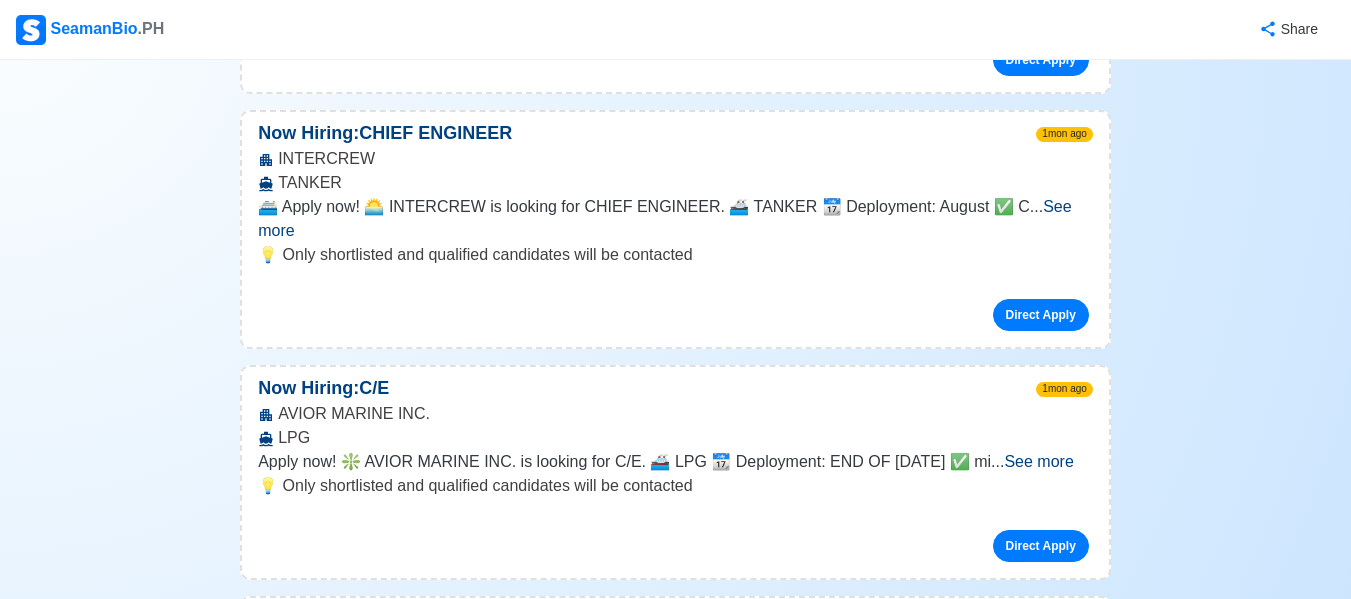 scroll, scrollTop: 33084, scrollLeft: 0, axis: vertical 